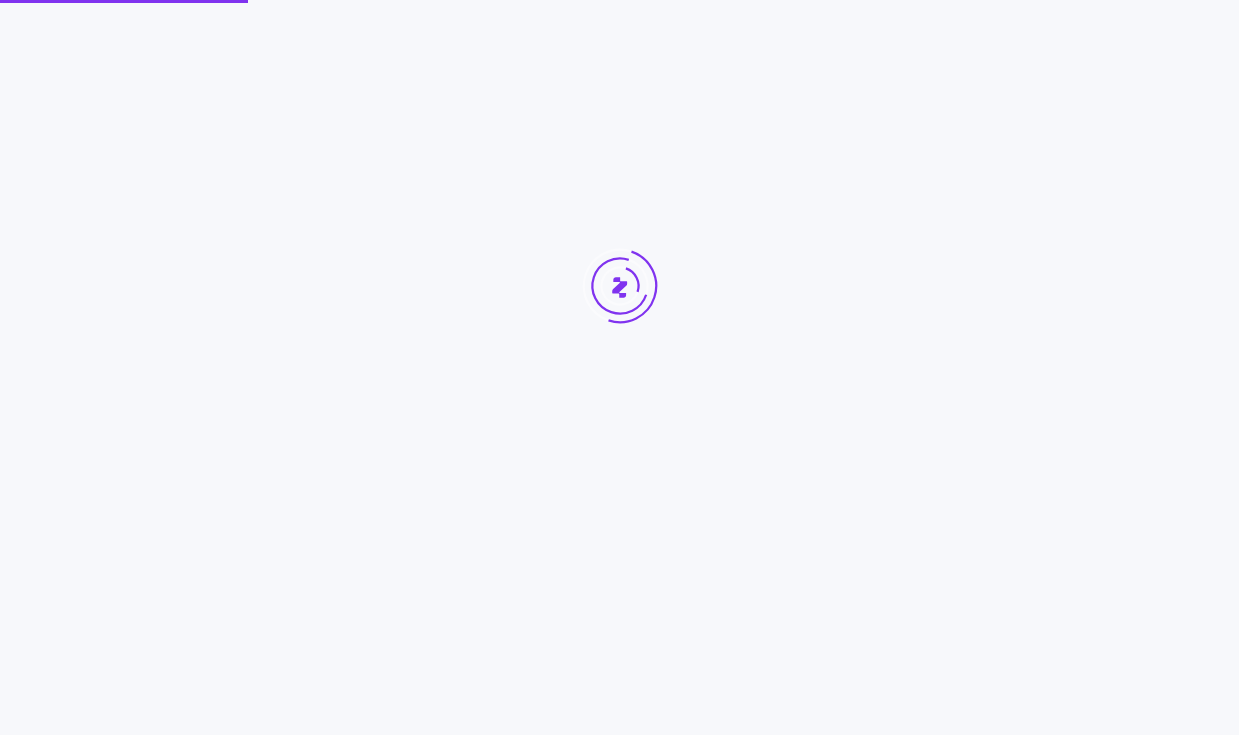 scroll, scrollTop: 0, scrollLeft: 0, axis: both 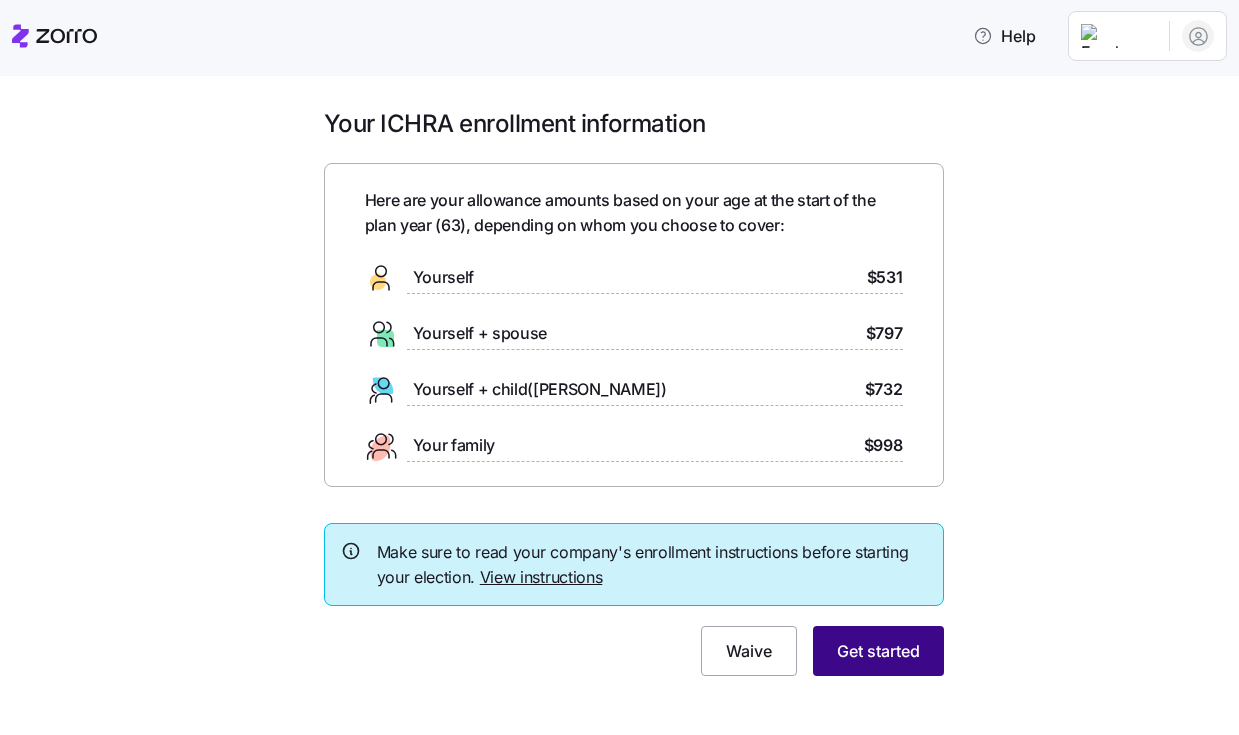 click on "Get started" at bounding box center (878, 651) 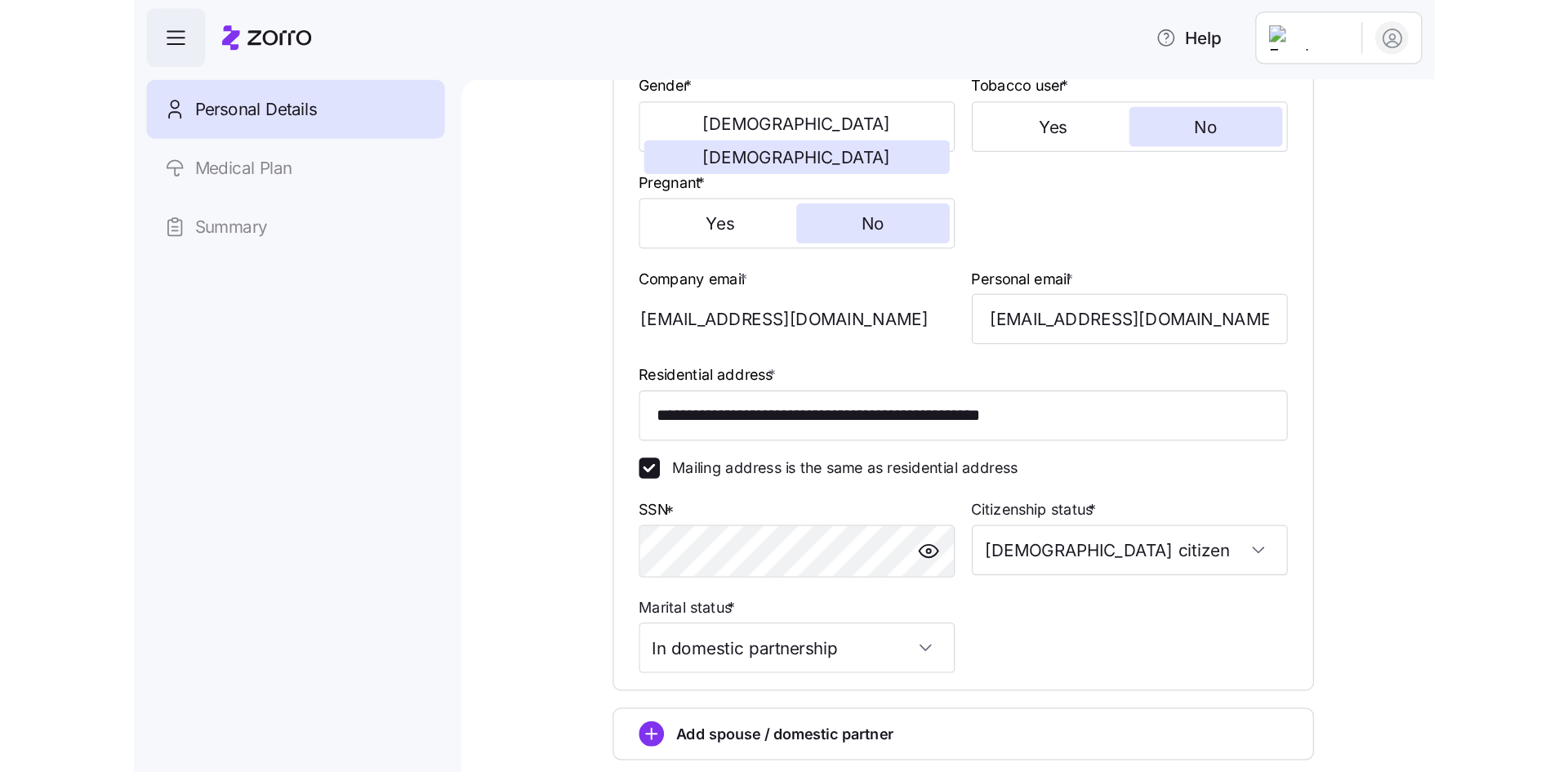 scroll, scrollTop: 483, scrollLeft: 0, axis: vertical 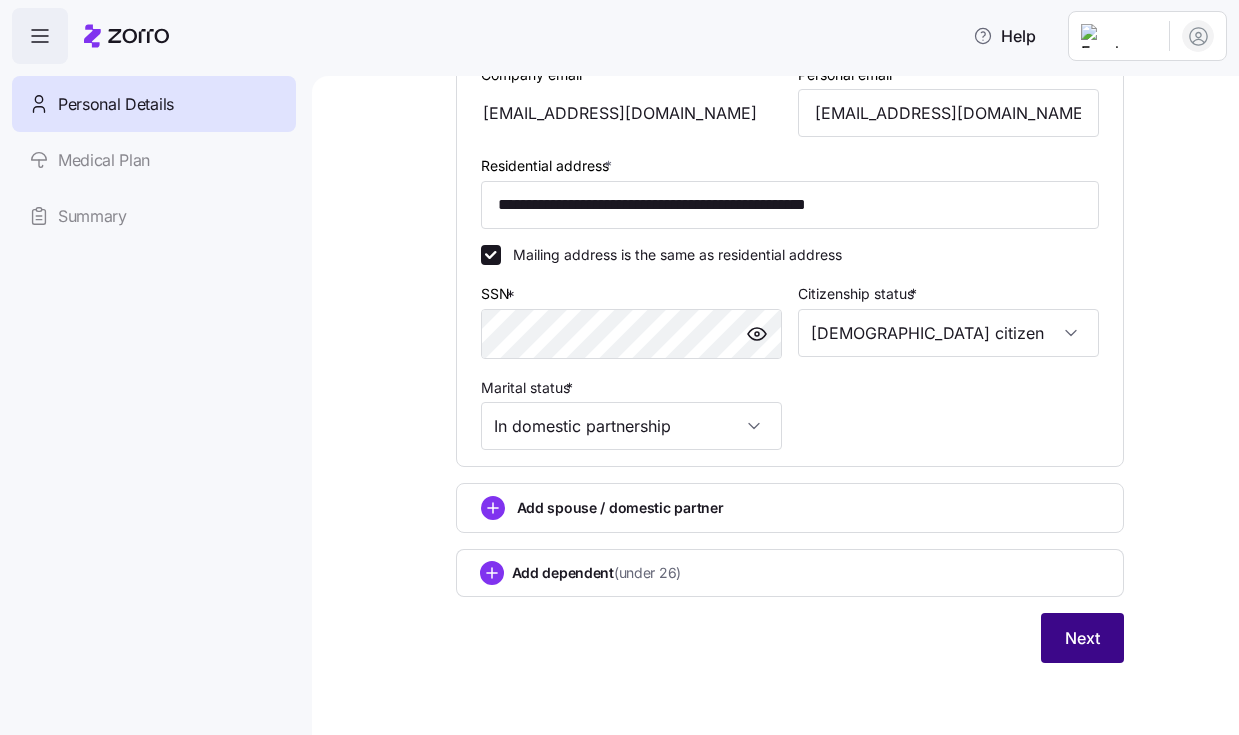 click on "Next" at bounding box center (1082, 638) 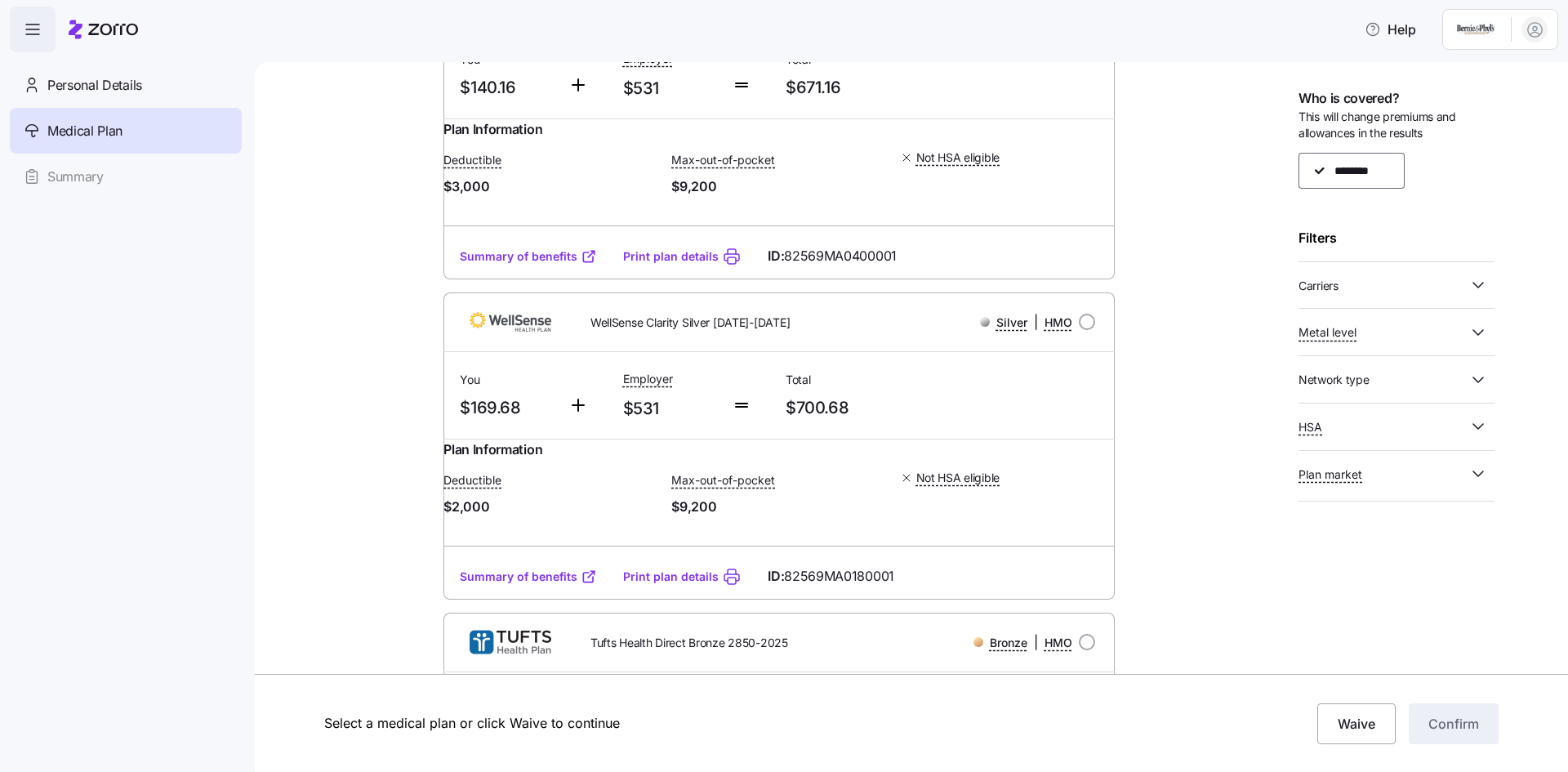 scroll, scrollTop: 245, scrollLeft: 0, axis: vertical 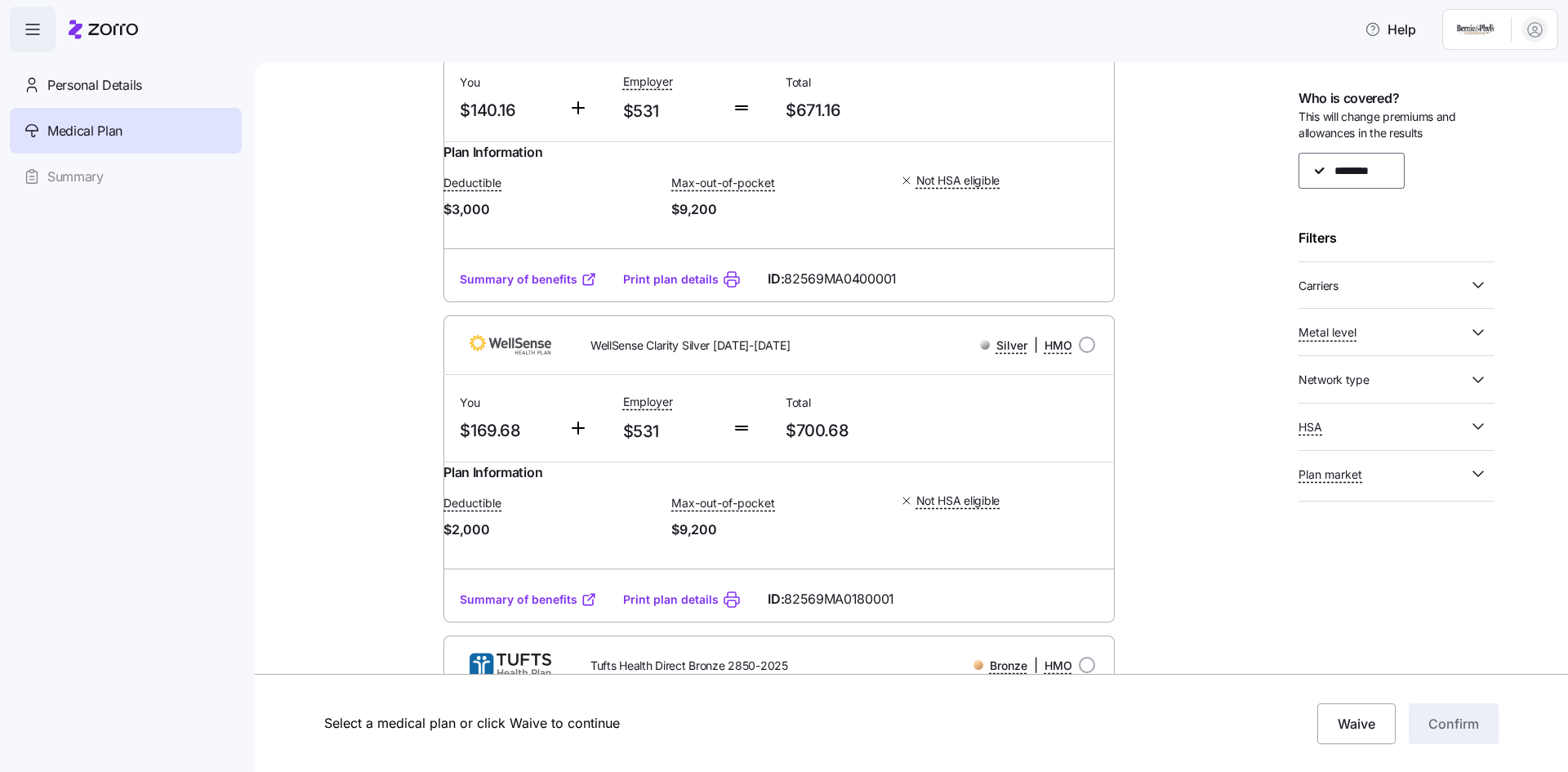 click on "Summary of benefits" at bounding box center (528, 279) 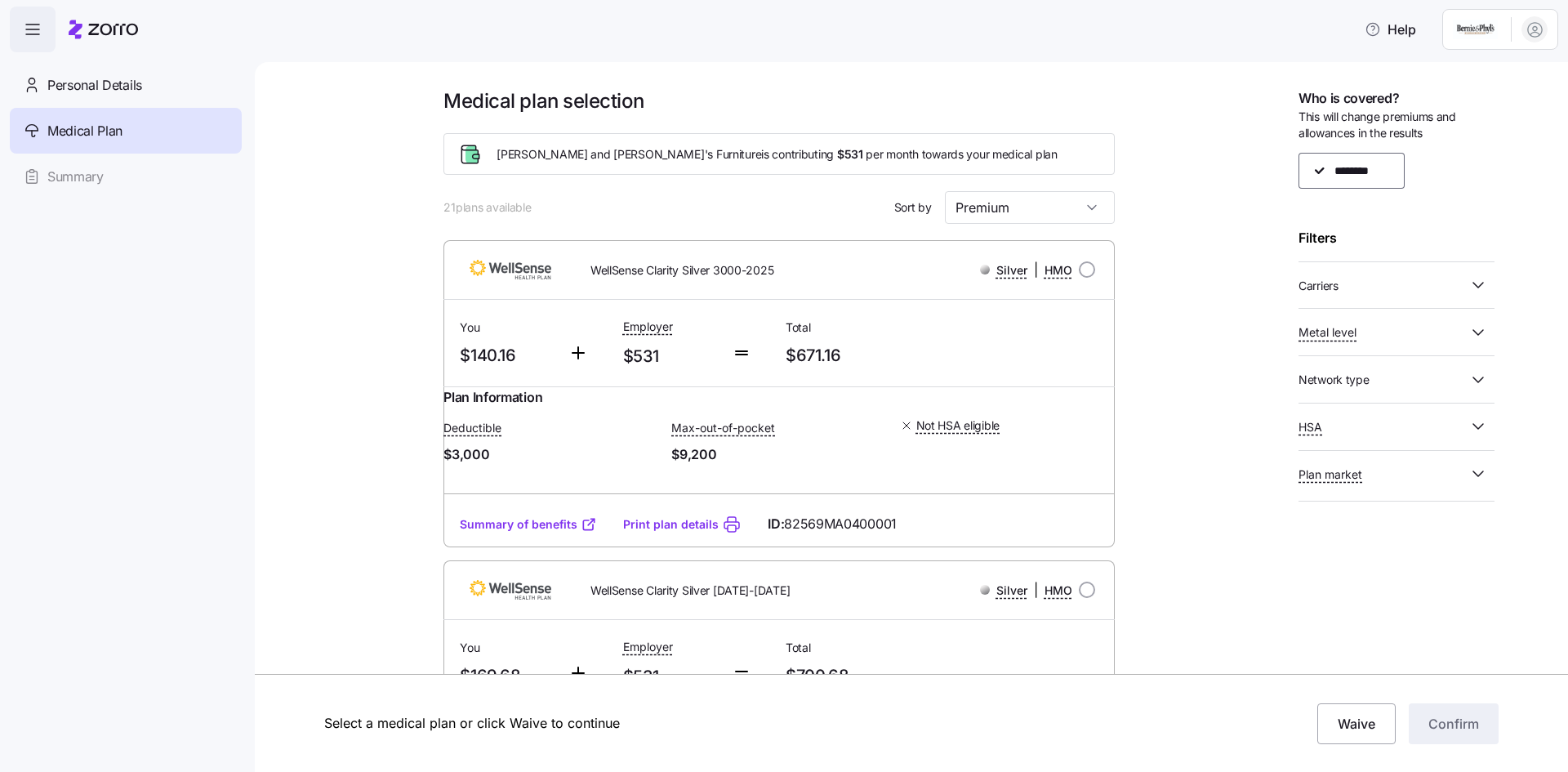 scroll, scrollTop: 82, scrollLeft: 0, axis: vertical 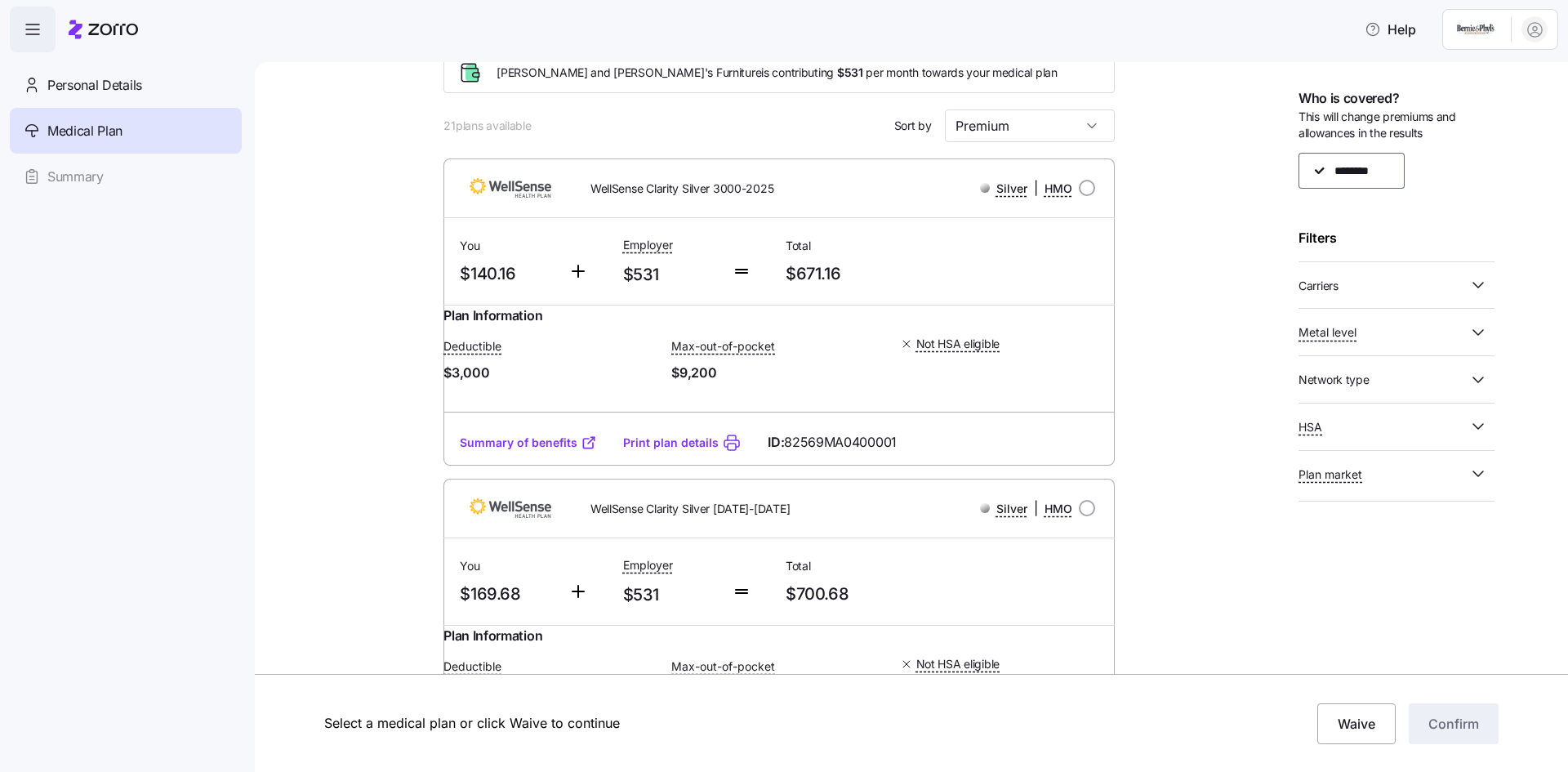 click on "Summary of benefits" at bounding box center [528, 443] 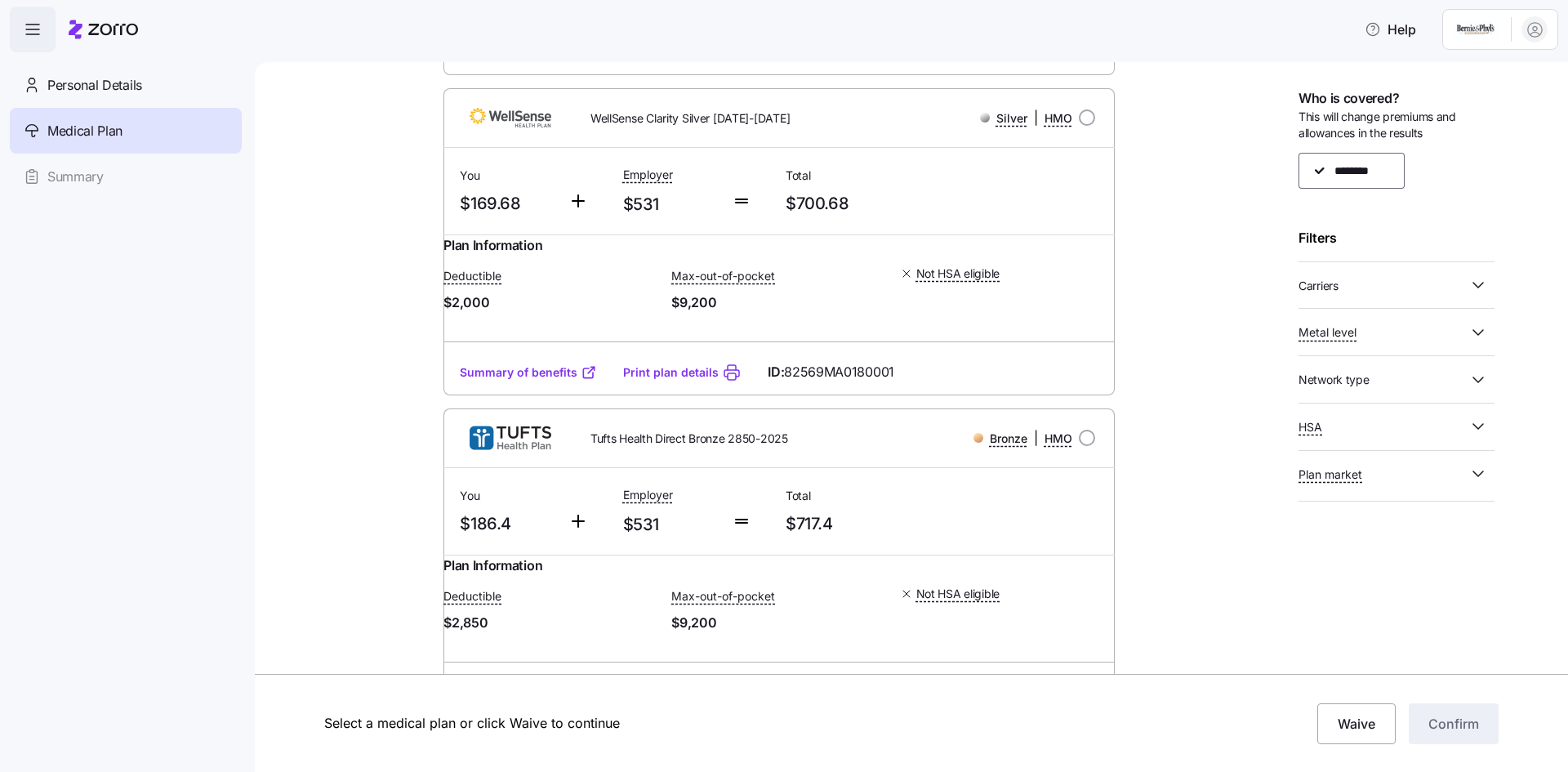 scroll, scrollTop: 490, scrollLeft: 0, axis: vertical 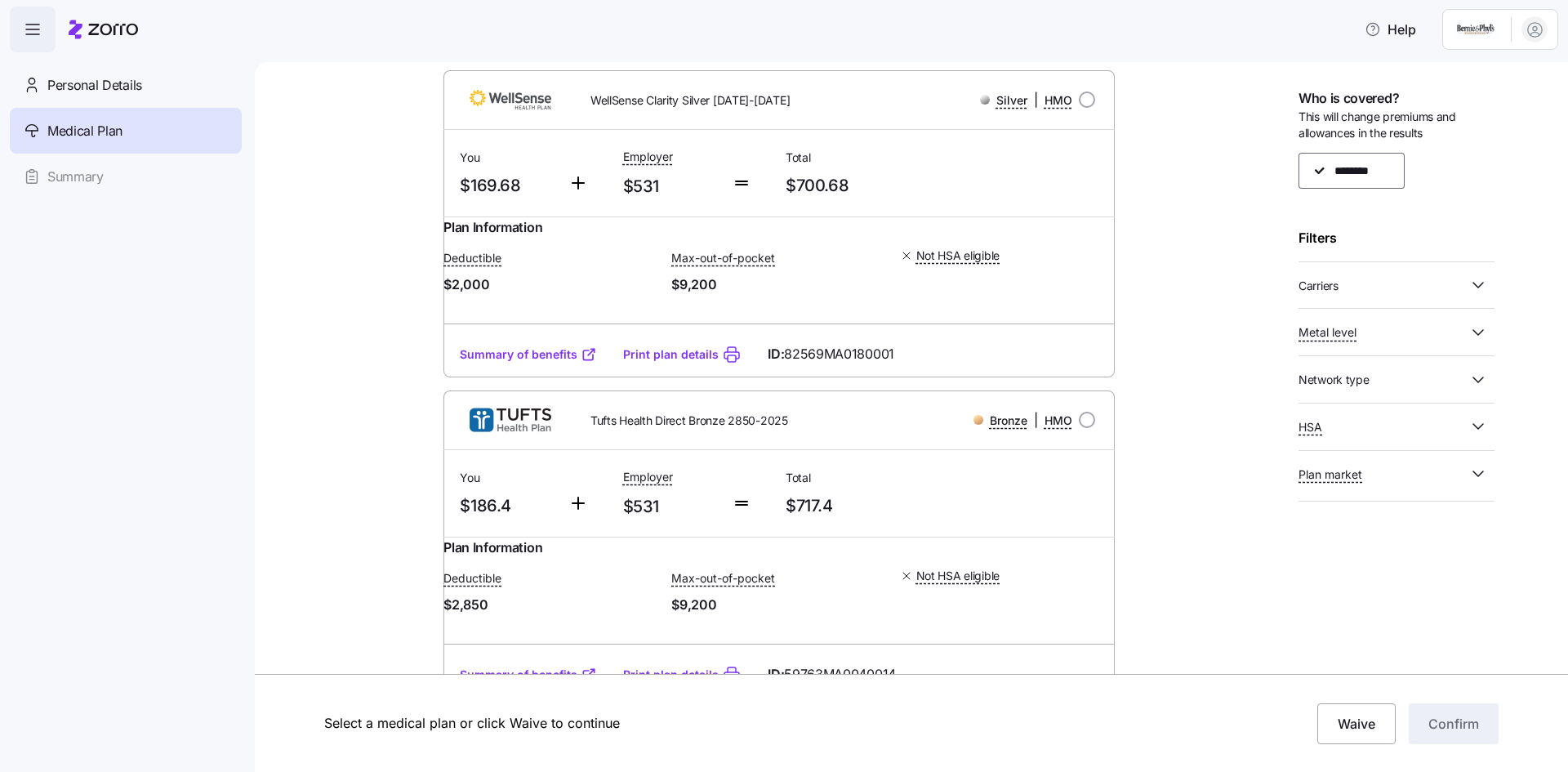 click on "Print plan details" at bounding box center [670, 355] 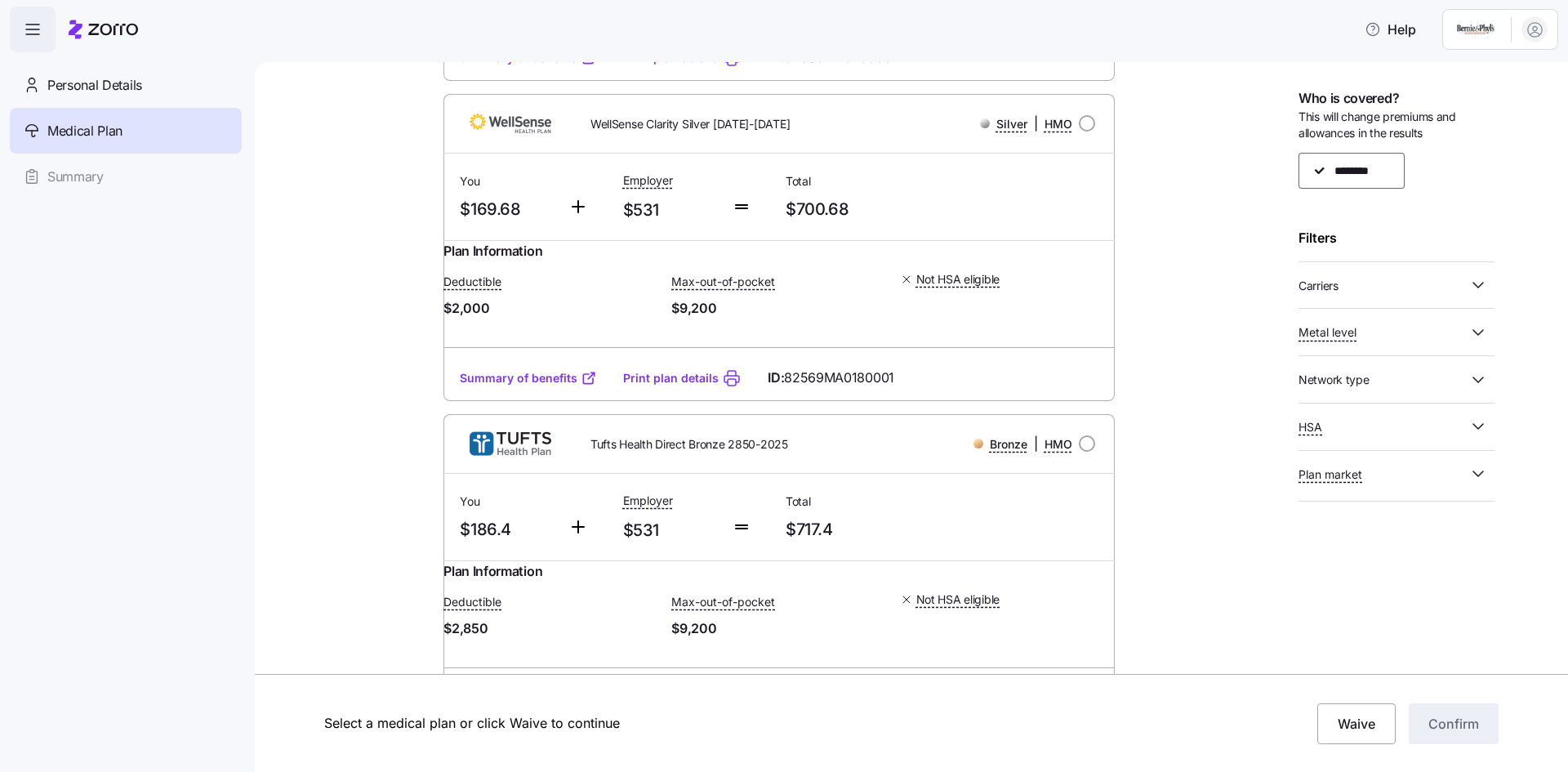 scroll, scrollTop: 490, scrollLeft: 0, axis: vertical 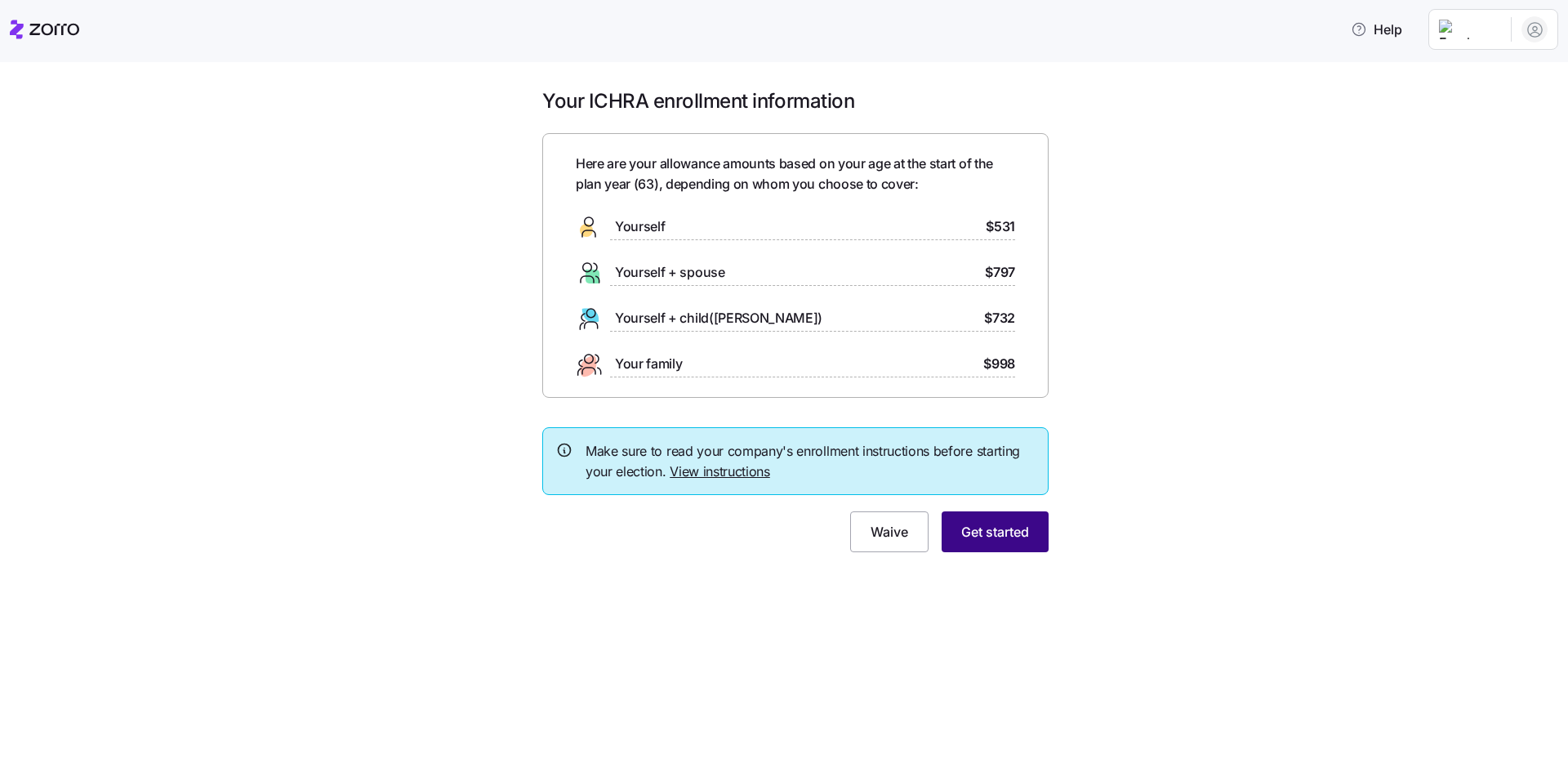 click on "Get started" at bounding box center (995, 532) 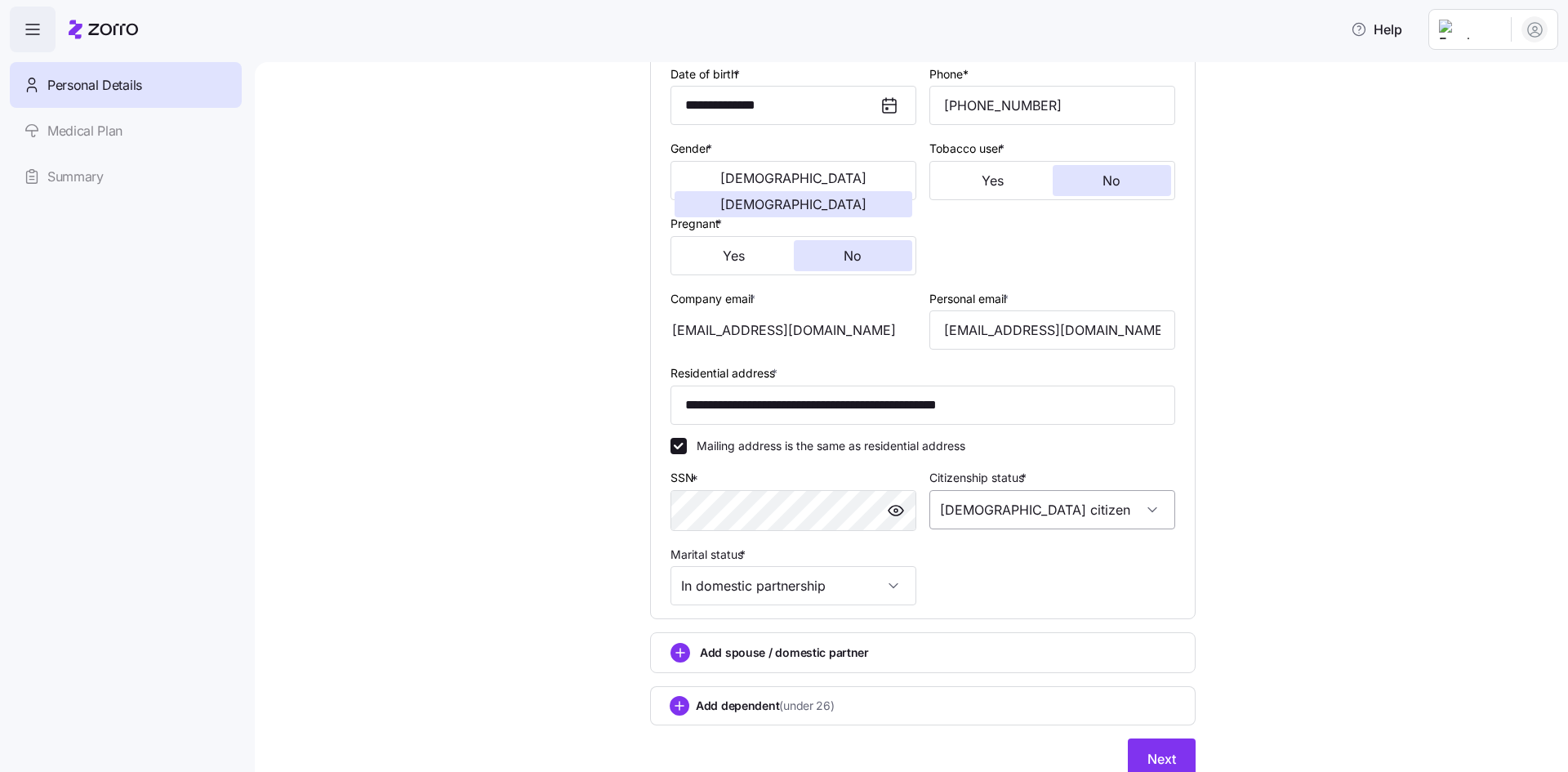 scroll, scrollTop: 311, scrollLeft: 0, axis: vertical 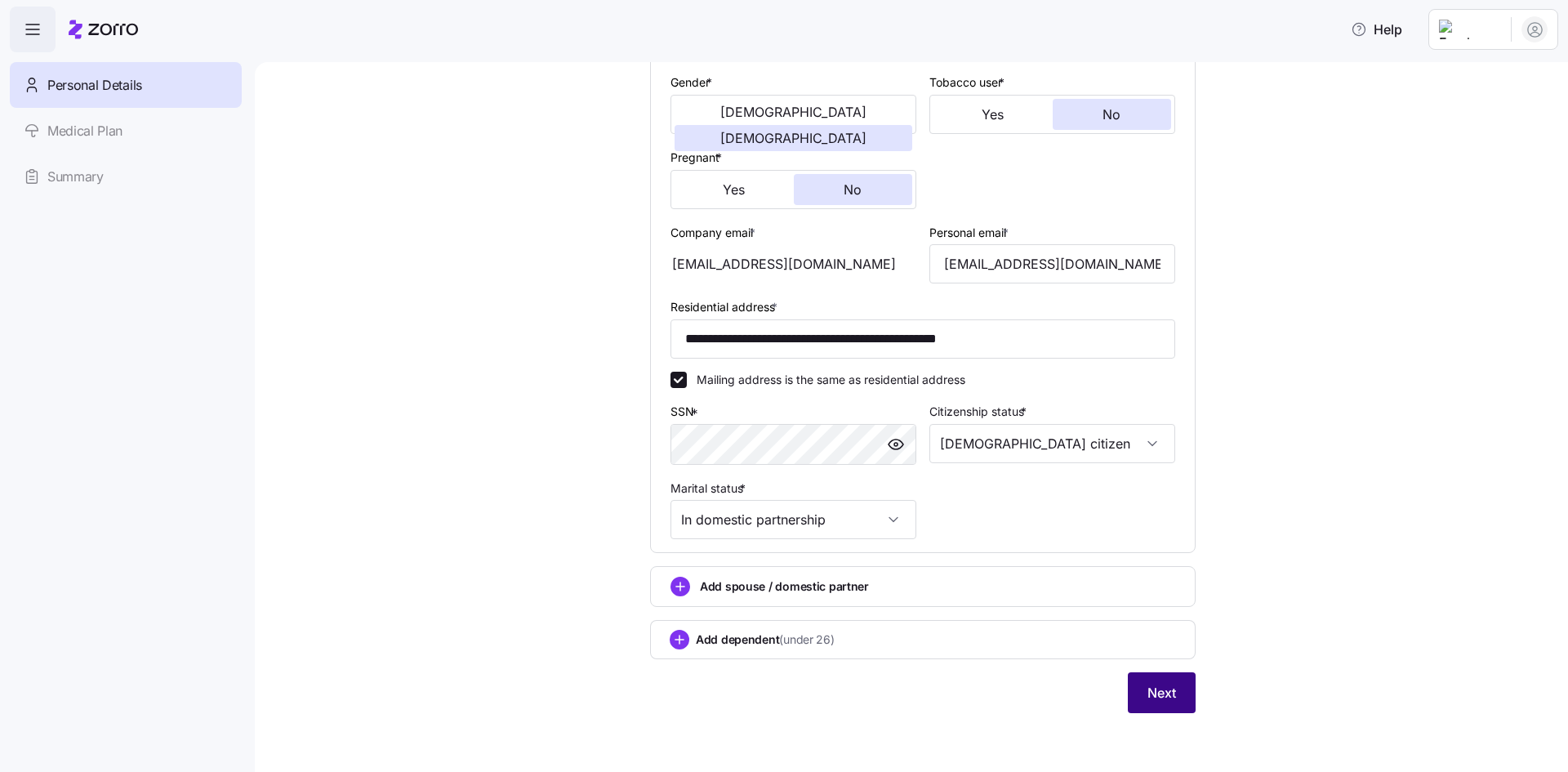 click on "Next" at bounding box center [1161, 693] 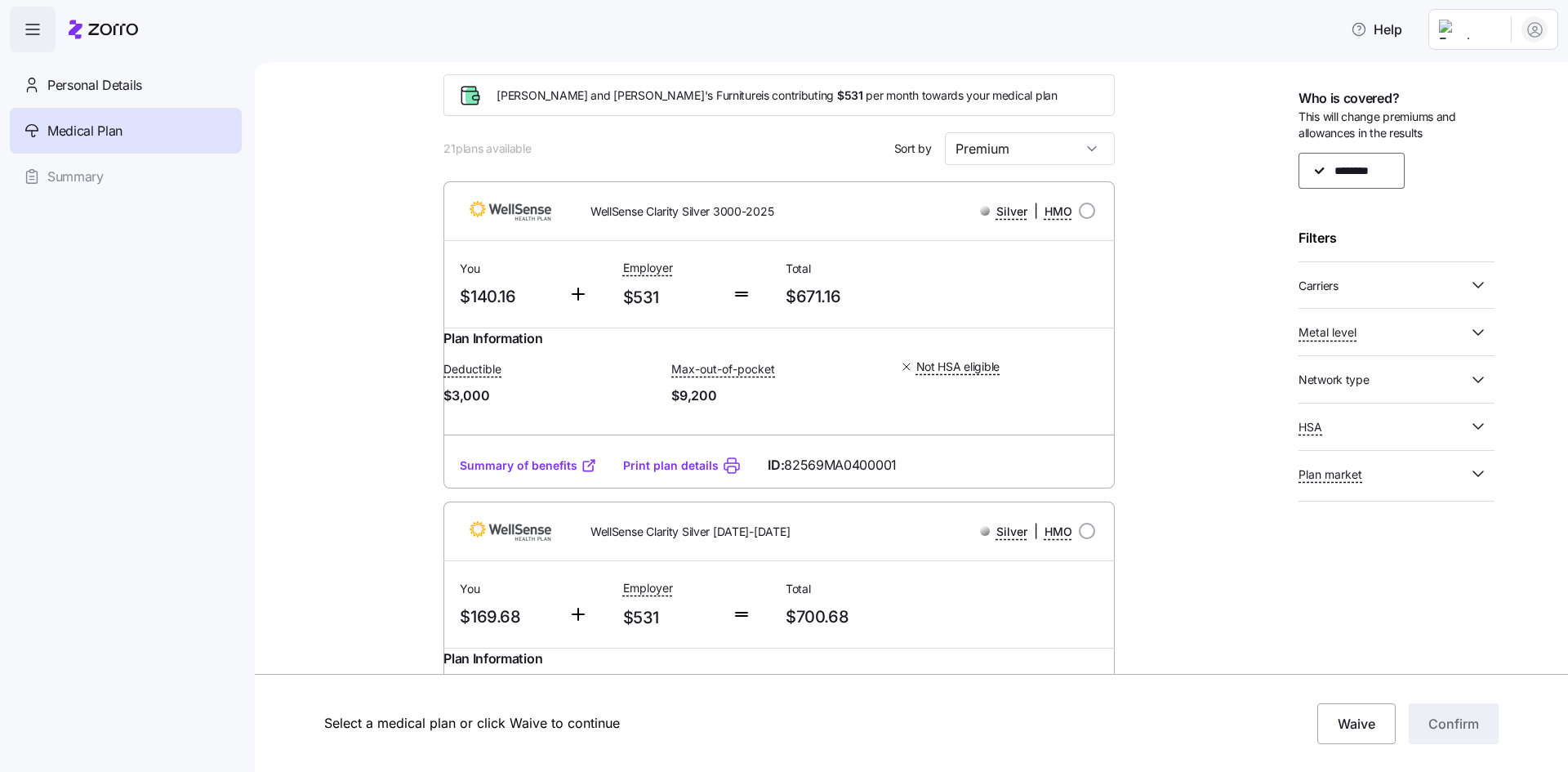 scroll, scrollTop: 82, scrollLeft: 0, axis: vertical 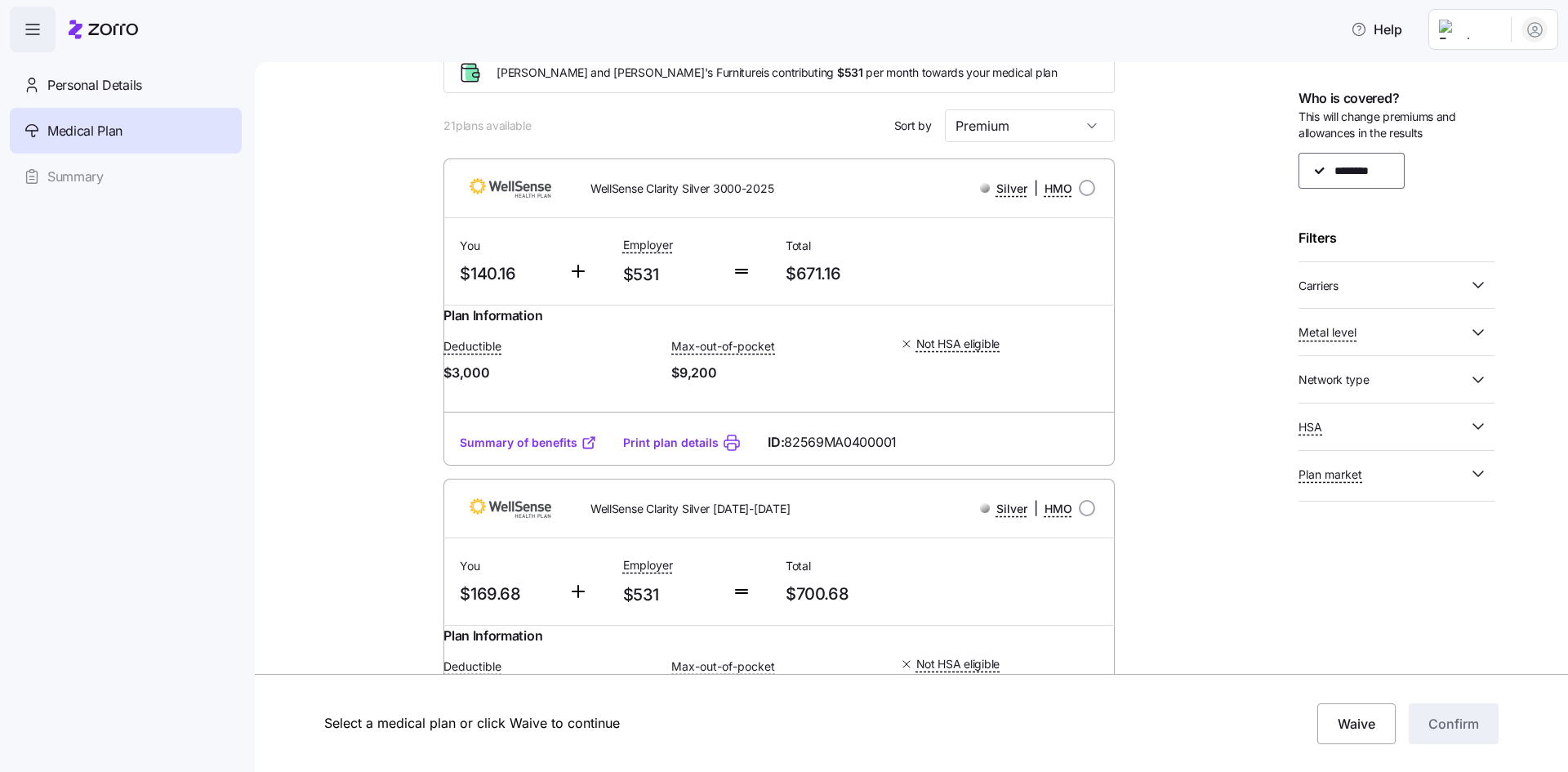 click on "Summary of benefits" at bounding box center (528, 443) 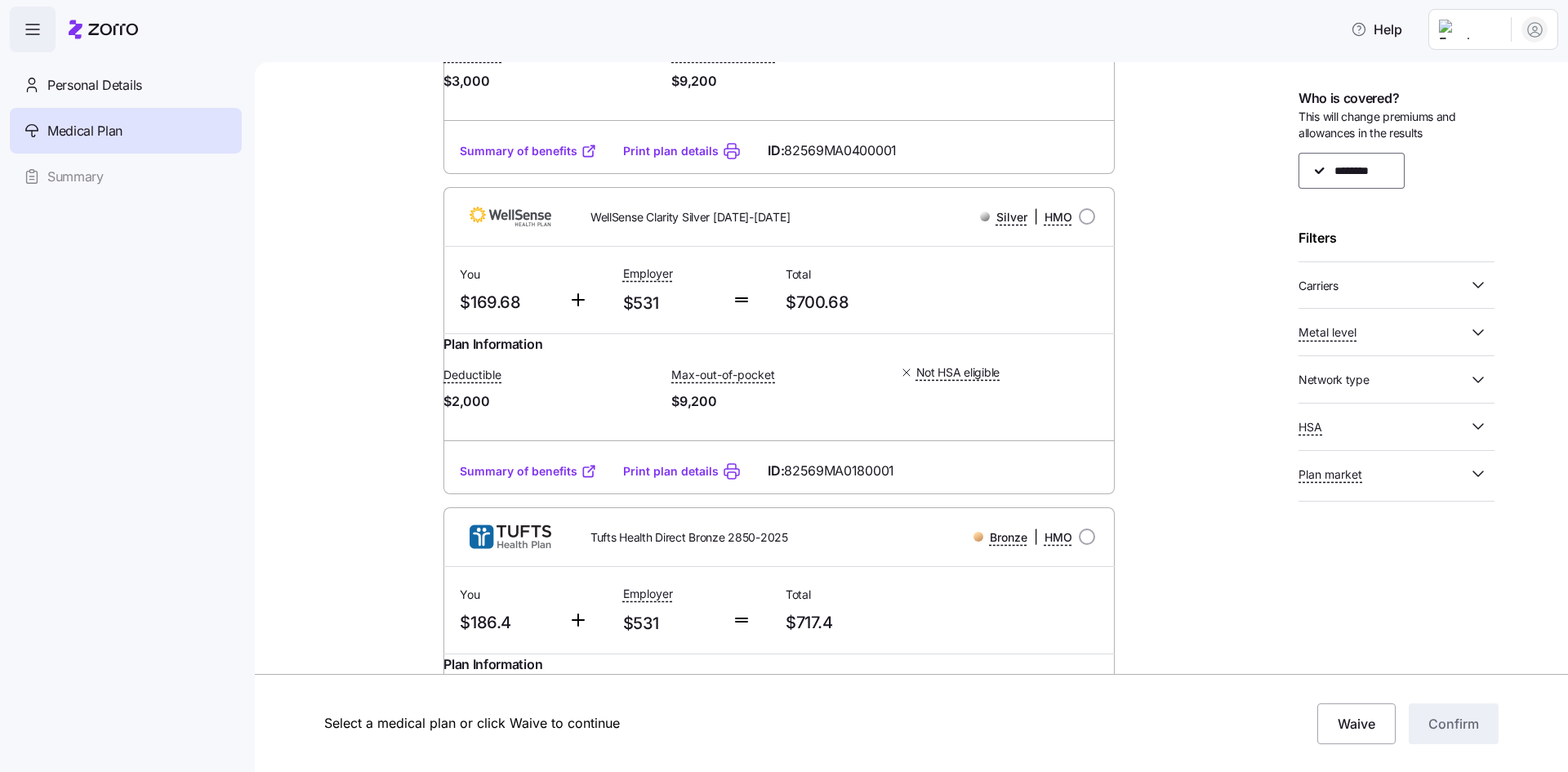 scroll, scrollTop: 408, scrollLeft: 0, axis: vertical 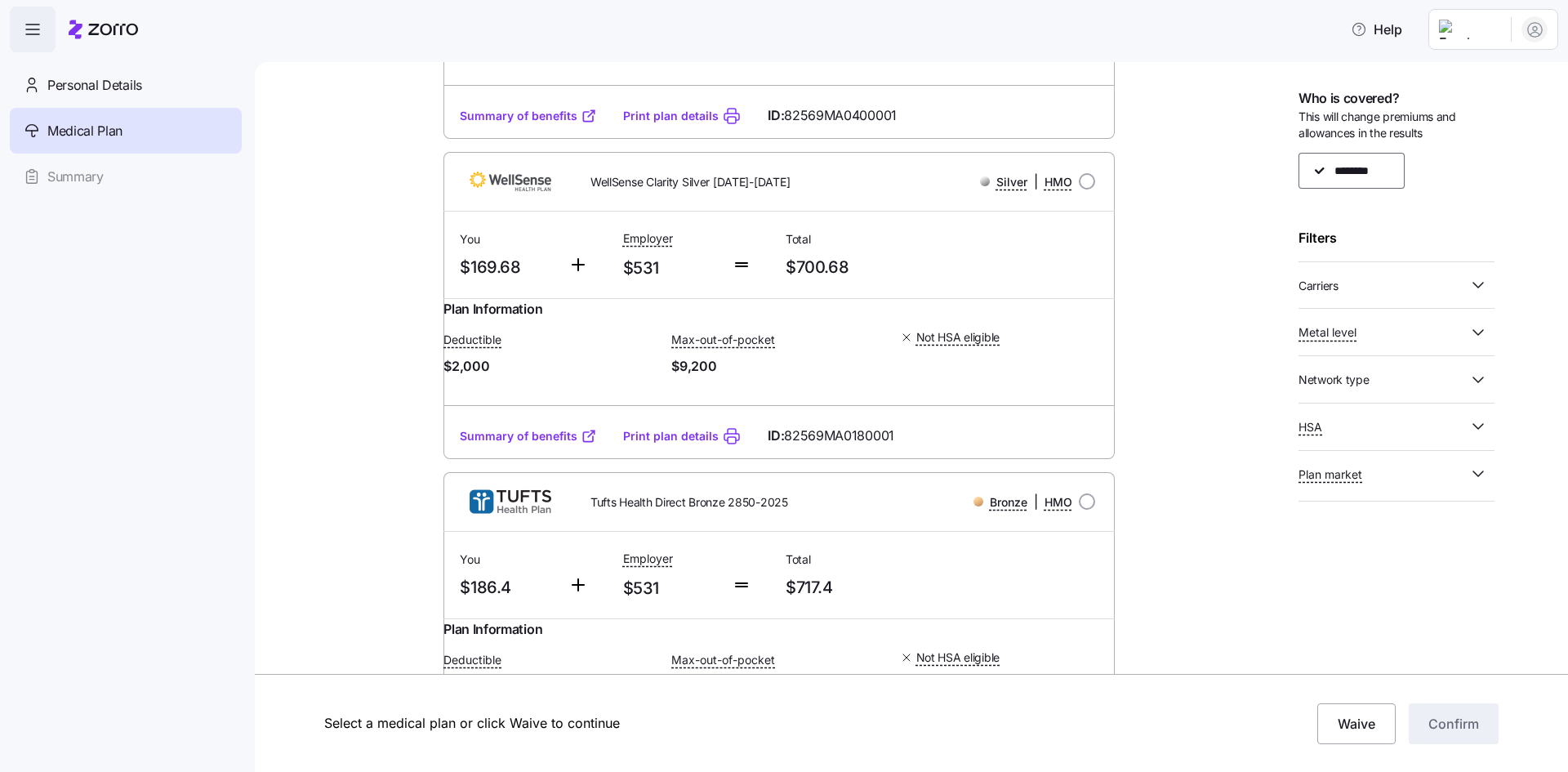 click on "Print plan details" at bounding box center (670, 436) 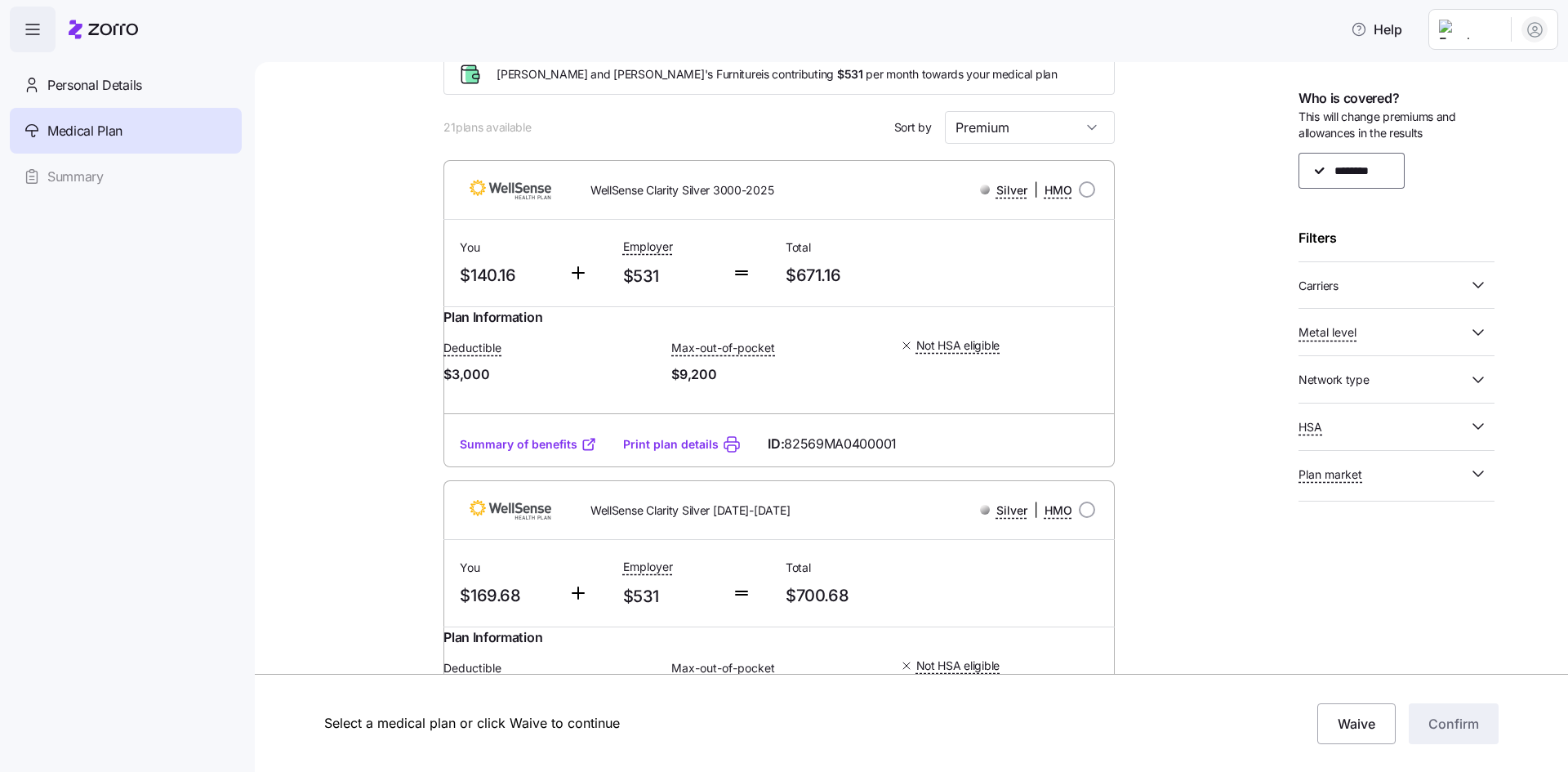 scroll, scrollTop: 0, scrollLeft: 0, axis: both 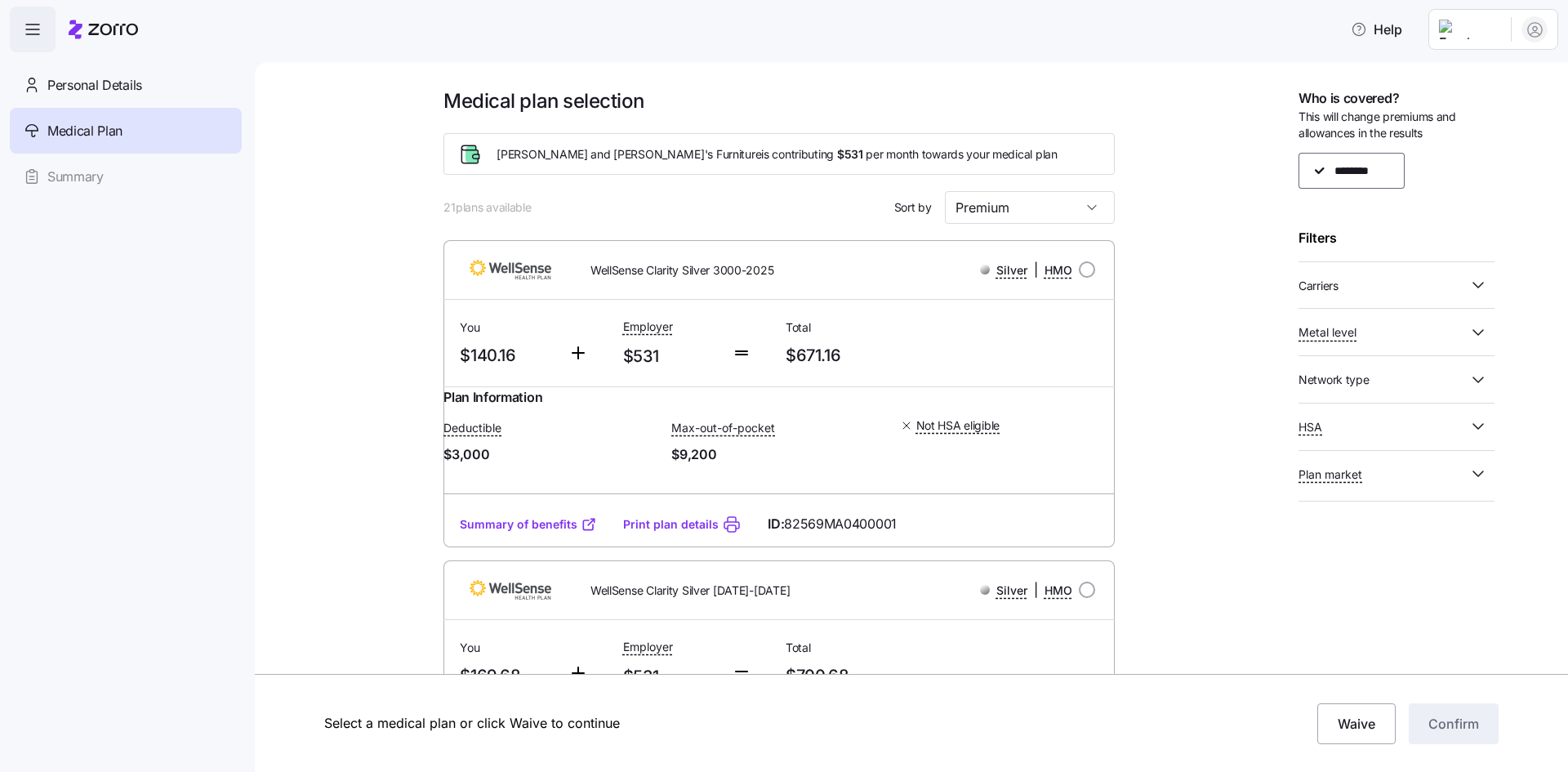 click on "Print plan details" at bounding box center [670, 524] 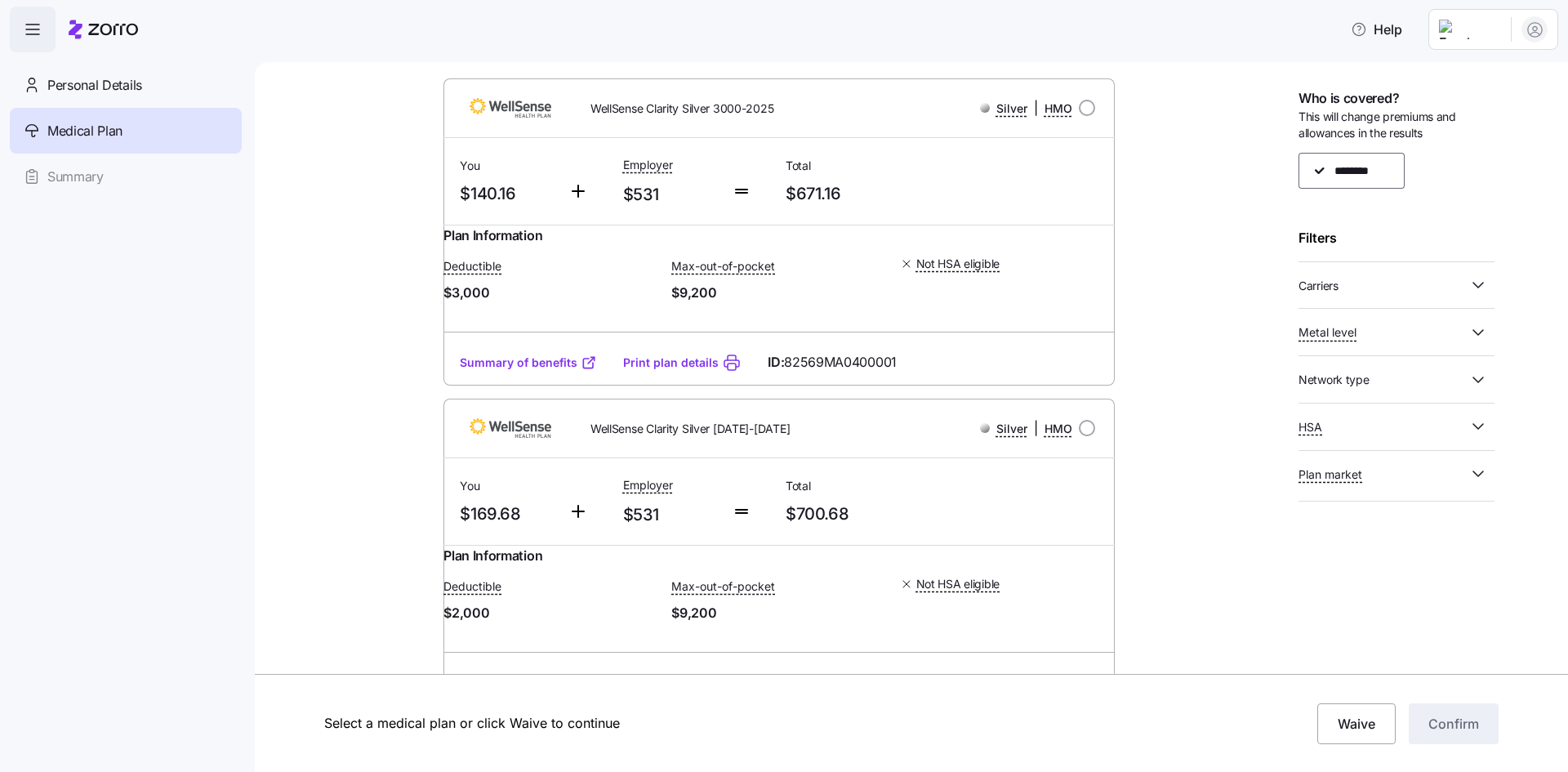scroll, scrollTop: 163, scrollLeft: 0, axis: vertical 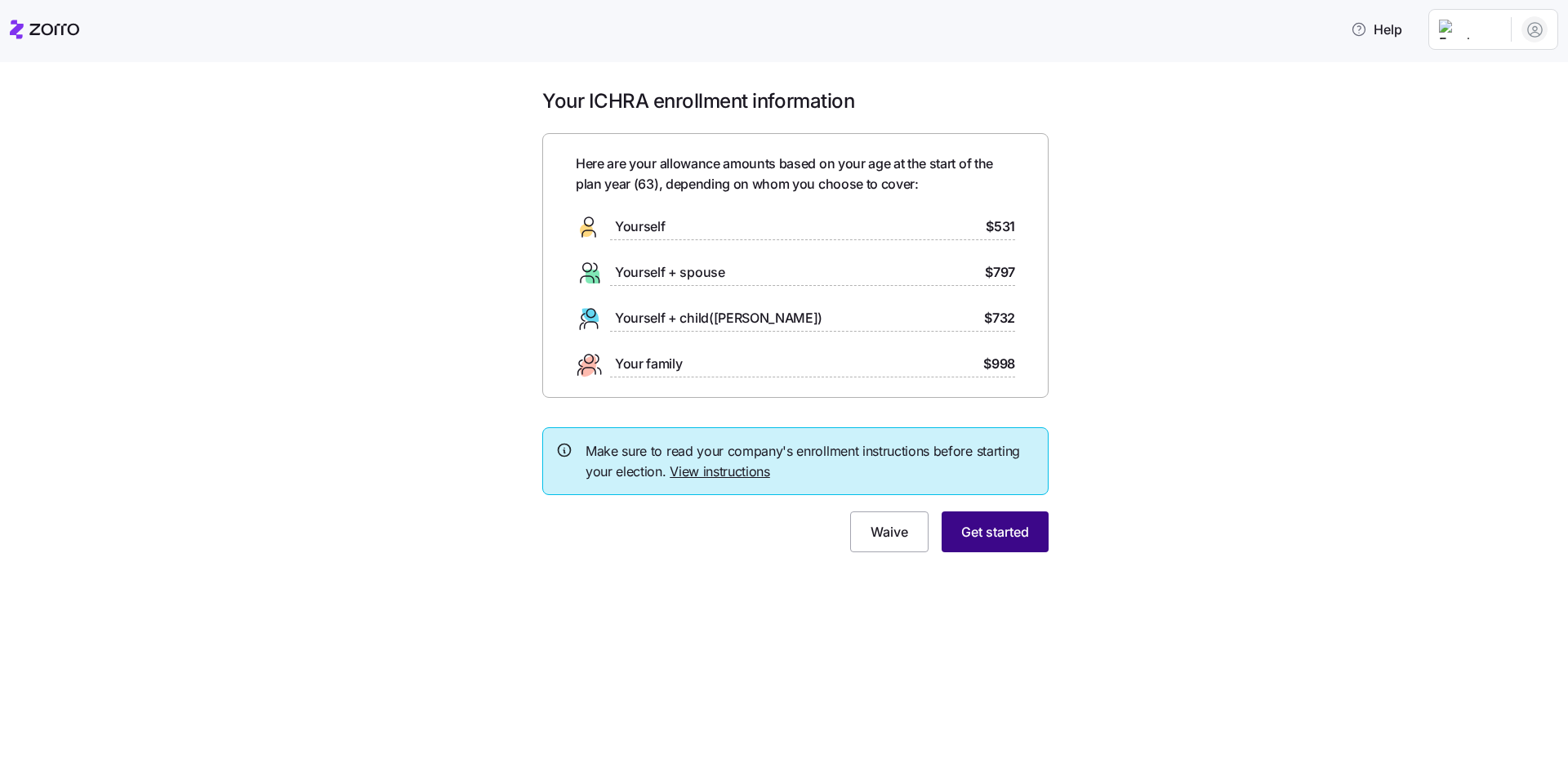 click on "Get started" at bounding box center (995, 532) 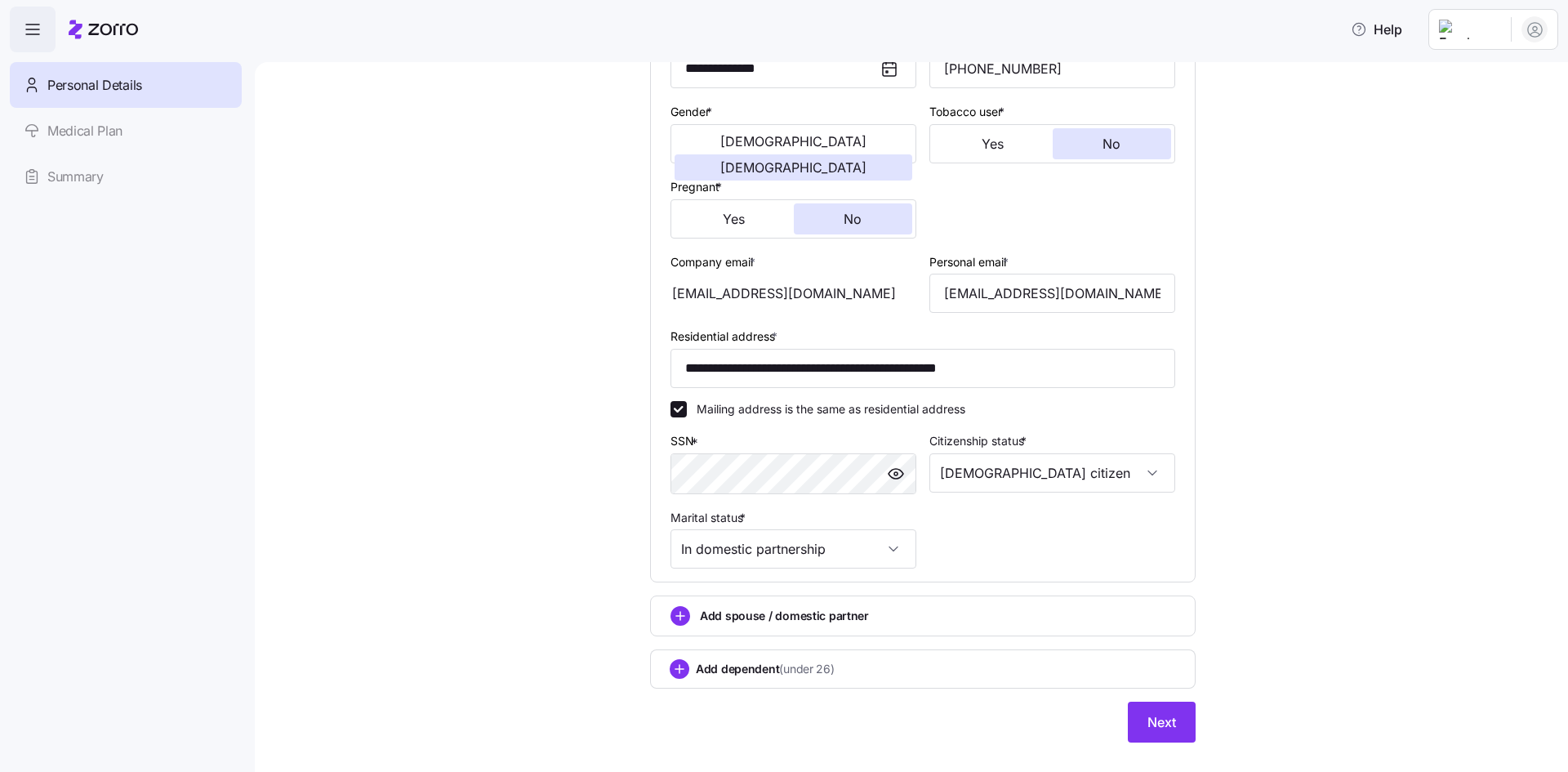 scroll, scrollTop: 311, scrollLeft: 0, axis: vertical 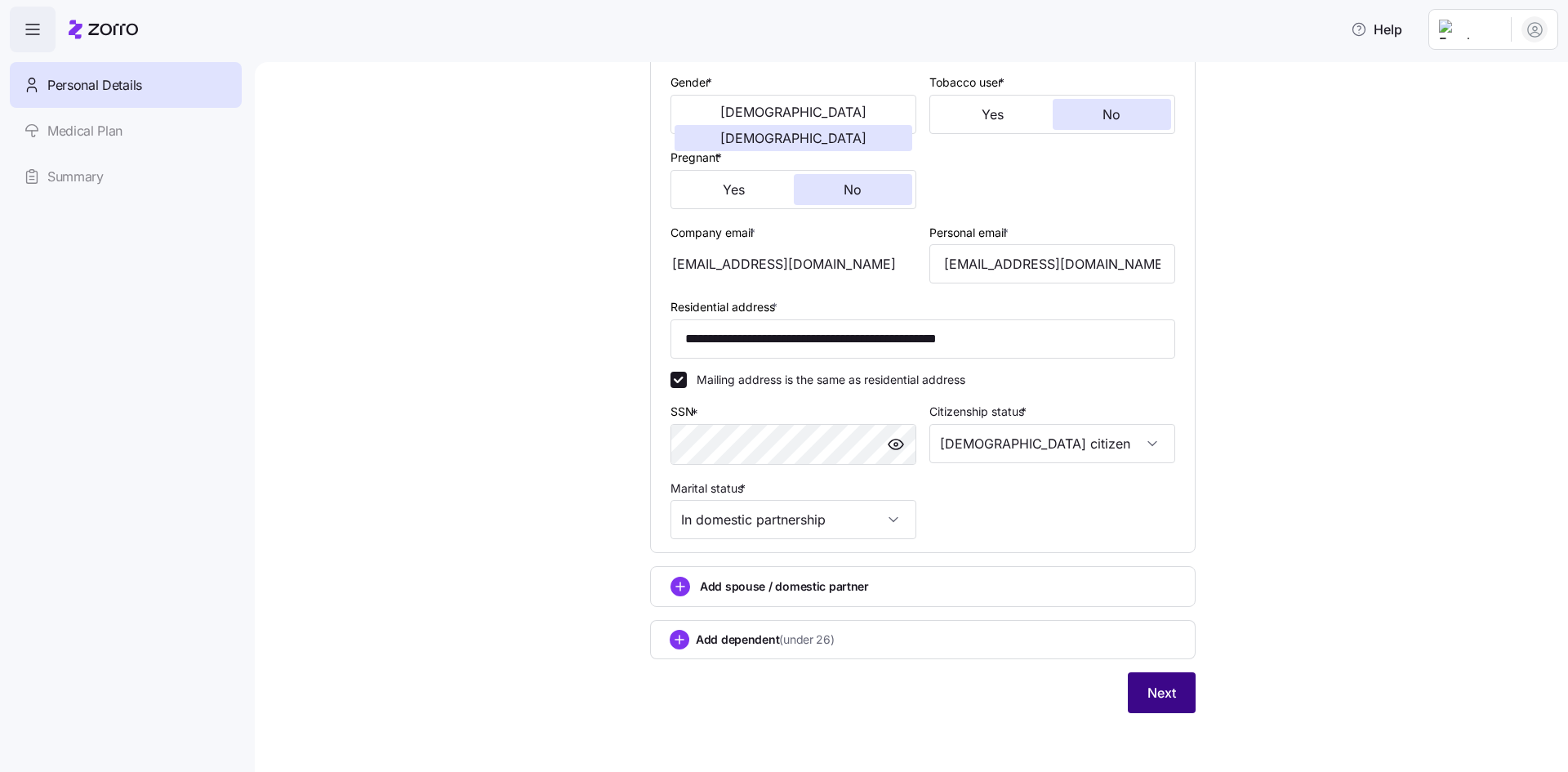 click on "Next" at bounding box center [1161, 693] 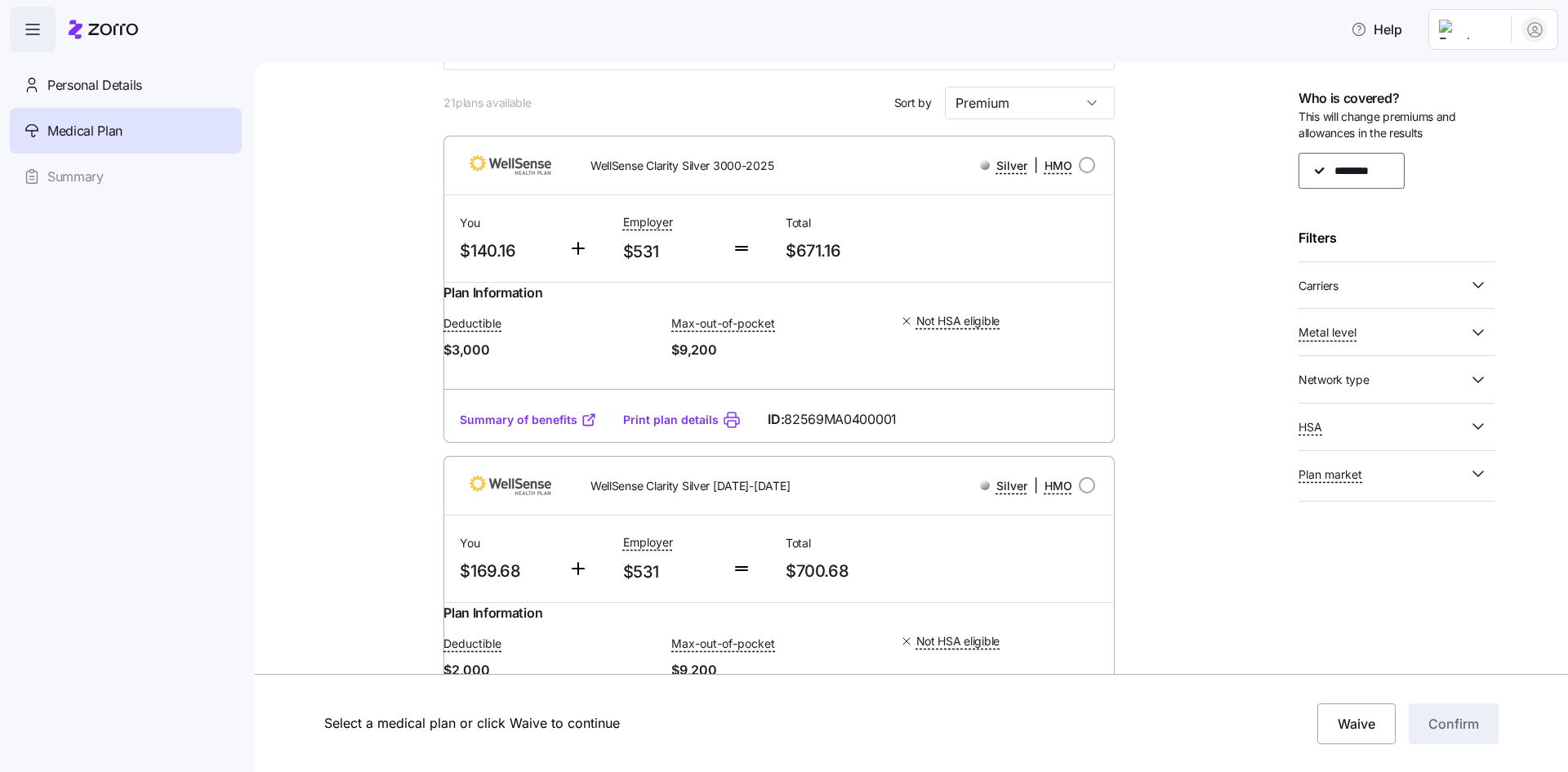 scroll, scrollTop: 245, scrollLeft: 0, axis: vertical 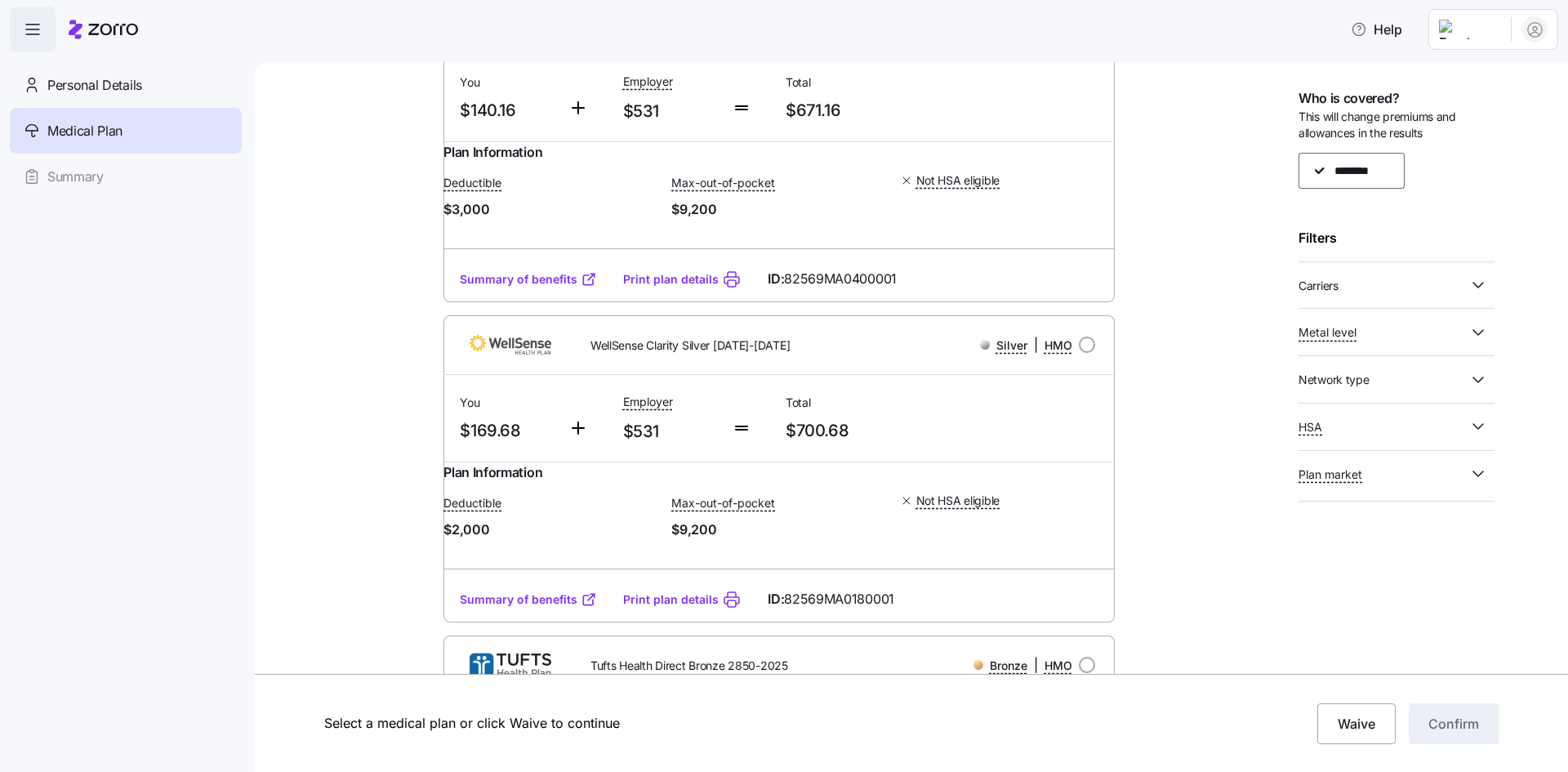 click on "Summary of benefits" at bounding box center (528, 279) 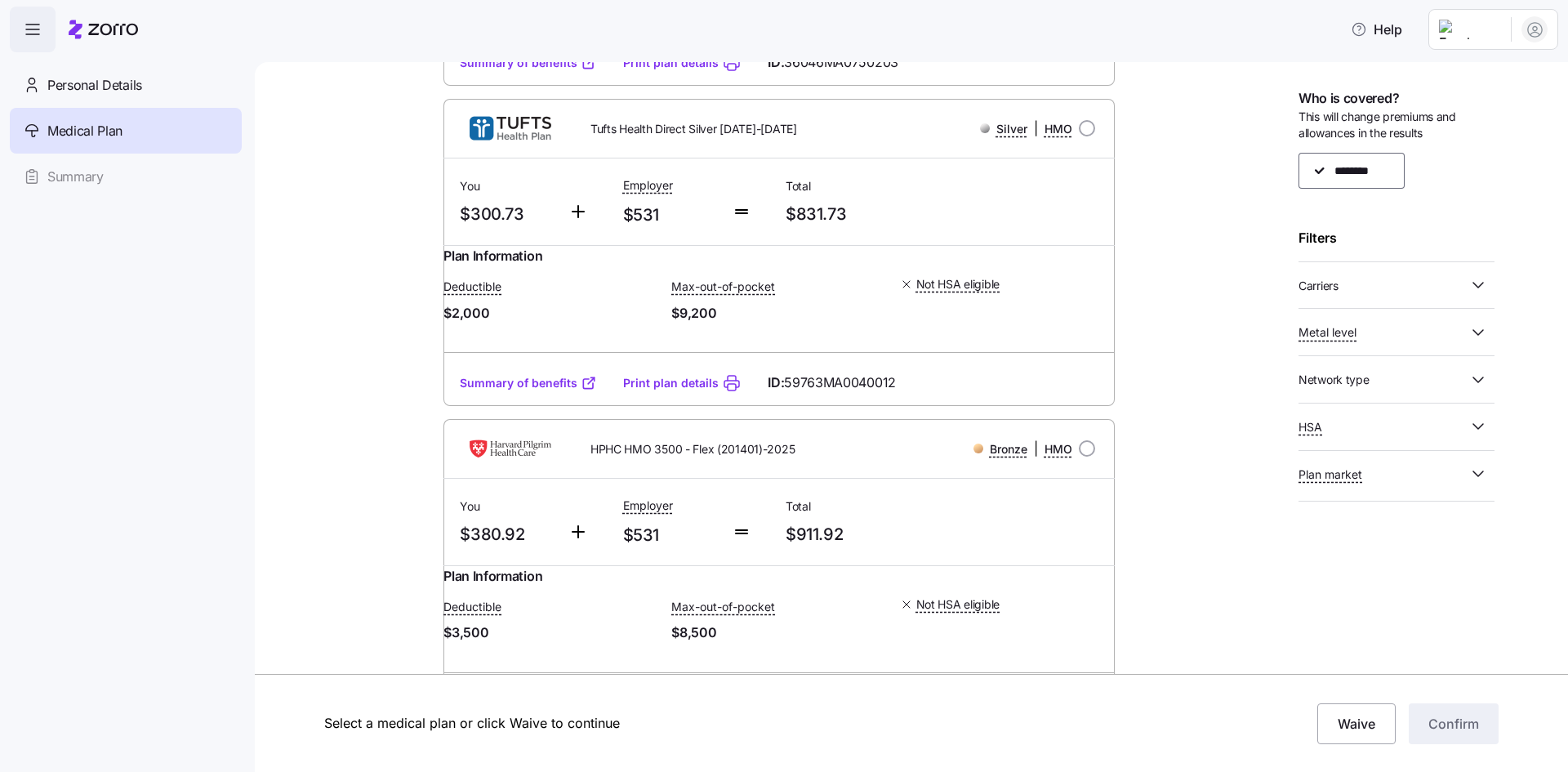 scroll, scrollTop: 1716, scrollLeft: 0, axis: vertical 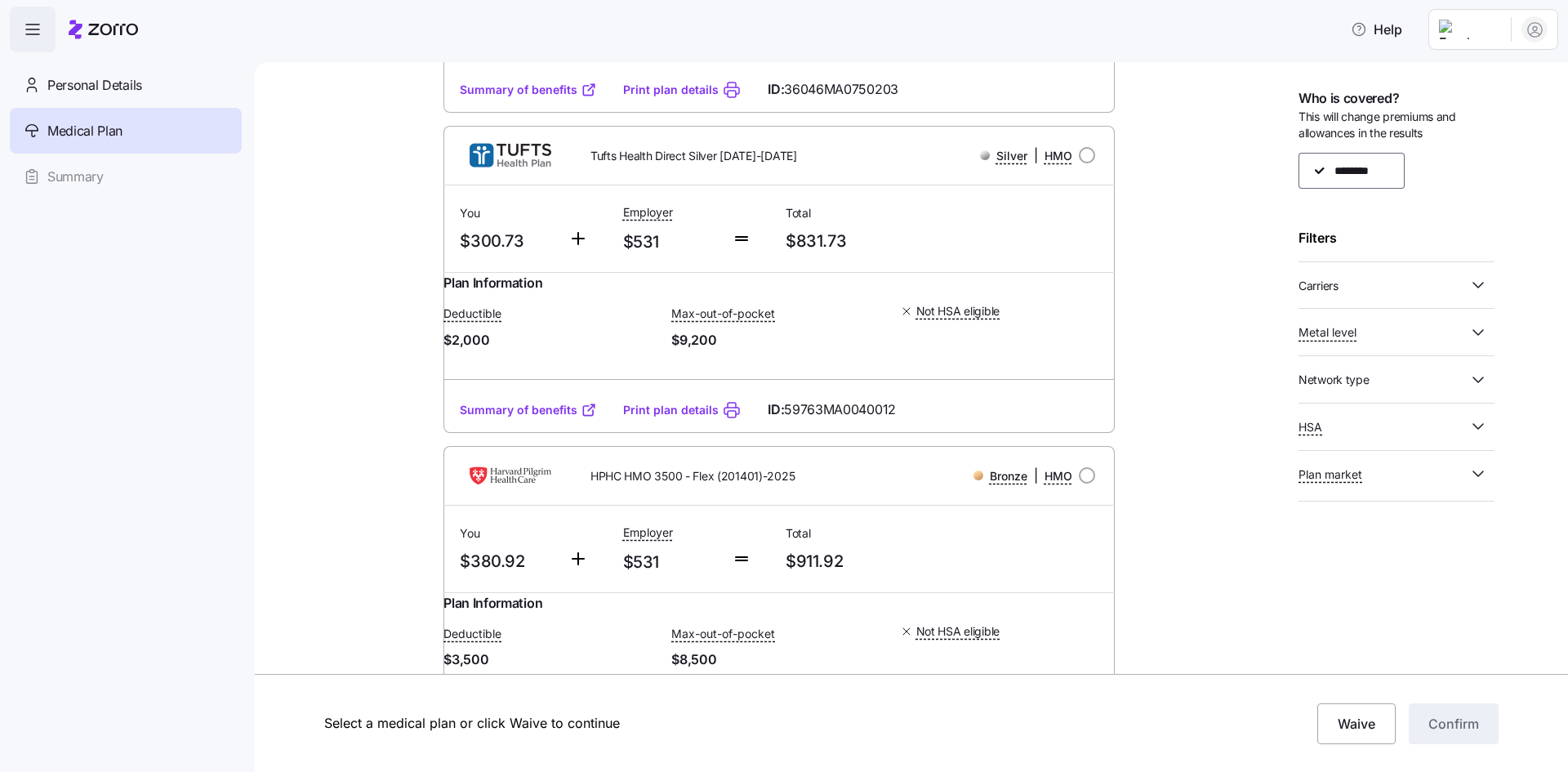 click on "Summary of benefits" at bounding box center (528, 410) 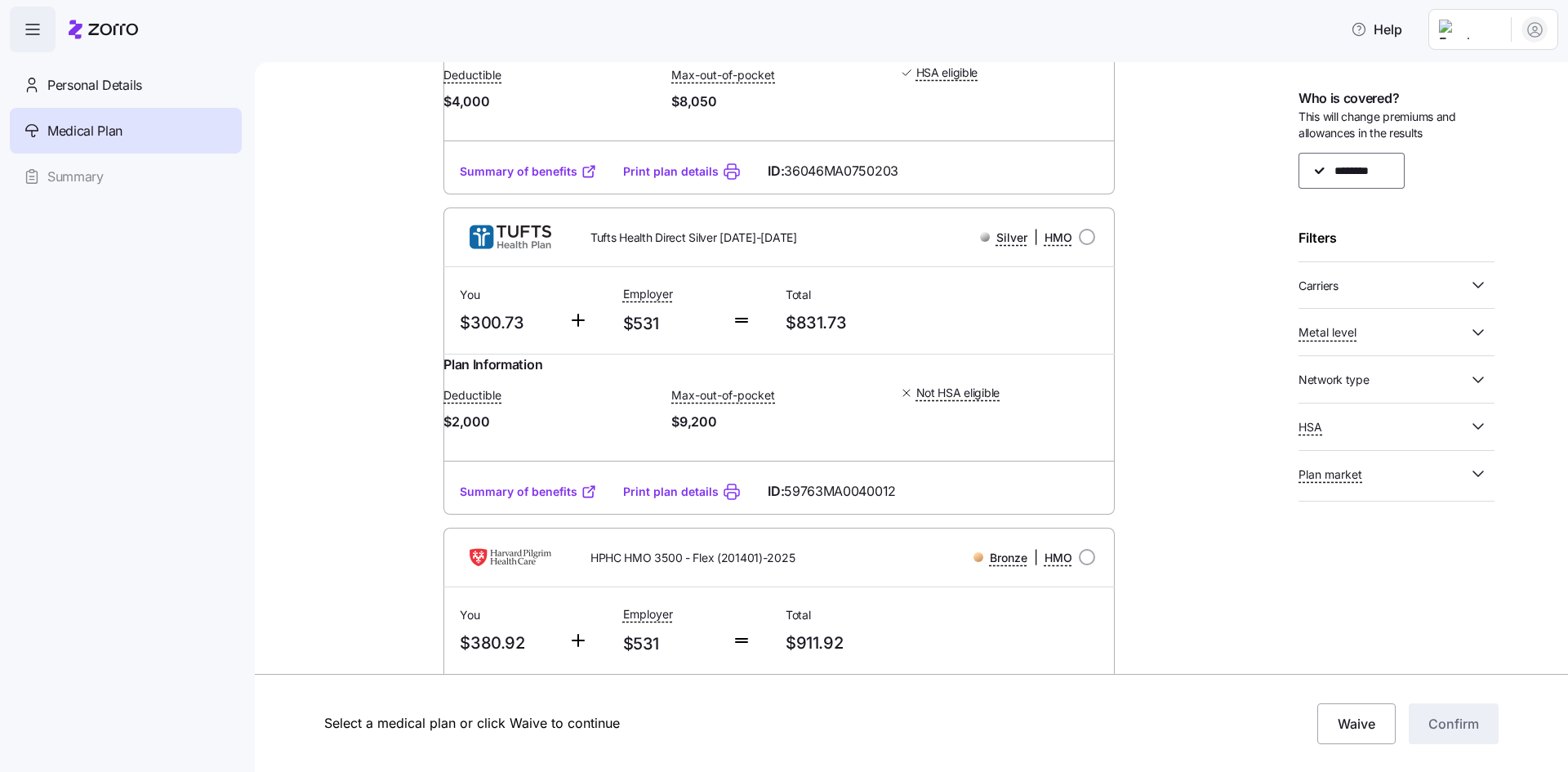 click on "Print plan details" at bounding box center (670, 492) 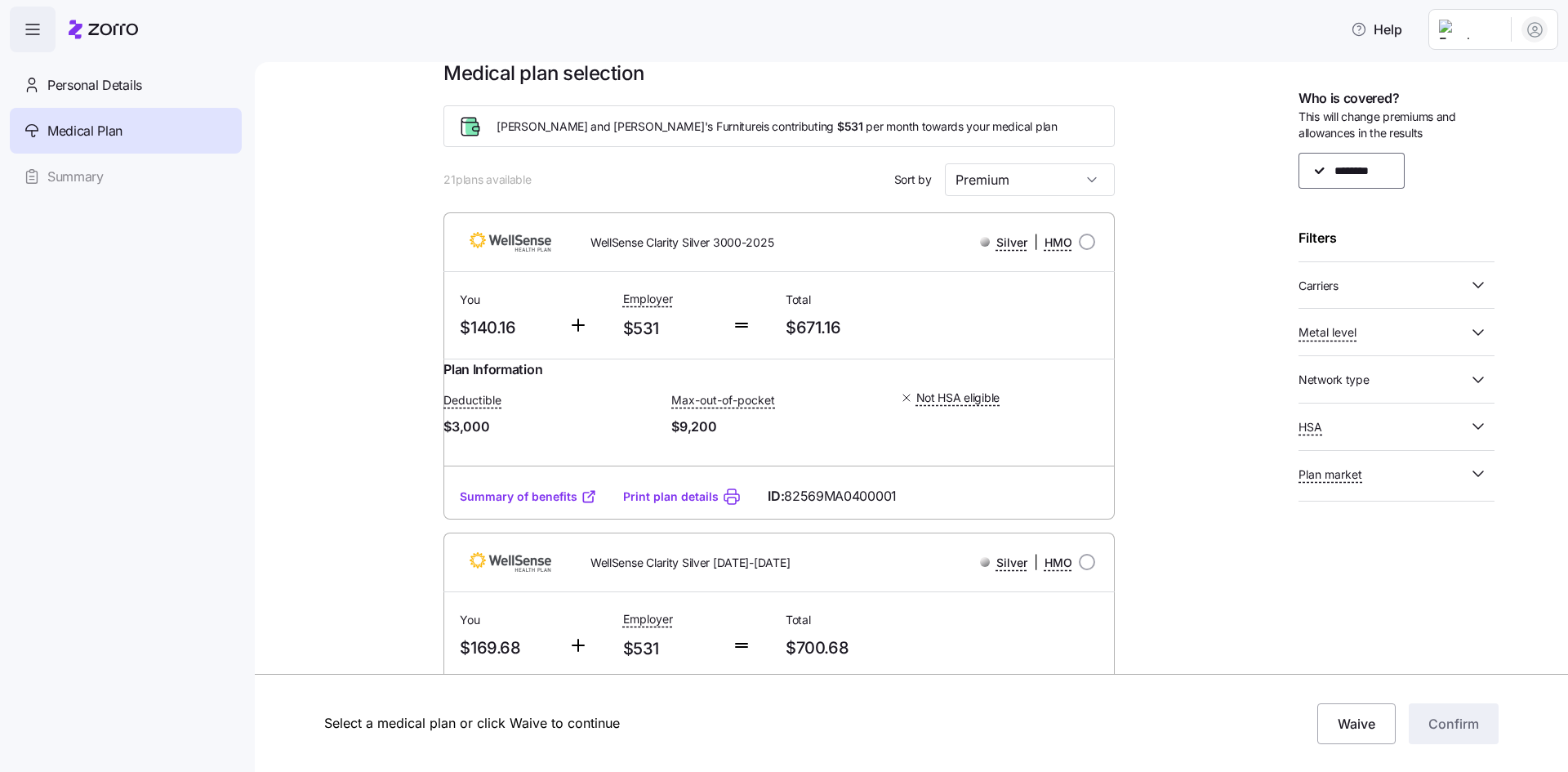 scroll, scrollTop: 0, scrollLeft: 0, axis: both 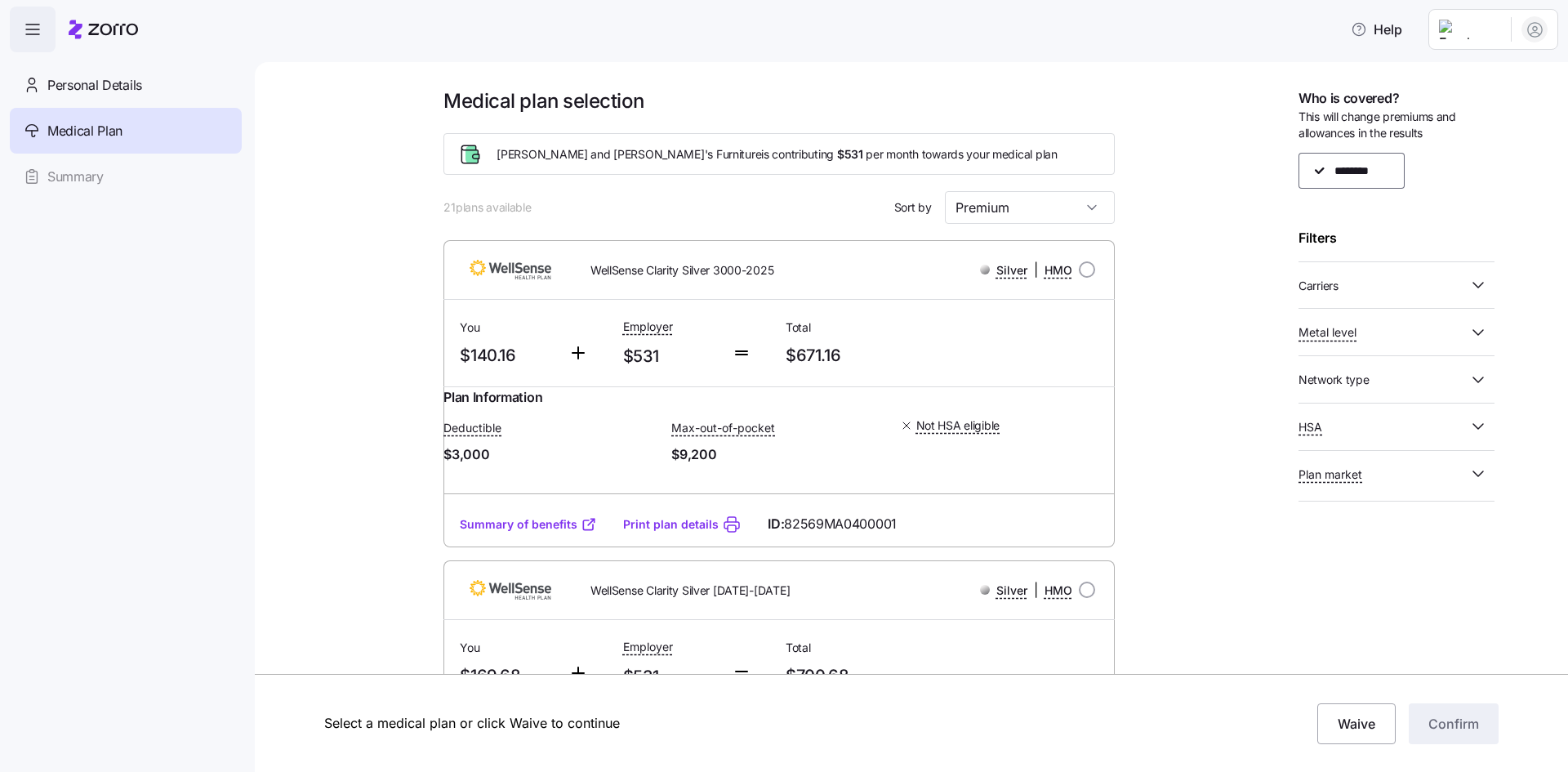 click at bounding box center (1087, 270) 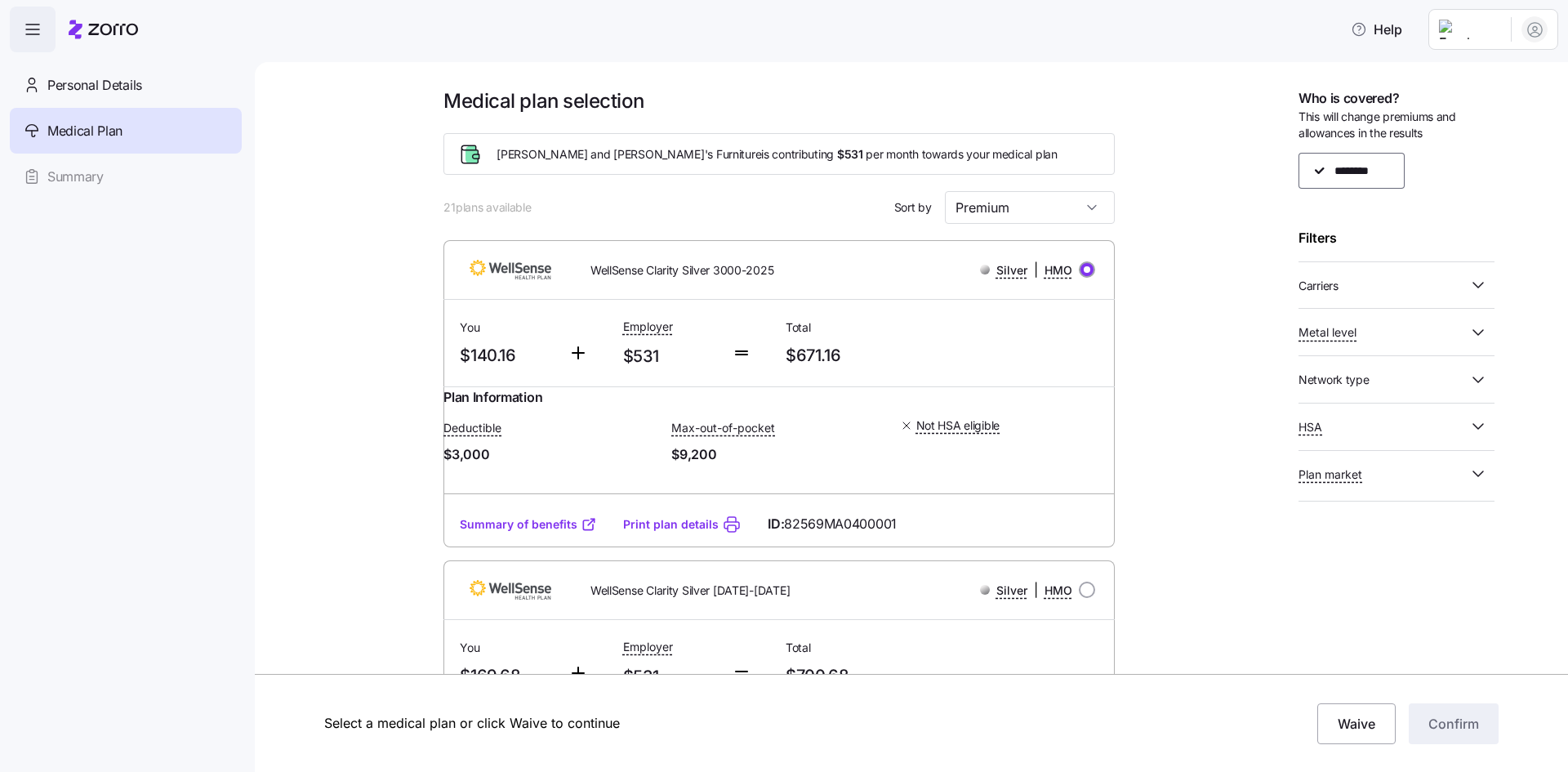 radio on "true" 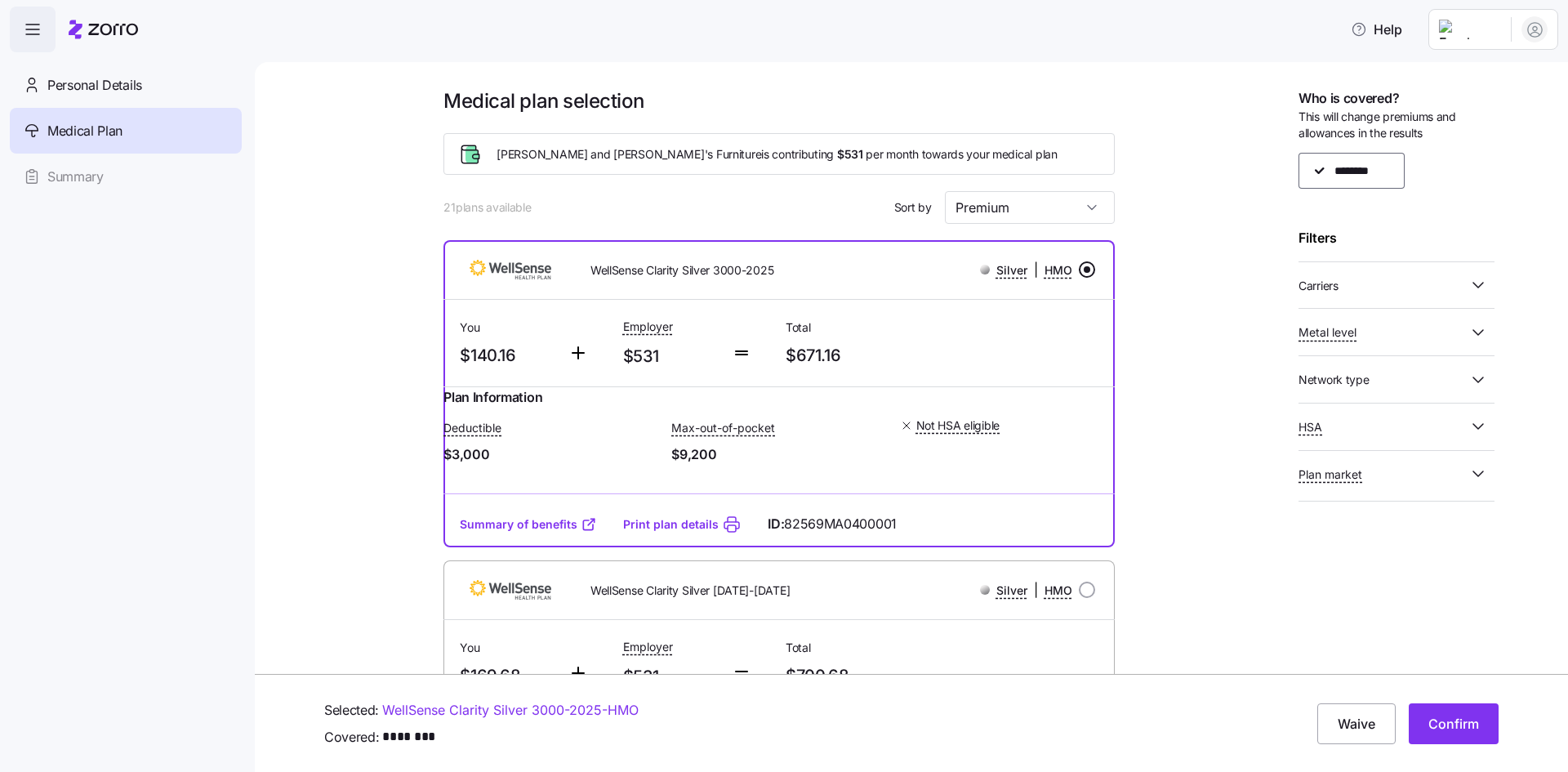 click at bounding box center [1087, 270] 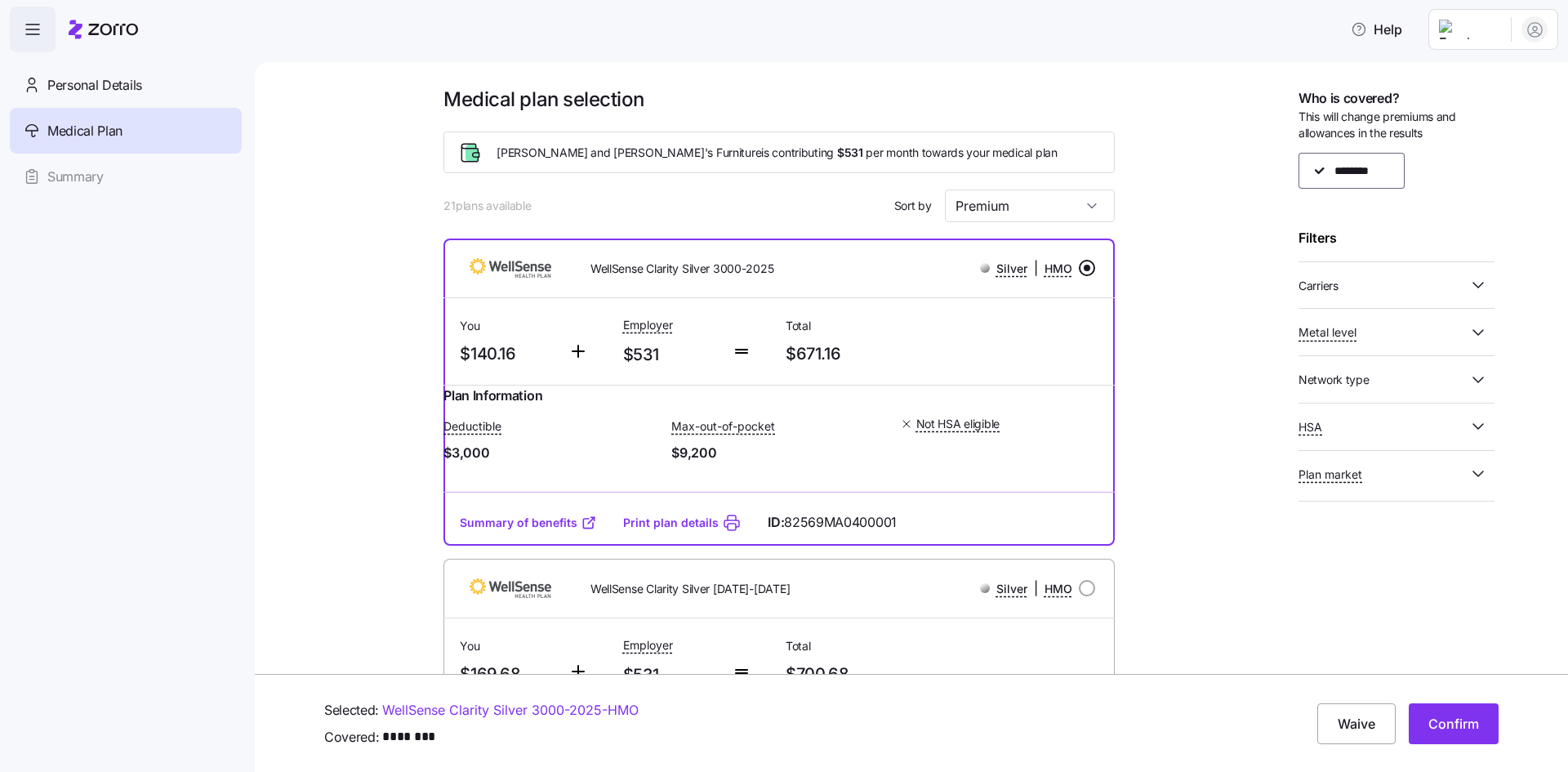 scroll, scrollTop: 0, scrollLeft: 0, axis: both 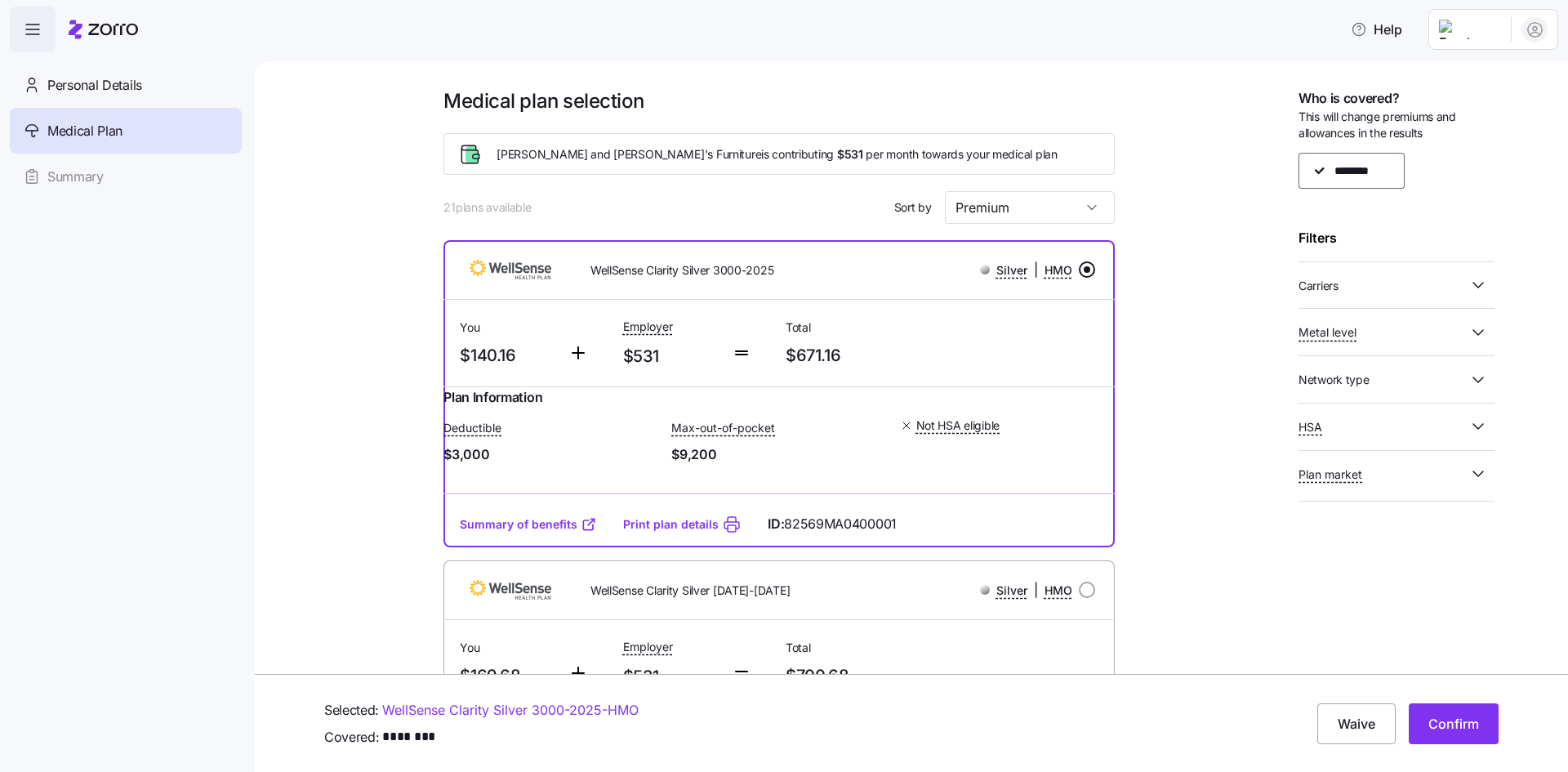 click on "Medical plan selection Bernie and Phyl's Furniture  is contributing   $531   per month towards your medical plan 21  plans available Sort by Premium WellSense Clarity Silver 3000-2025   Silver | HMO You $140.16 Employer $531 Total $671.16 Plan Information Deductible $3,000 Max-out-of-pocket $9,200 Not HSA eligible MICHELLE   SUTHERLAND ,  08/03/1961 ,   220 Peter Salem Road, Leicester, MA 01524-1281, USA ; Who is covered:   Me ;   Employer contribution:  up to $531 Medical Plan WellSense Clarity Silver 3000-2025   Silver  |  HMO Summary of benefits Select Your current choice Premium Total Premium $671.16 After allowance $140.16 Deductible Individual: Medical $3,000 Family: Medical $6,000 Max Out of Pocket Individual: Medical $9,200 Family: Medical $18,400 HSA Eligible HSA Eligible No Doctor visits Primary Care $30/$60 copay Urgent Care & Visits Emergency room Deductible, then $750 copay Pharmacy Drugs Deductible, then $30/35%/35% Summary of benefits Print plan details ID:  82569MA0400001   Silver | HMO You" at bounding box center [923, 3400] 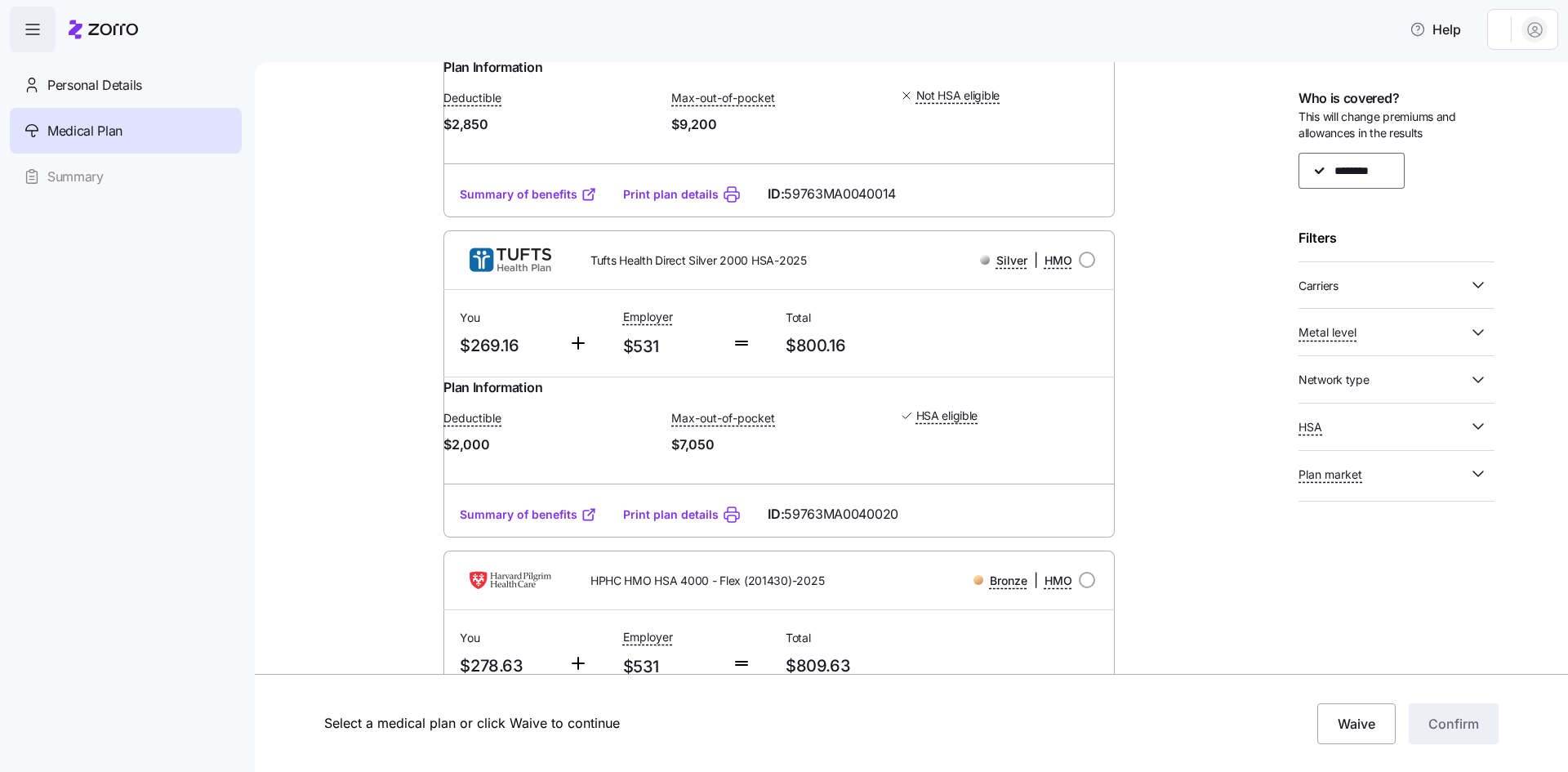 scroll, scrollTop: 980, scrollLeft: 0, axis: vertical 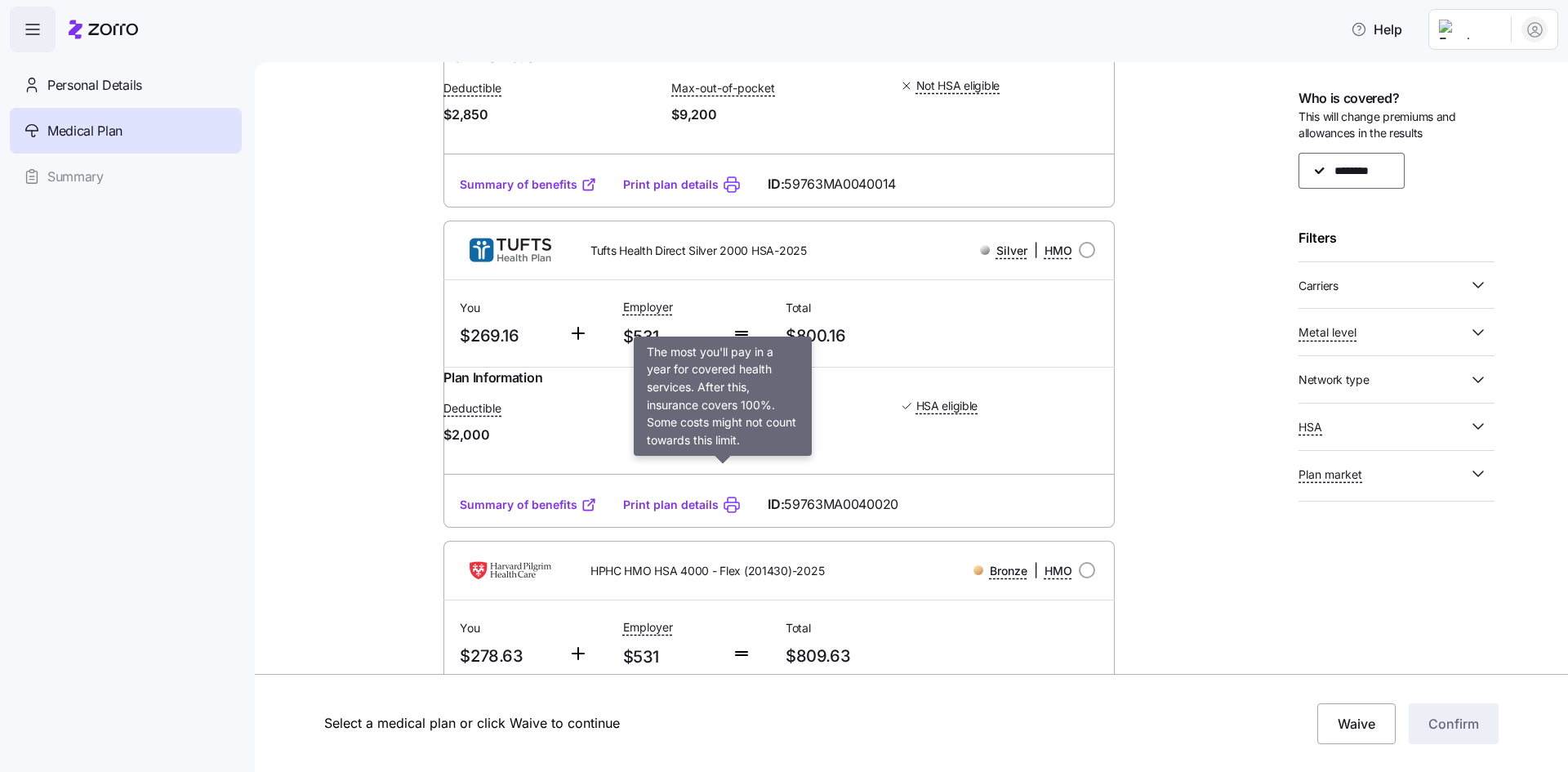 click on "Max-out-of-pocket" at bounding box center [723, 408] 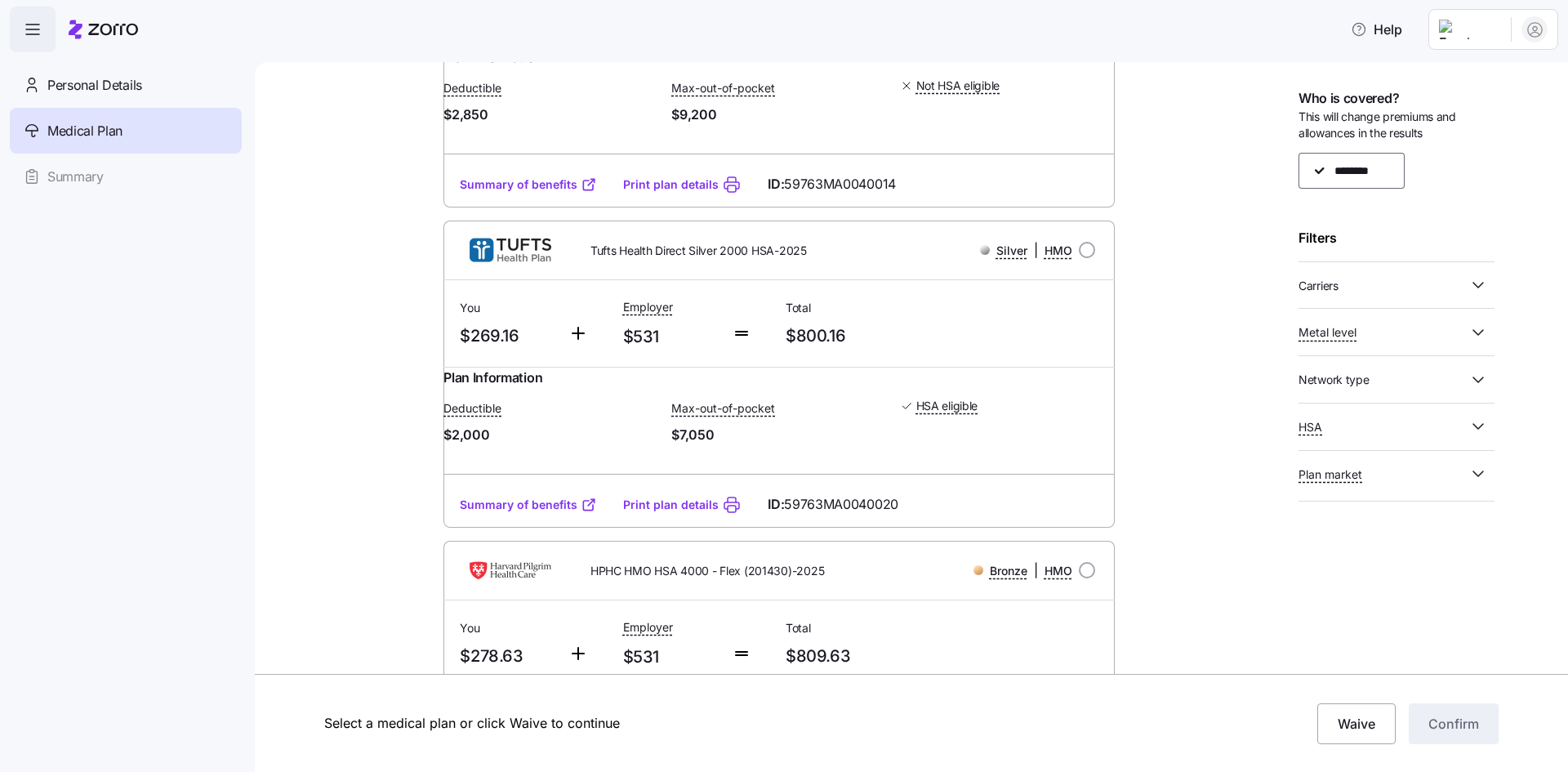 click on "Print plan details" at bounding box center [670, 505] 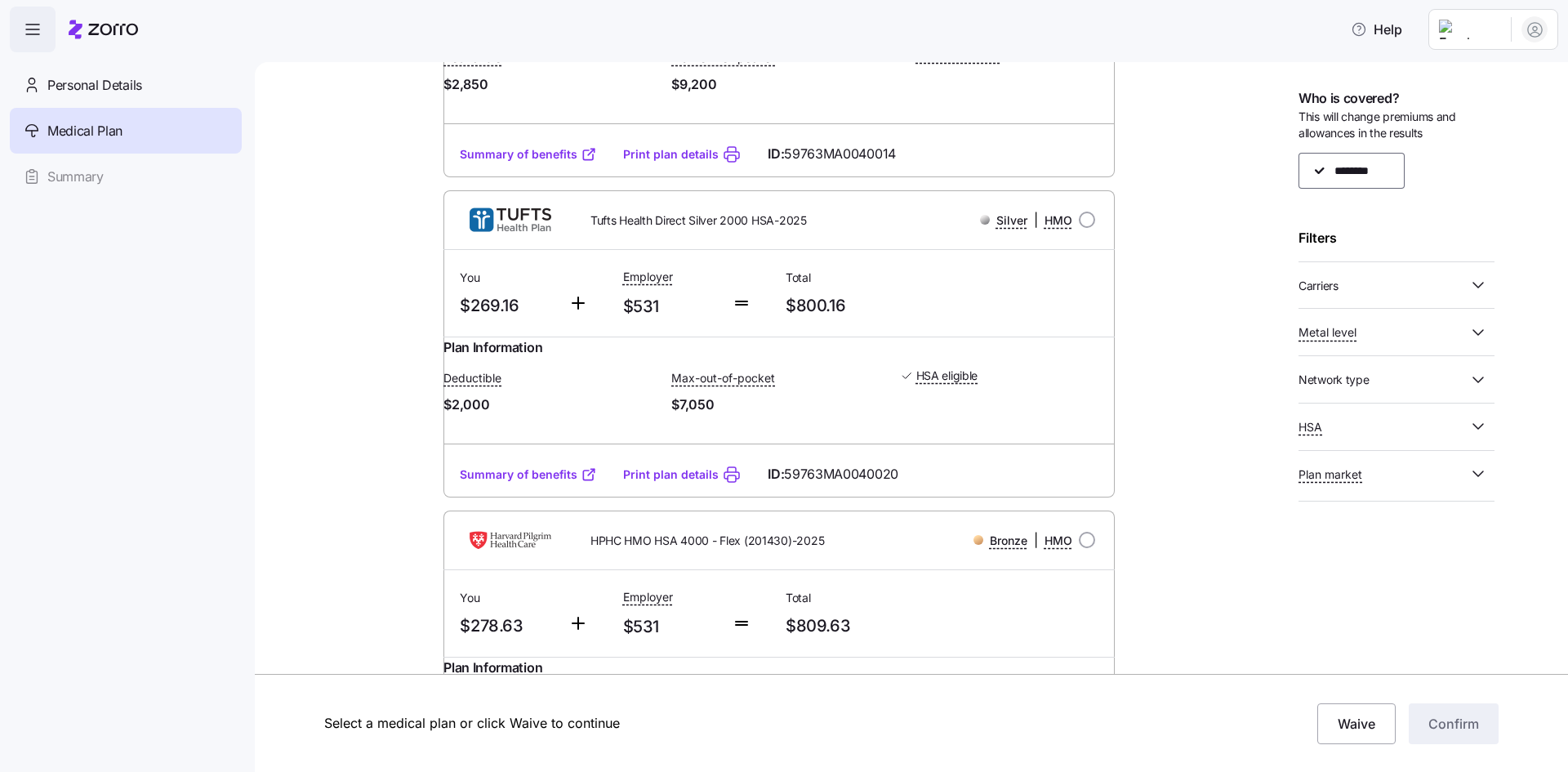 scroll, scrollTop: 1062, scrollLeft: 0, axis: vertical 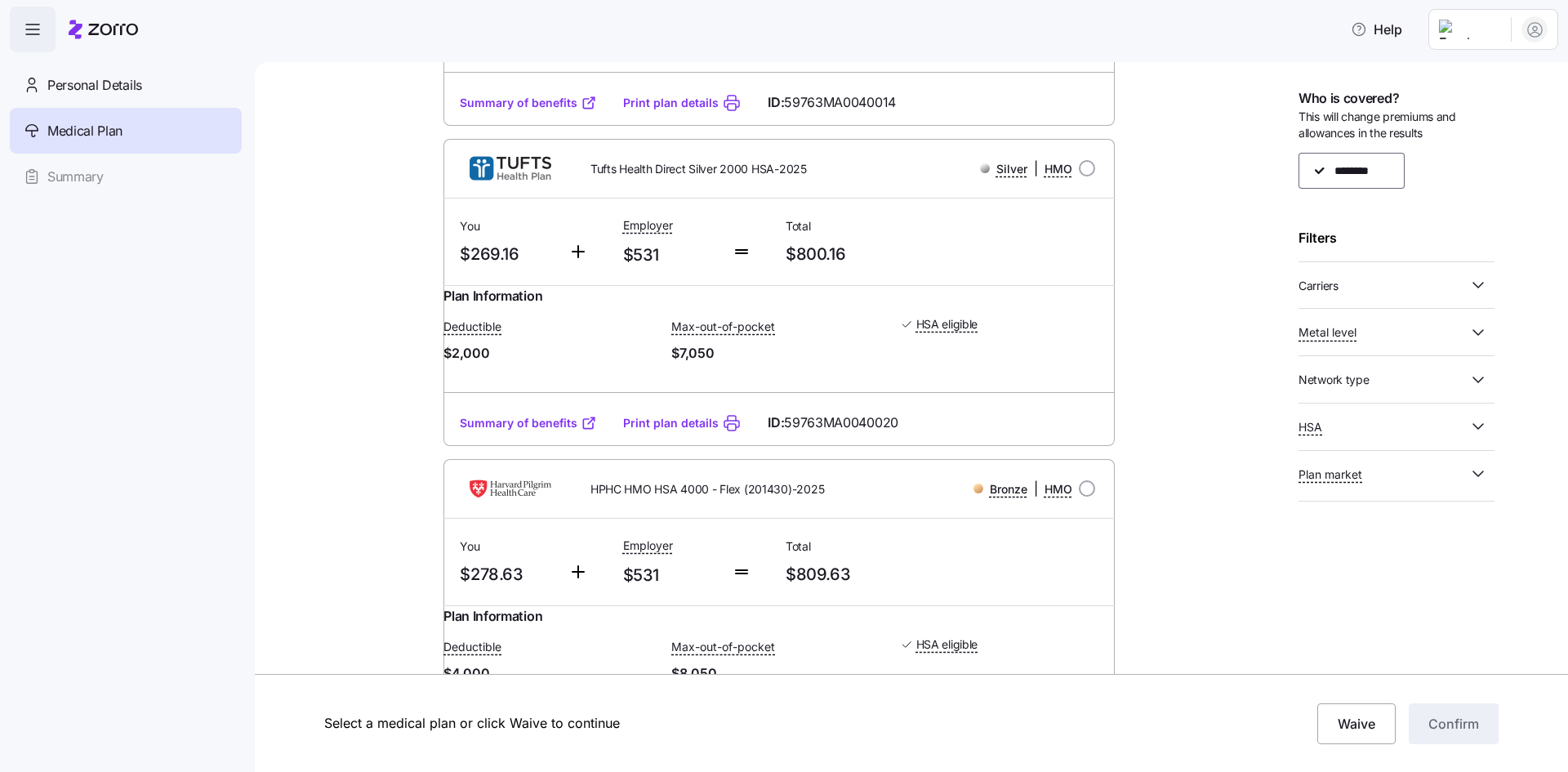 click on "Print plan details" at bounding box center (670, 423) 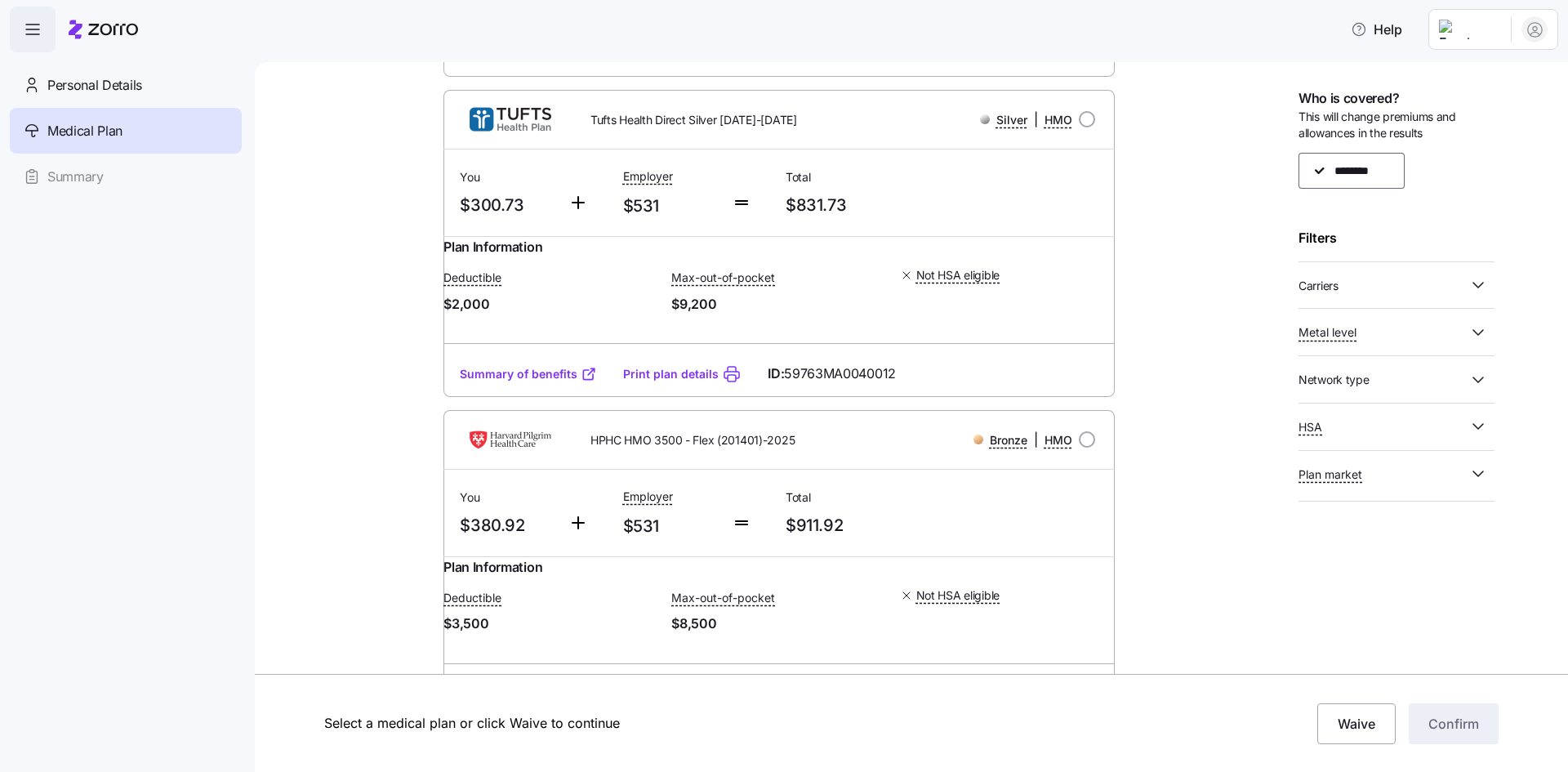 scroll, scrollTop: 1716, scrollLeft: 0, axis: vertical 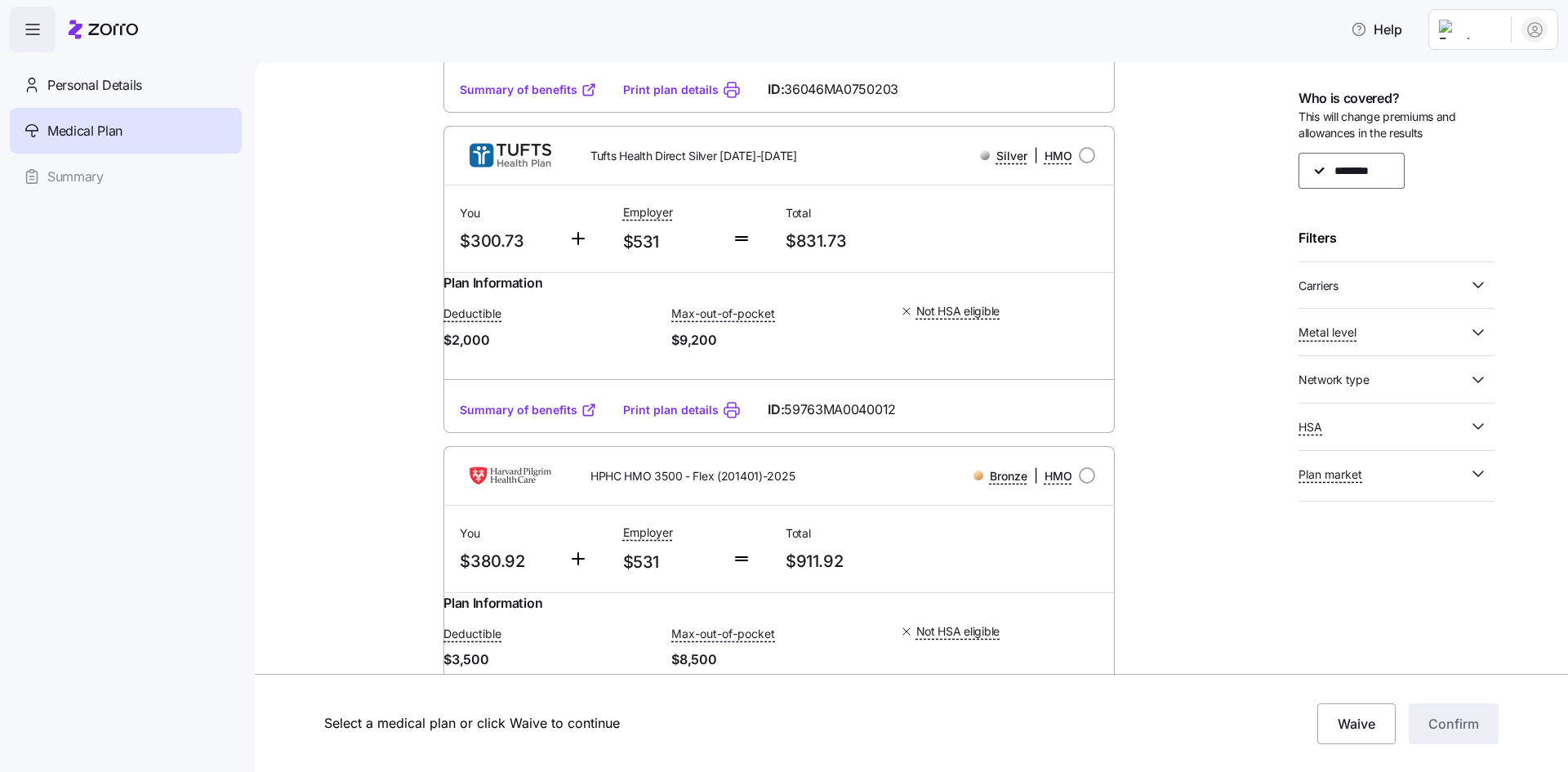click on "Print plan details" at bounding box center [670, 410] 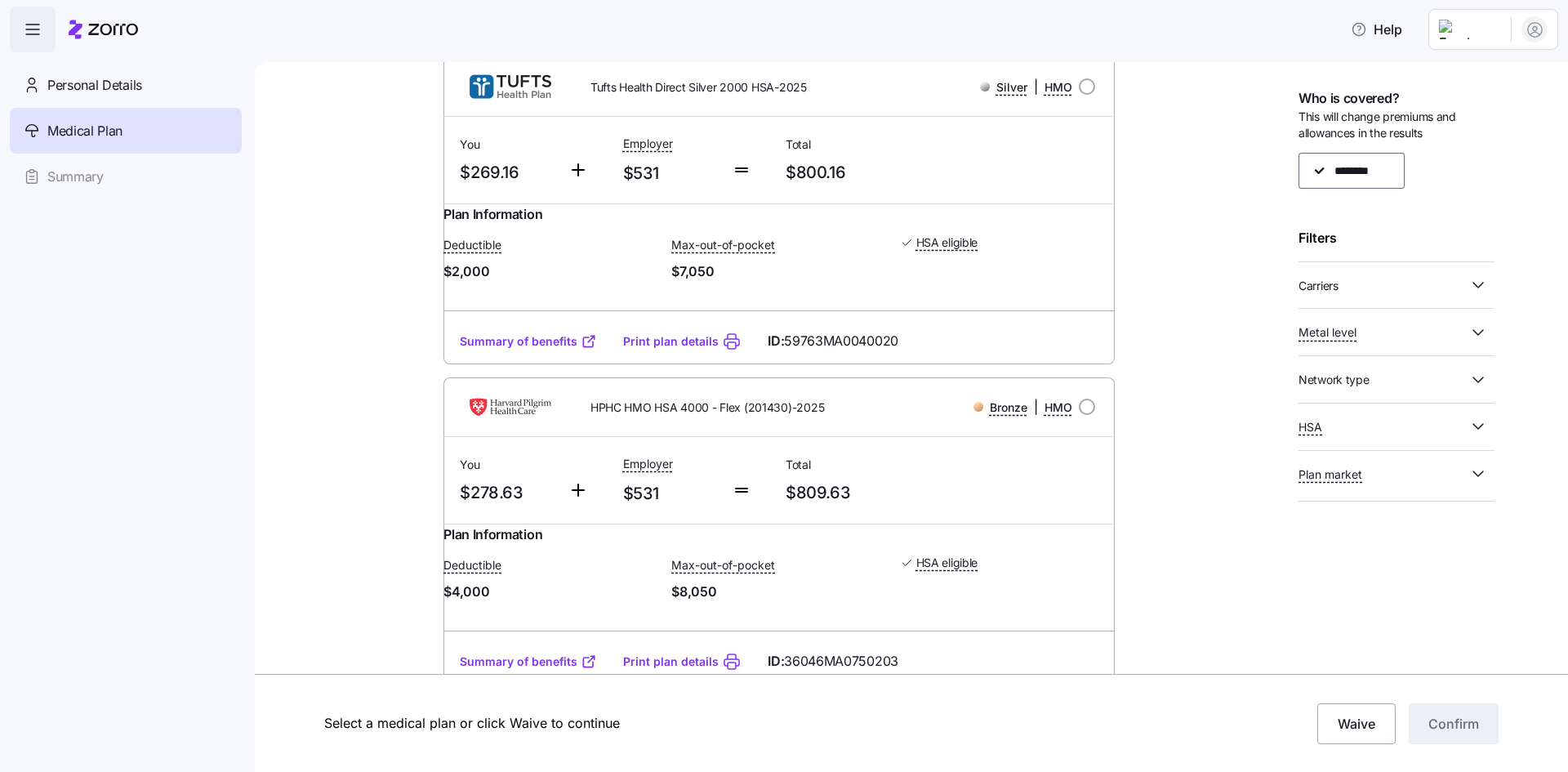 scroll, scrollTop: 1062, scrollLeft: 0, axis: vertical 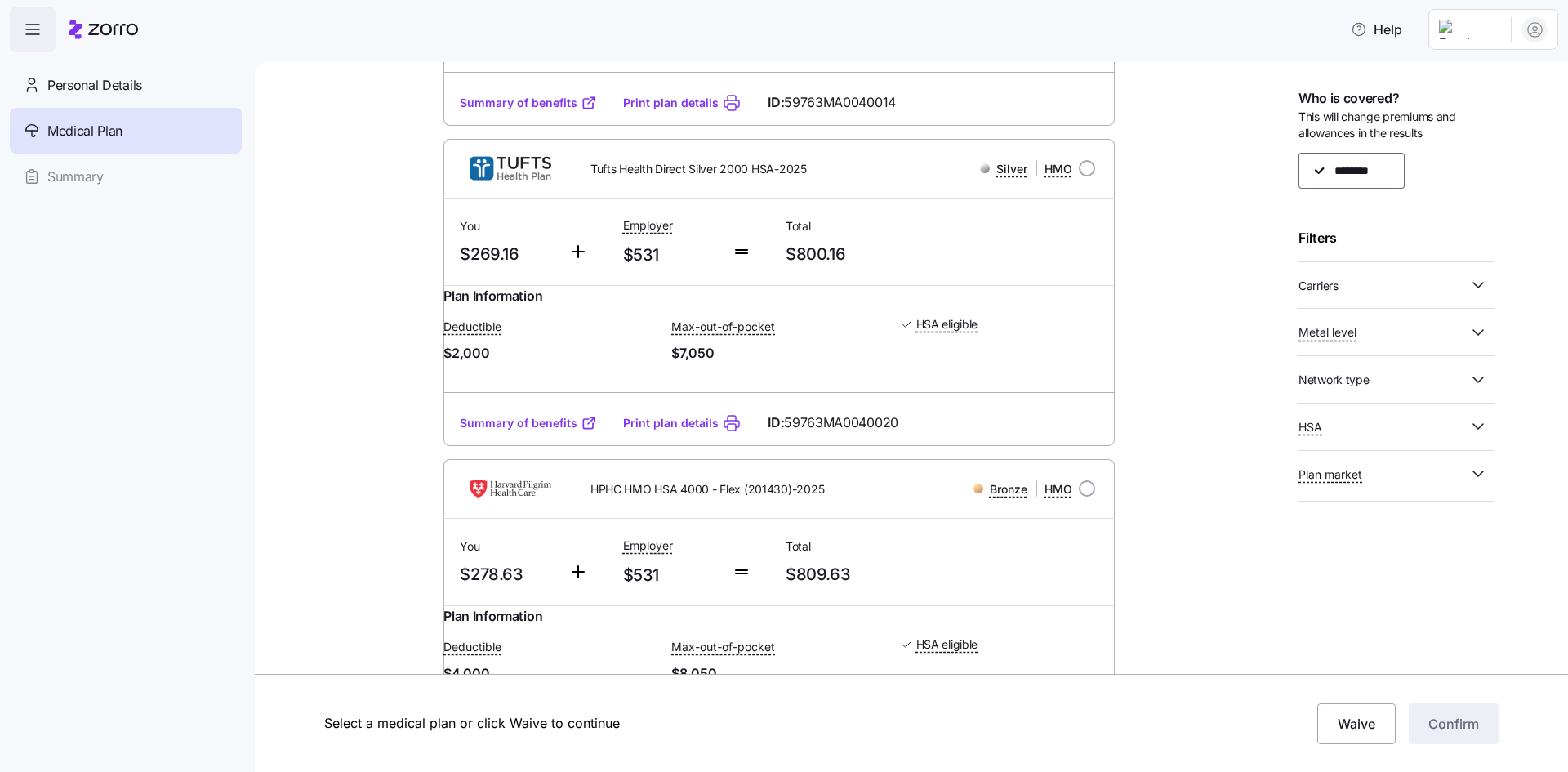click on "Summary of benefits" at bounding box center [528, 423] 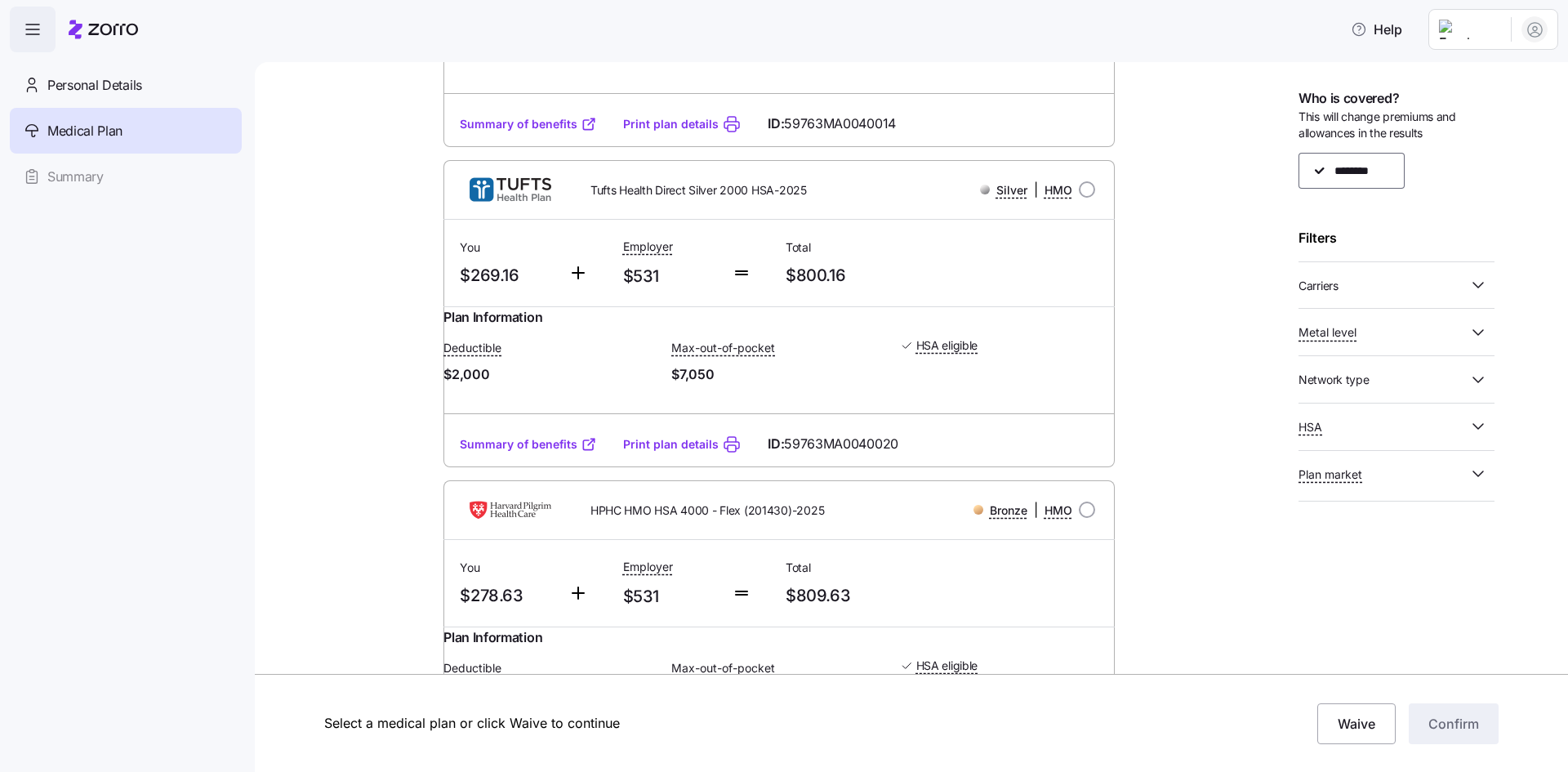 scroll, scrollTop: 1062, scrollLeft: 0, axis: vertical 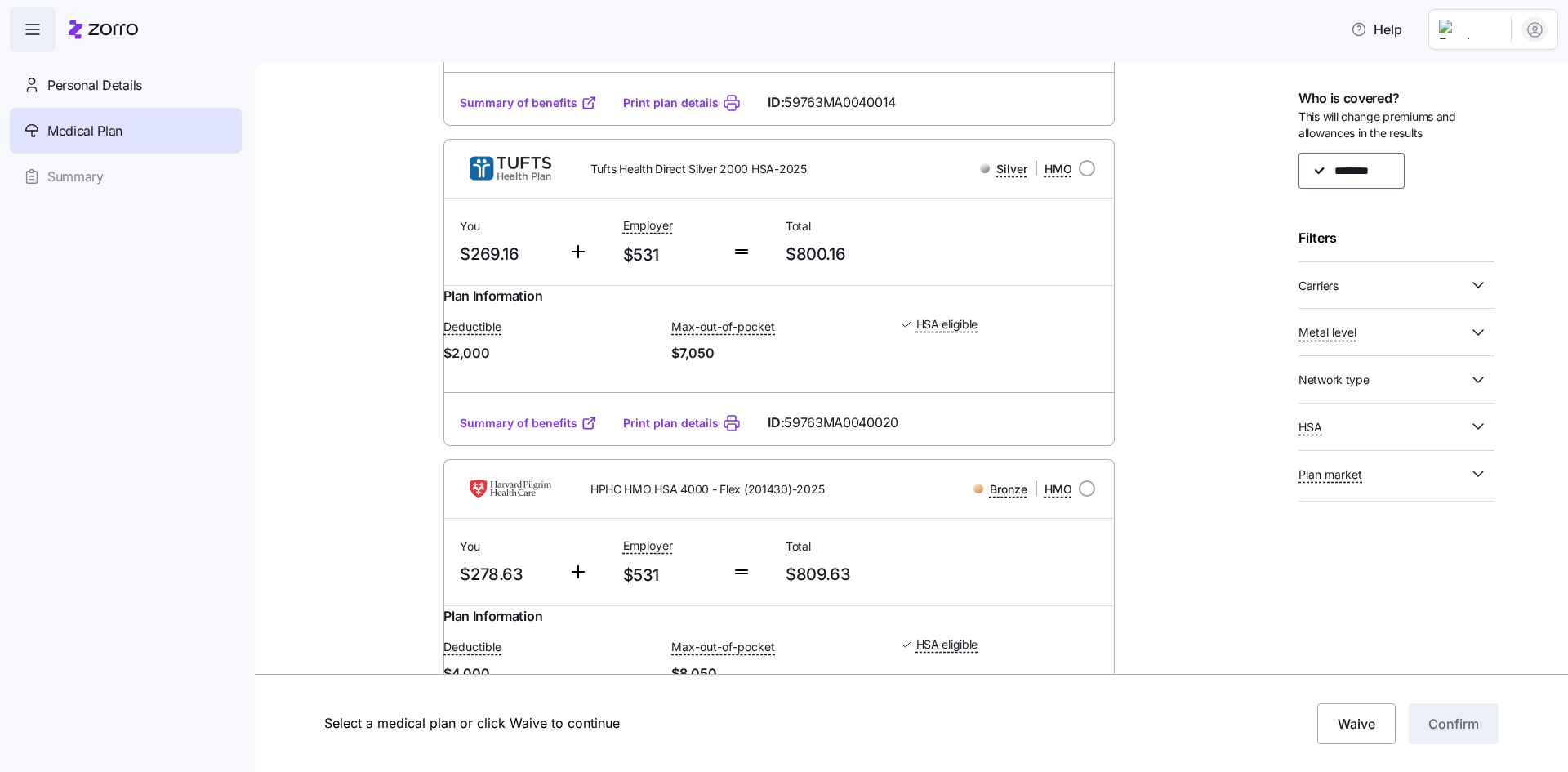 click on "Print plan details" at bounding box center [670, 423] 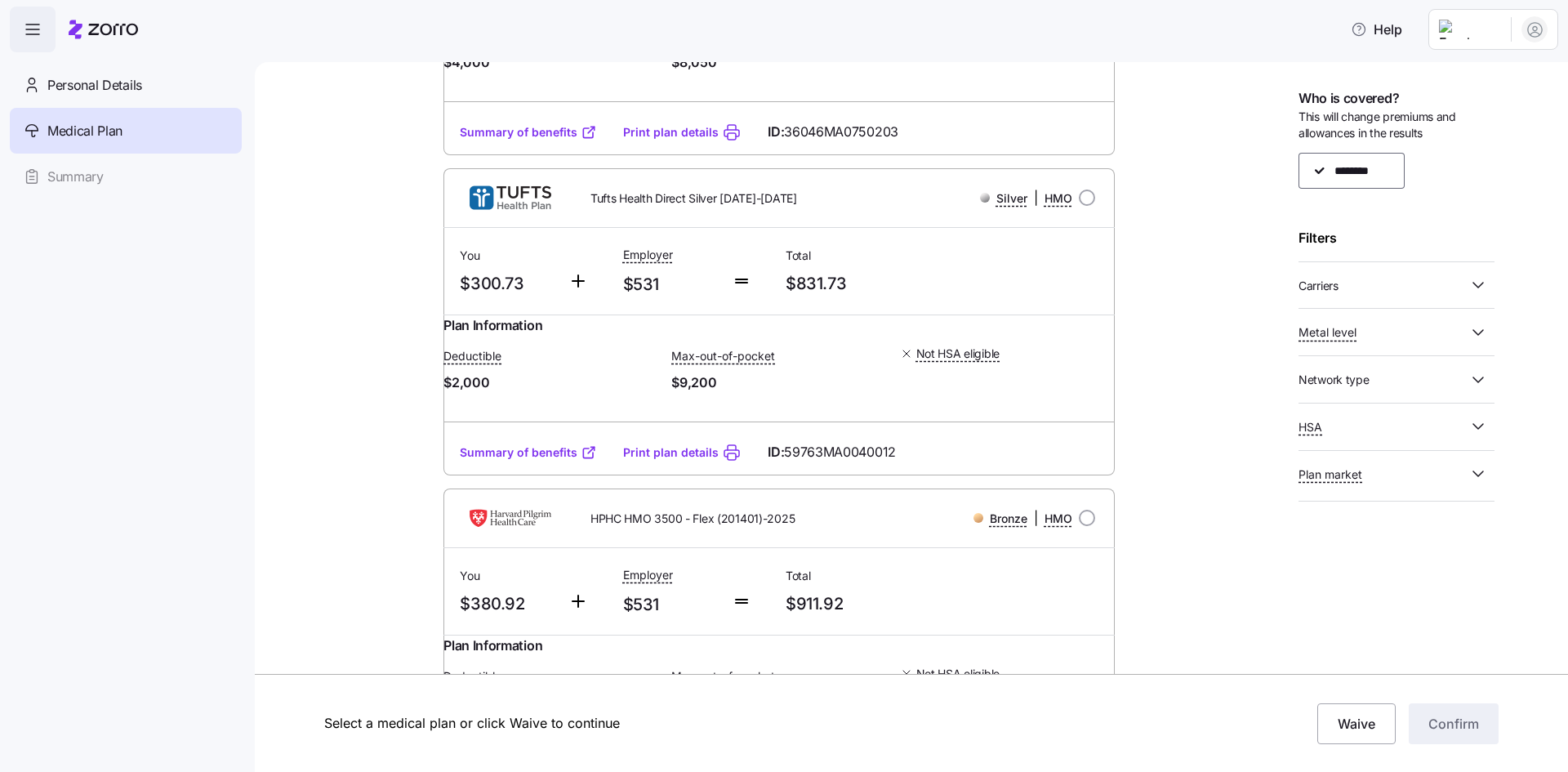 scroll, scrollTop: 1634, scrollLeft: 0, axis: vertical 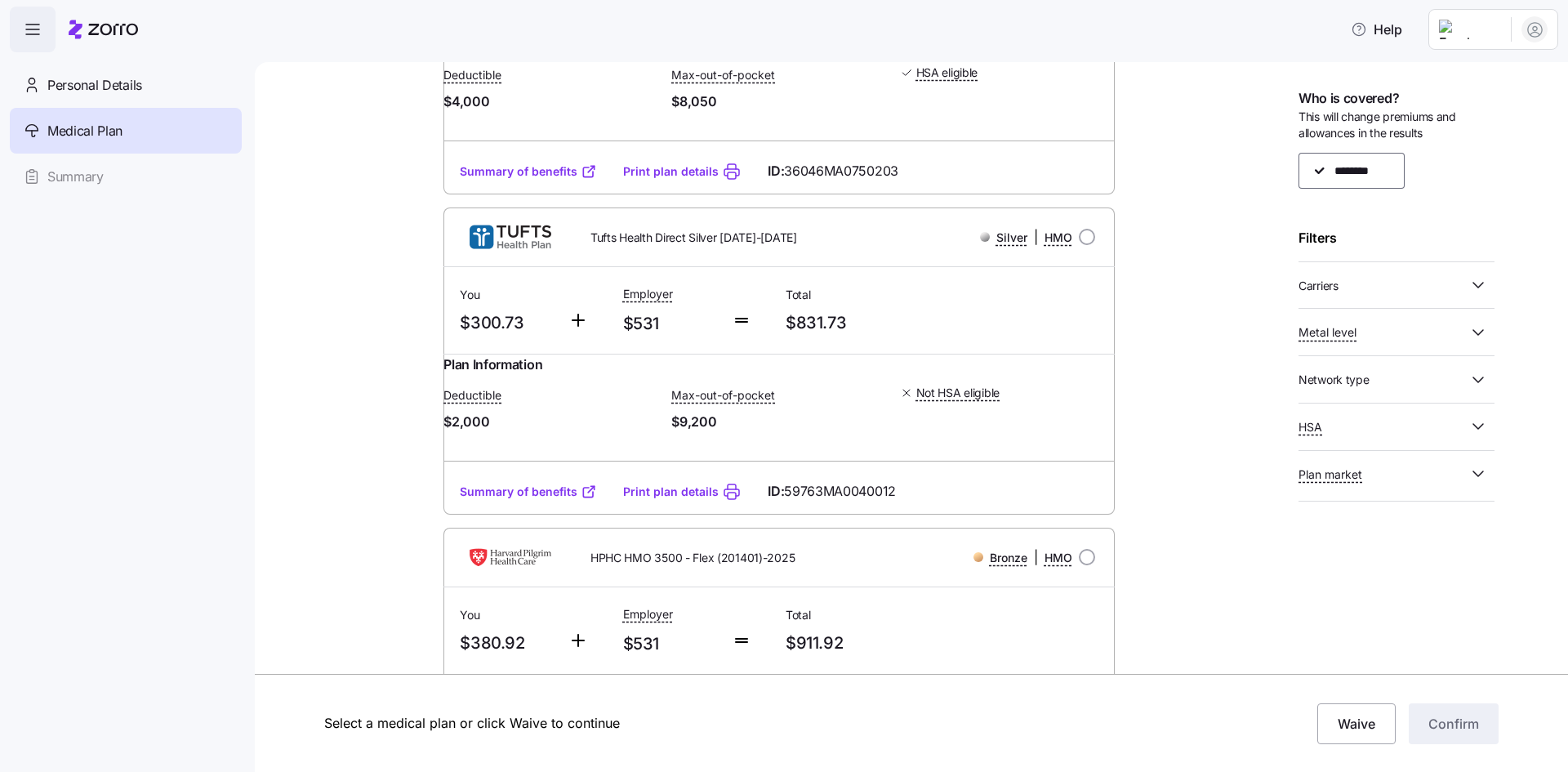 click on "Summary of benefits" at bounding box center (528, 492) 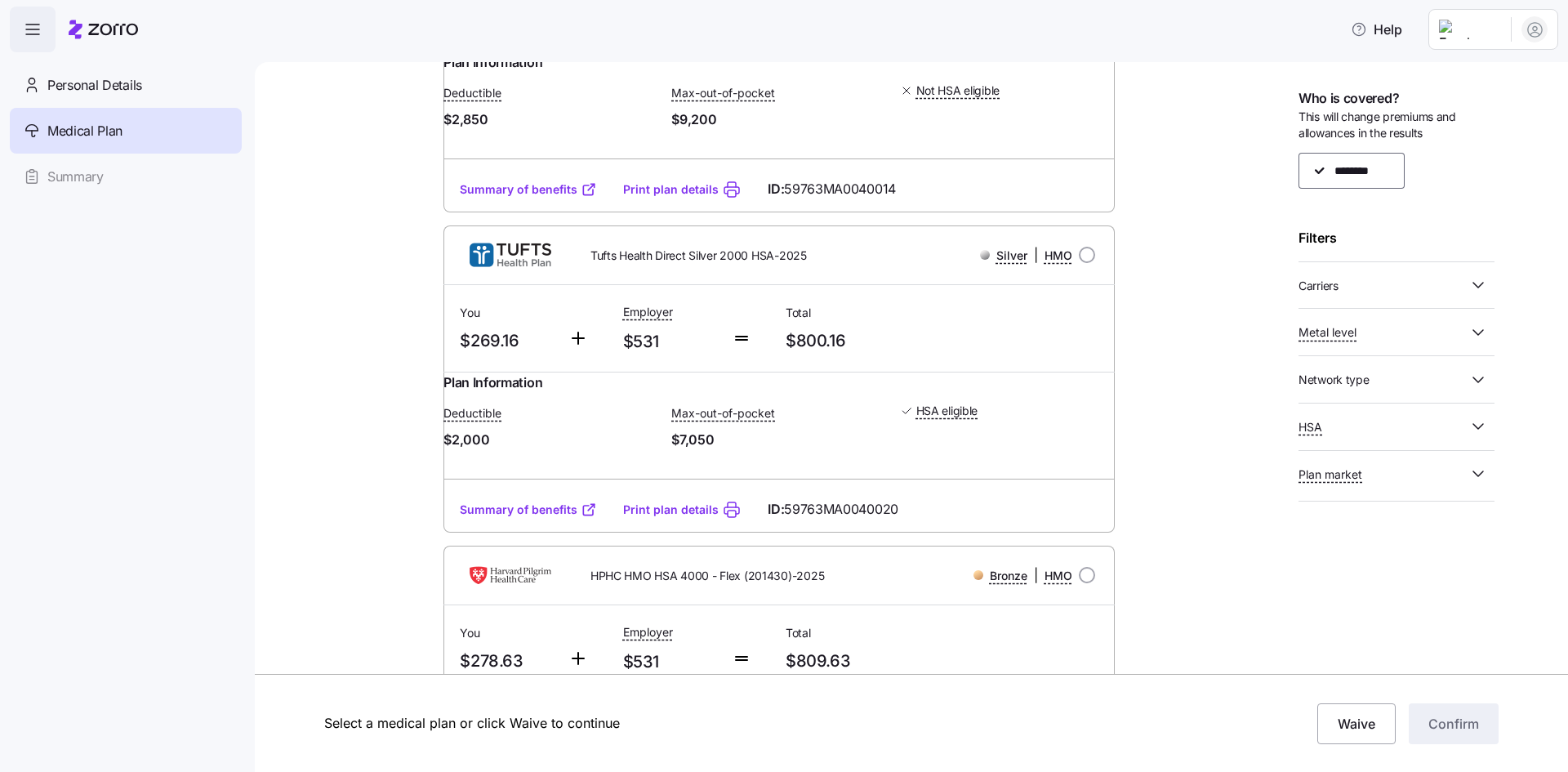 scroll, scrollTop: 980, scrollLeft: 0, axis: vertical 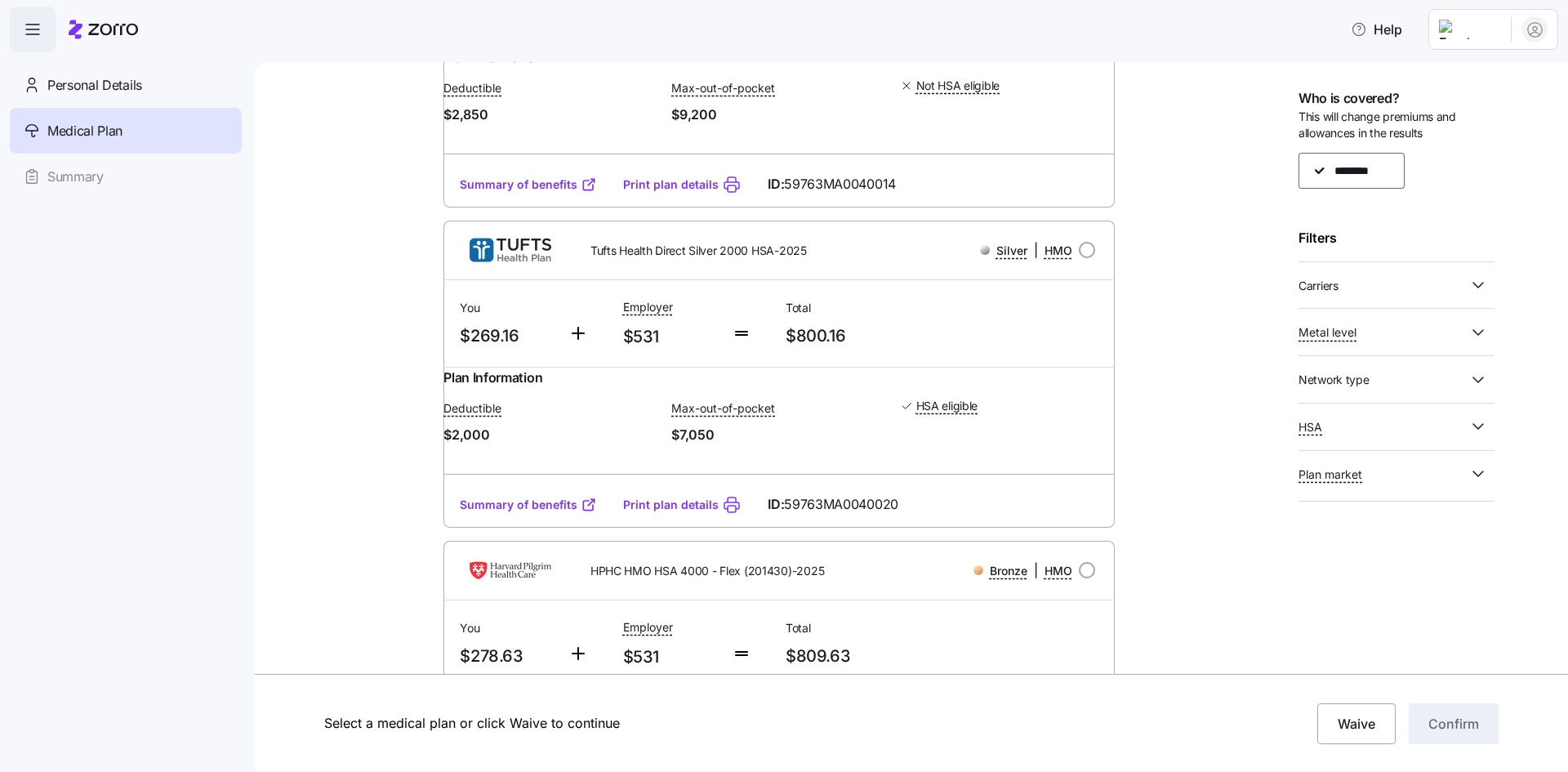 click on "Summary of benefits" at bounding box center [528, 505] 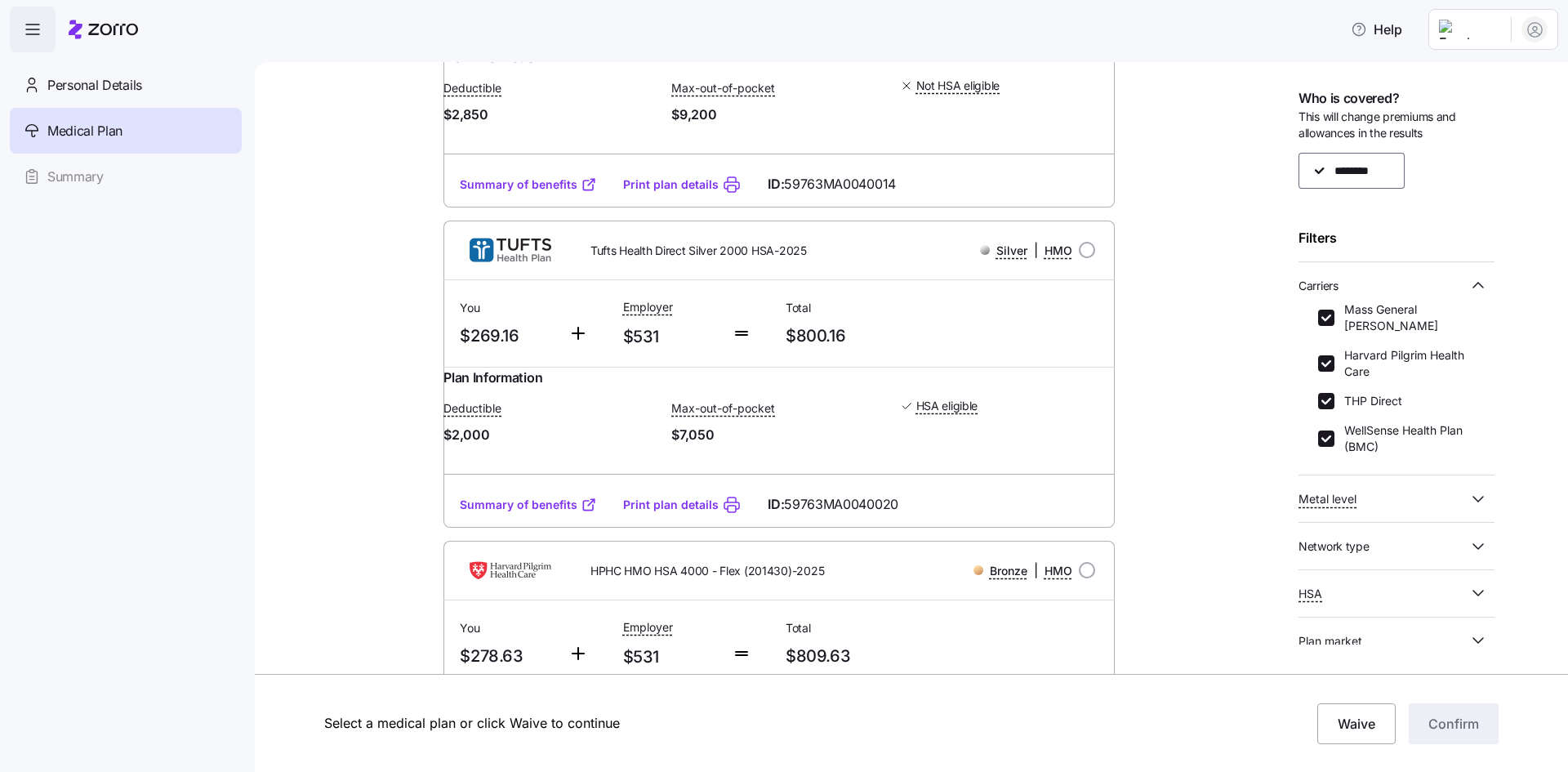 click on "THP Direct" at bounding box center [1326, 401] 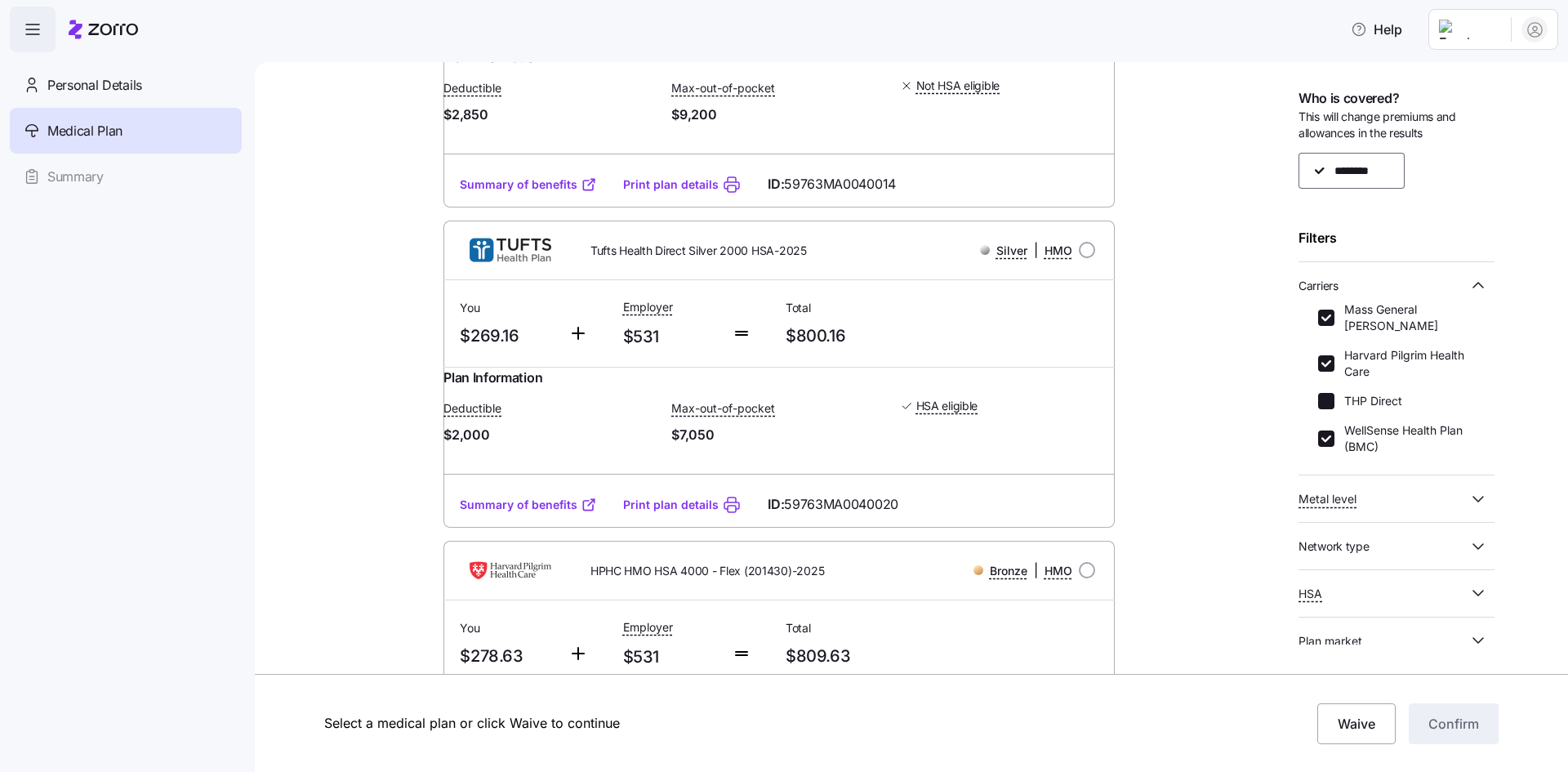 checkbox on "false" 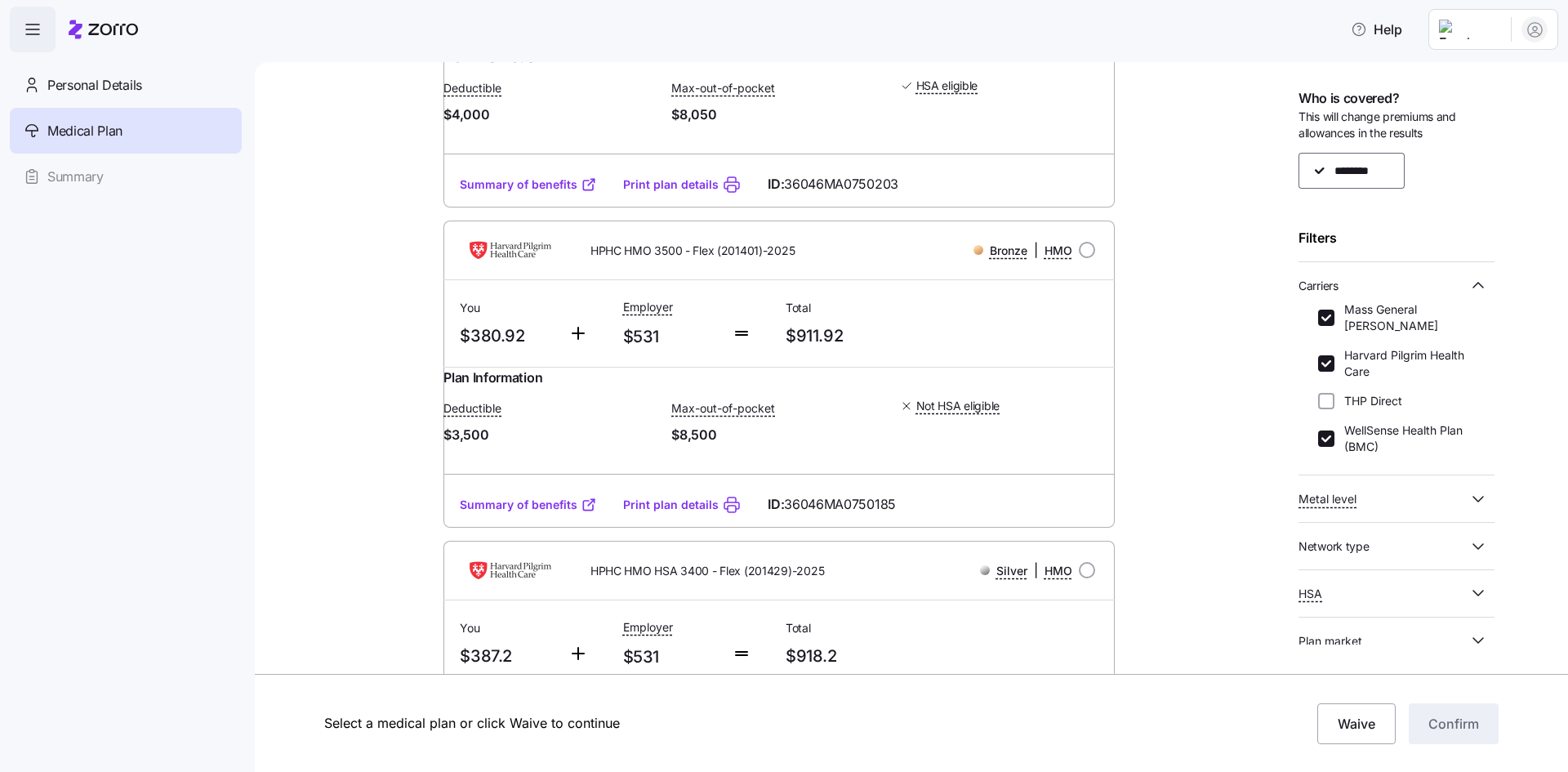 click on "Mass General Brigham" at bounding box center (1405, 318) 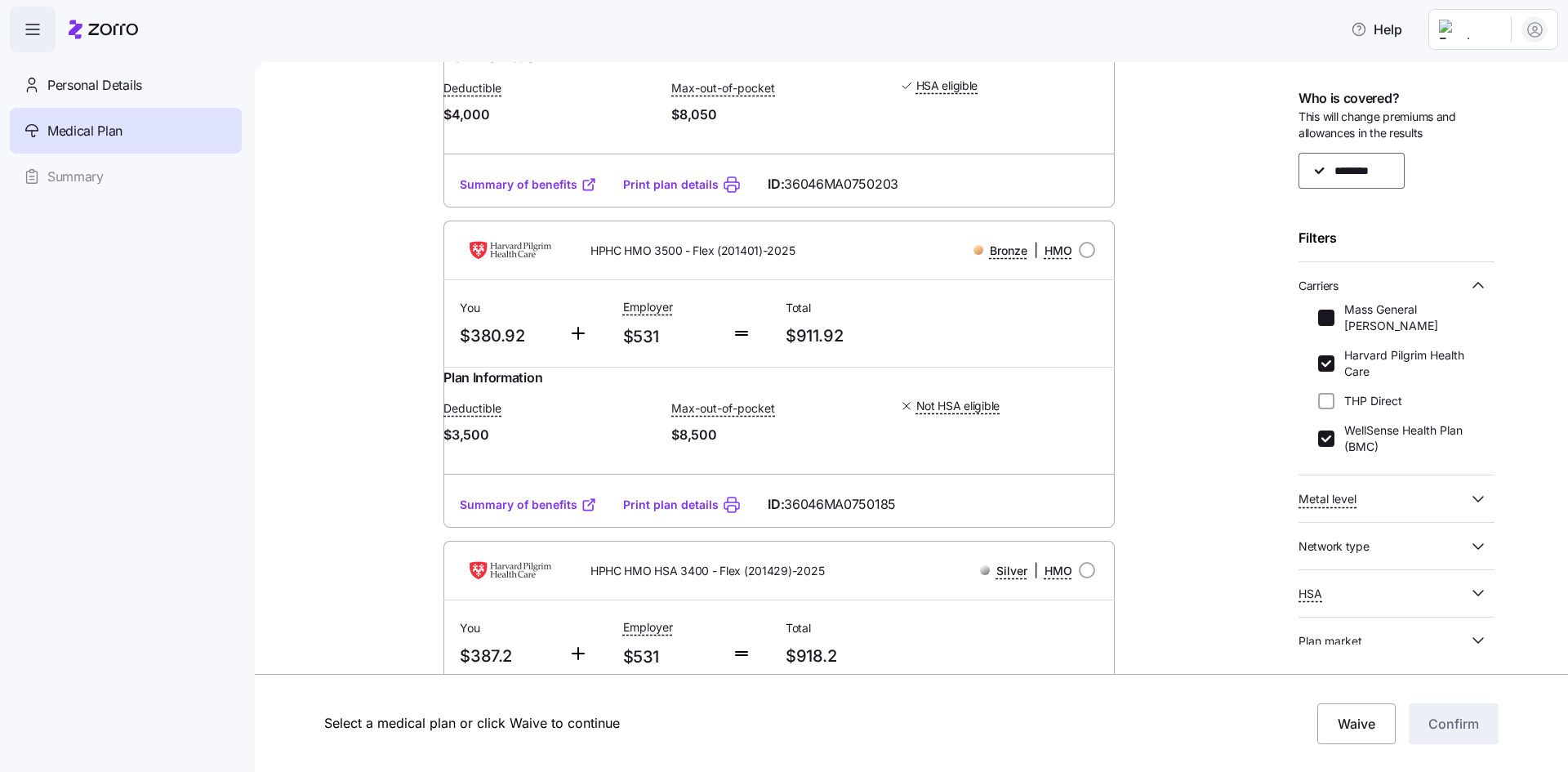 checkbox on "false" 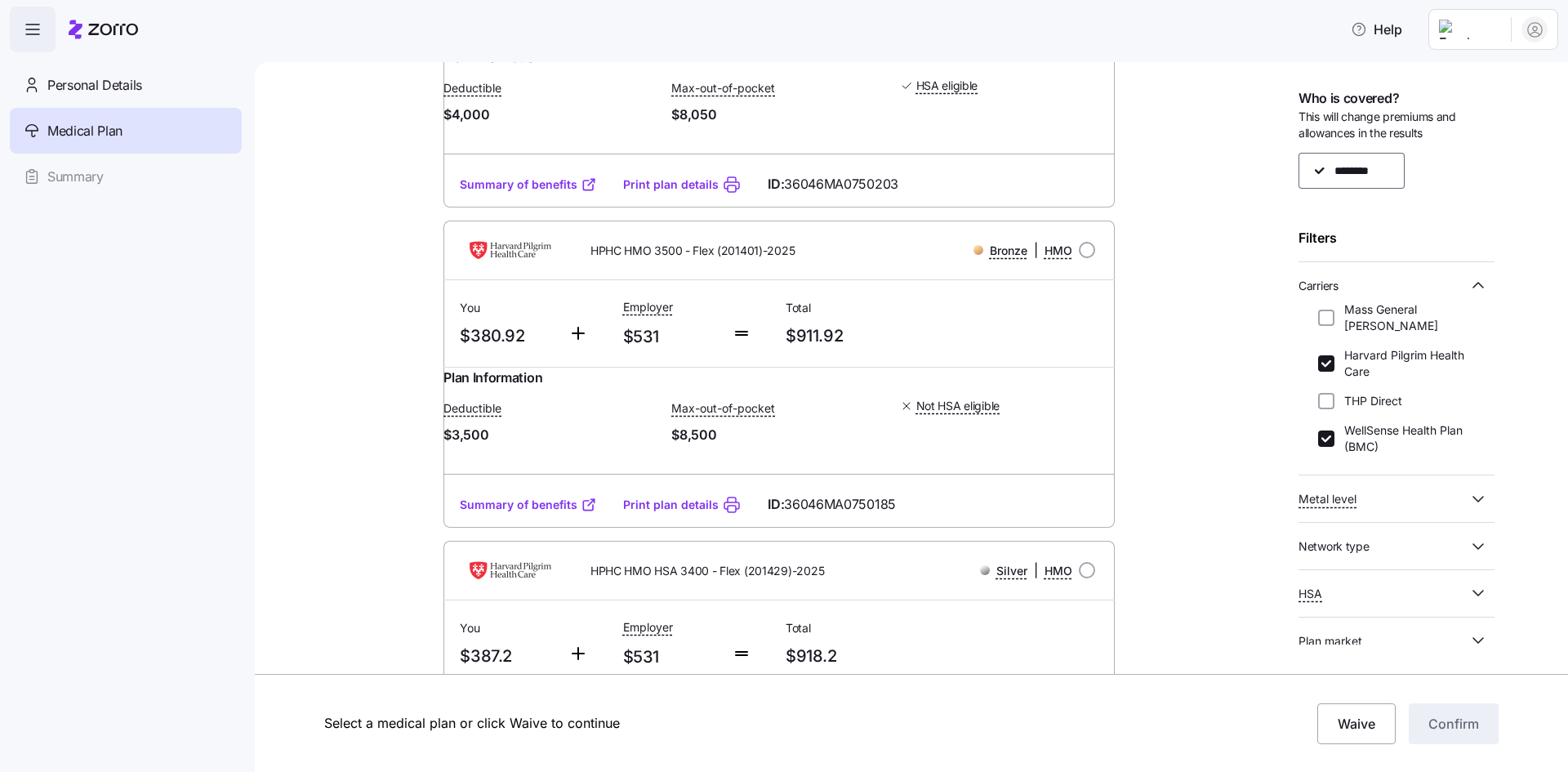 click on "Harvard Pilgrim Health Care" at bounding box center (1326, 364) 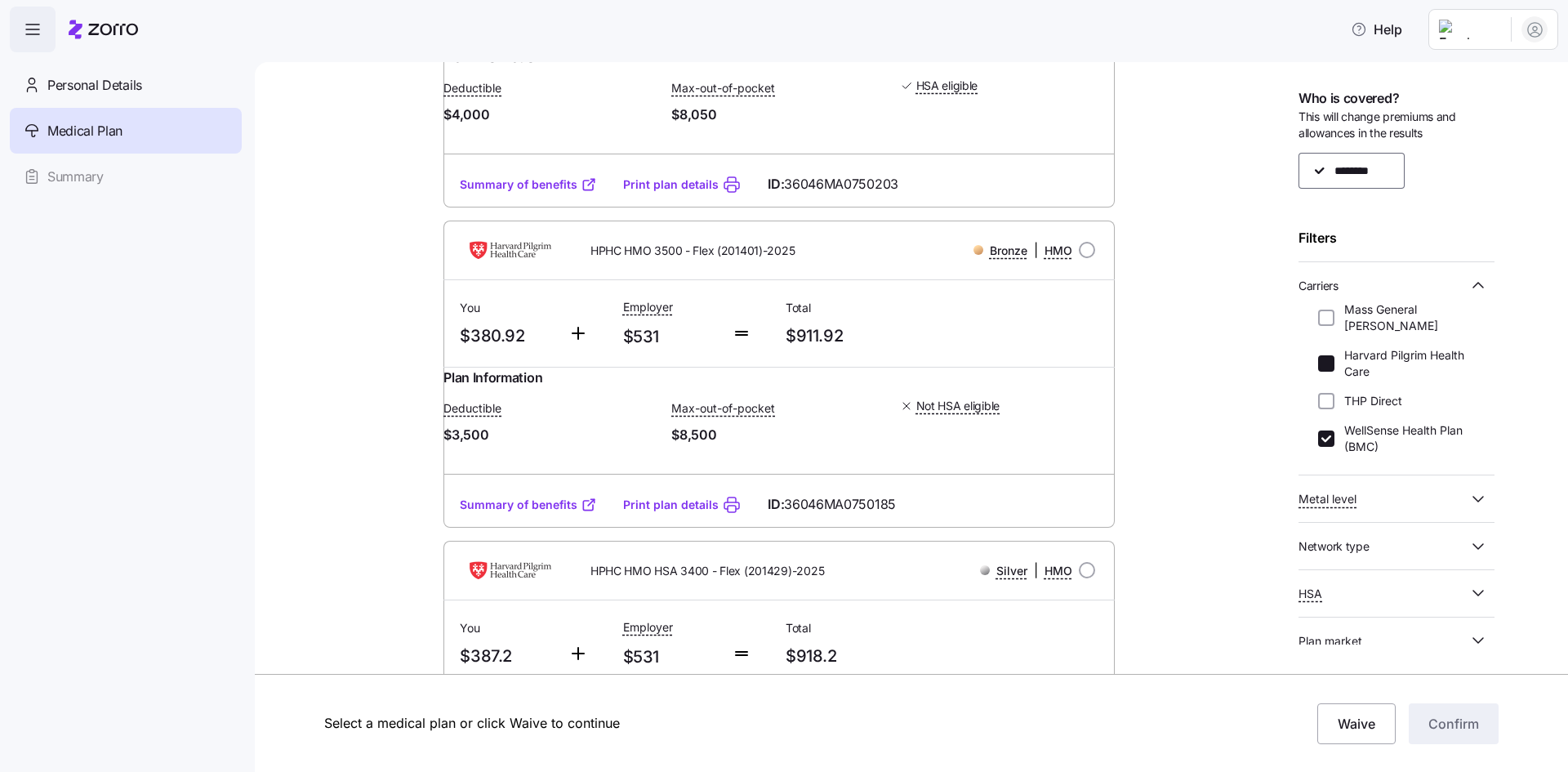 checkbox on "false" 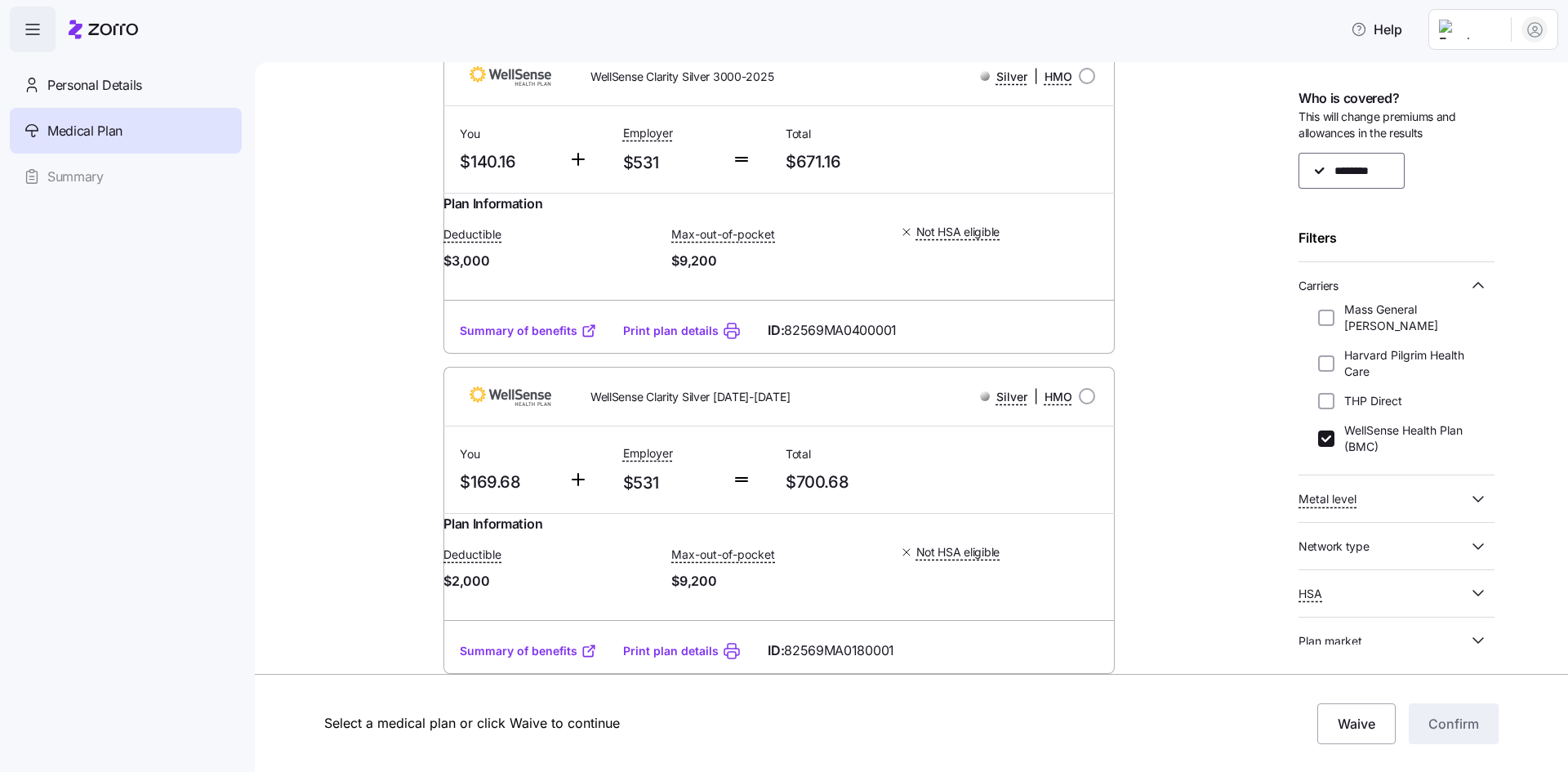 scroll, scrollTop: 226, scrollLeft: 0, axis: vertical 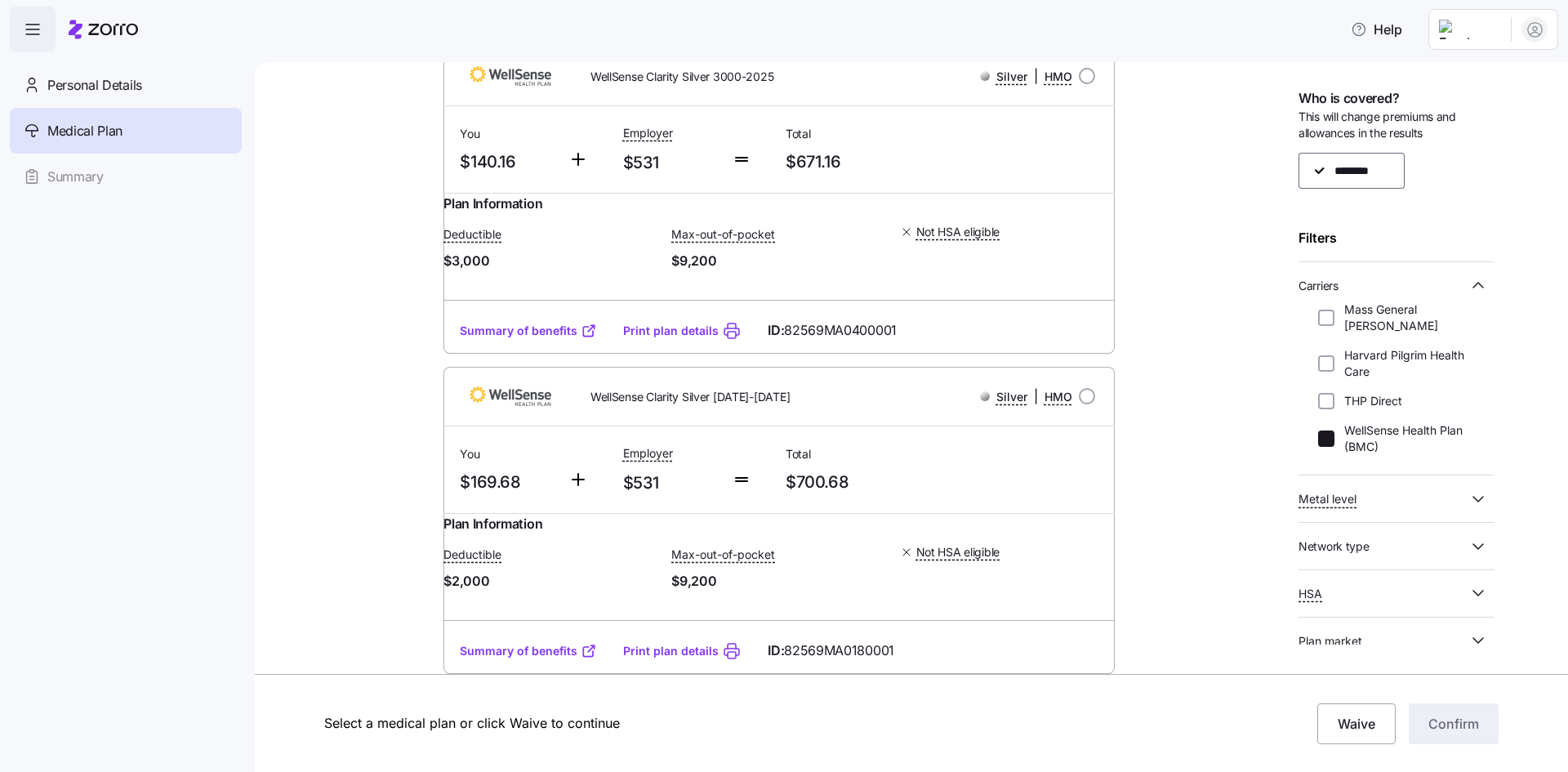 checkbox on "false" 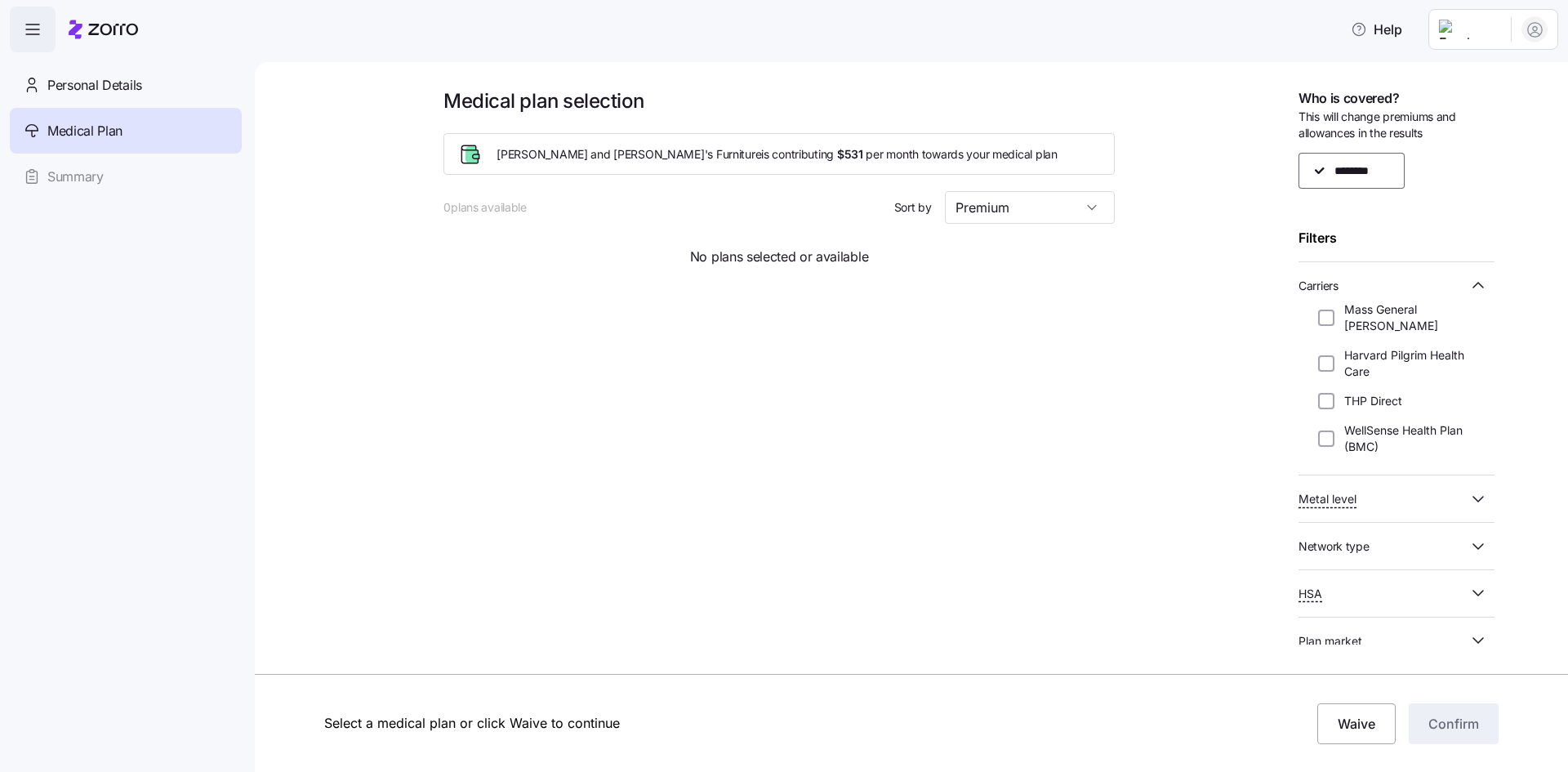 scroll, scrollTop: 0, scrollLeft: 0, axis: both 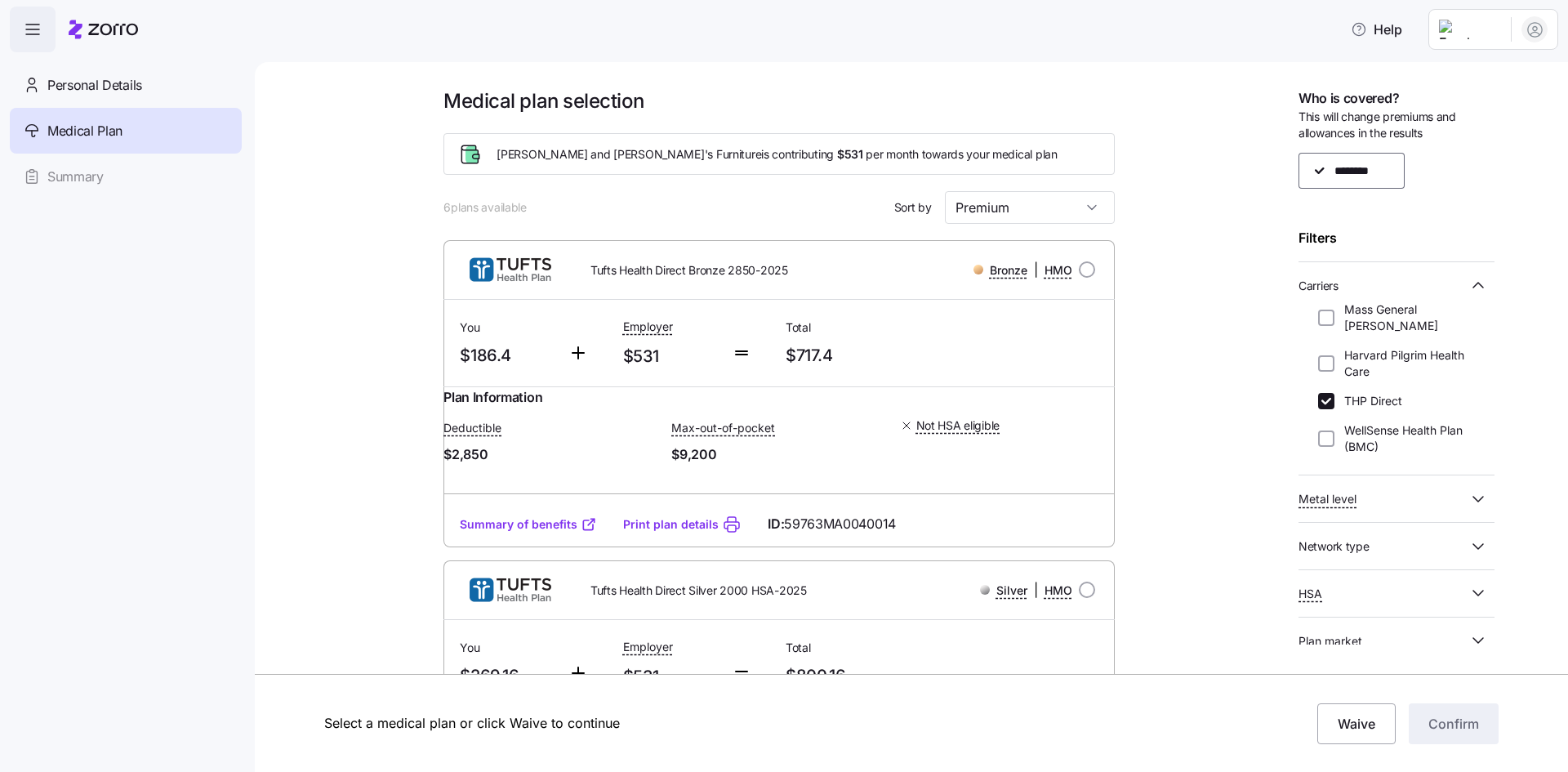 click 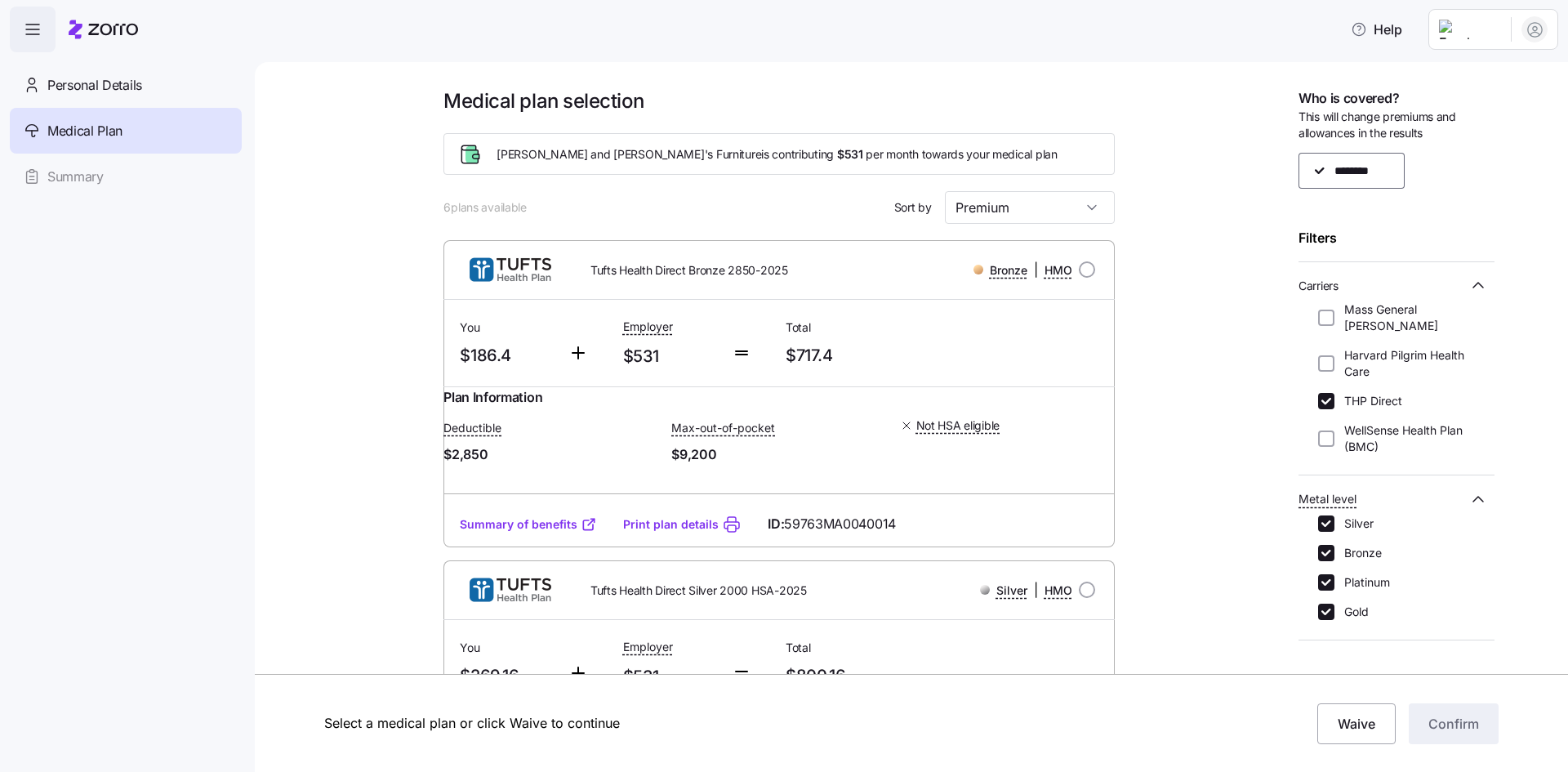 click on "Bronze" at bounding box center [1326, 553] 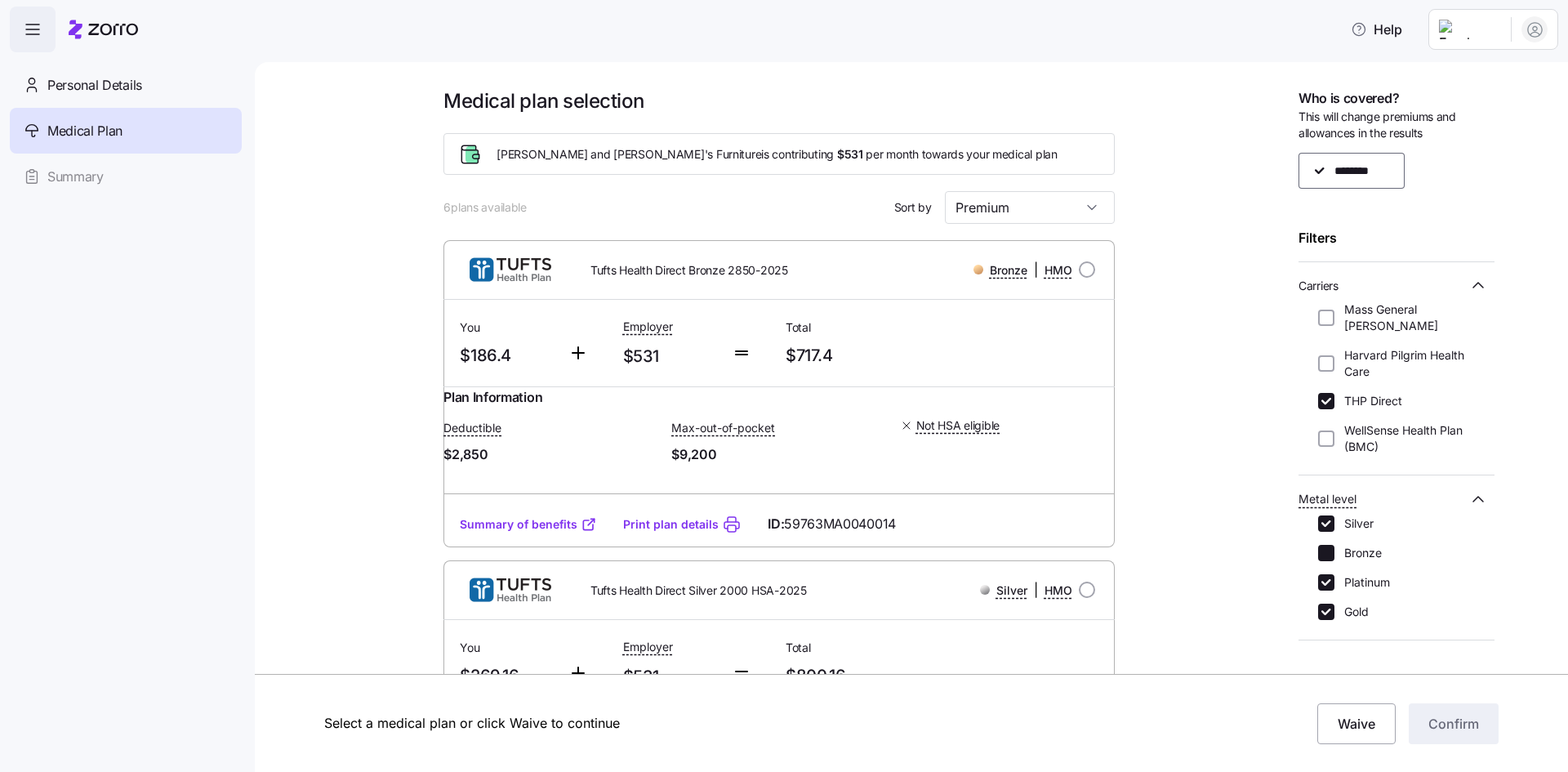 checkbox on "false" 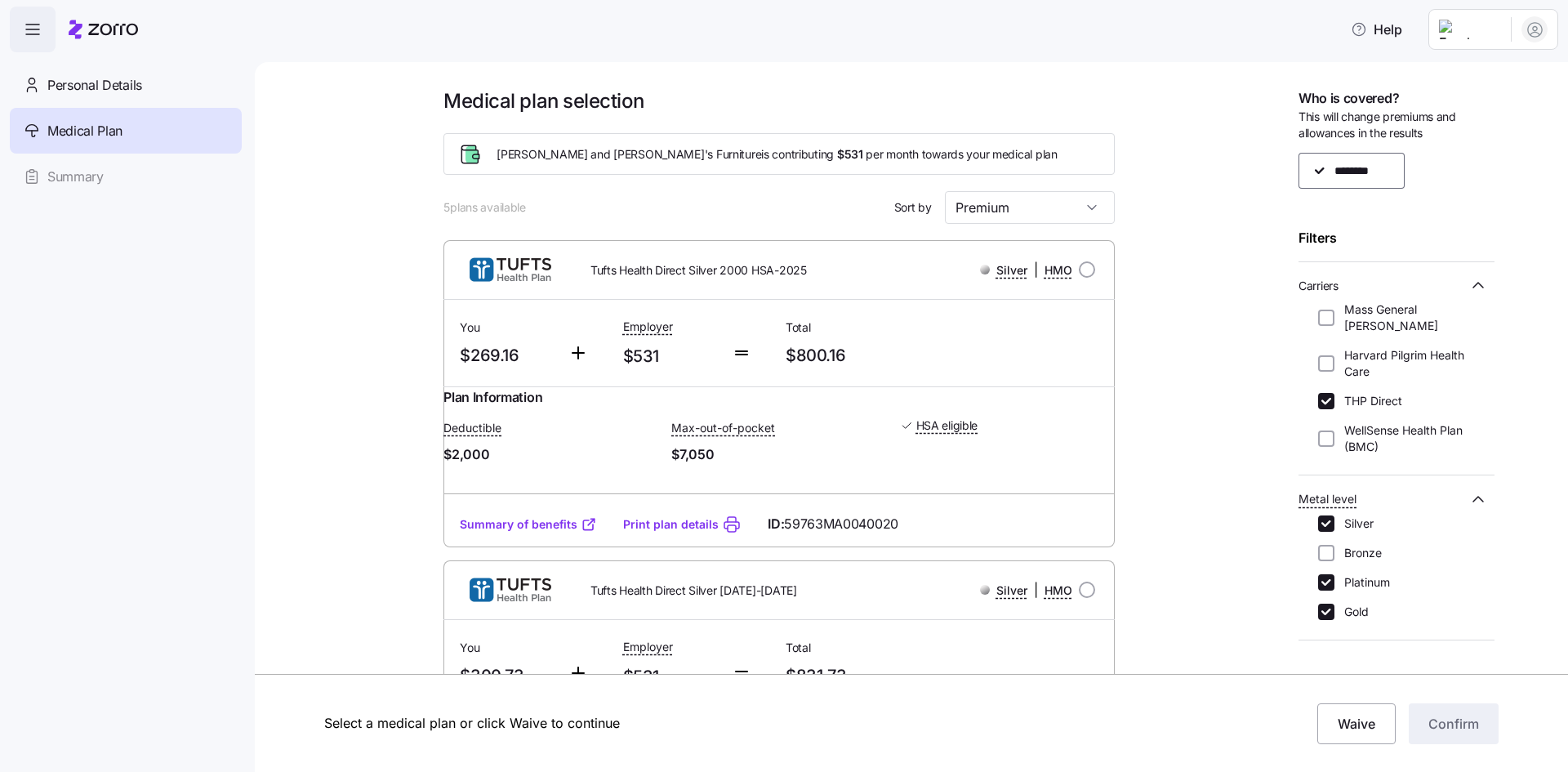 click on "Platinum" at bounding box center [1326, 582] 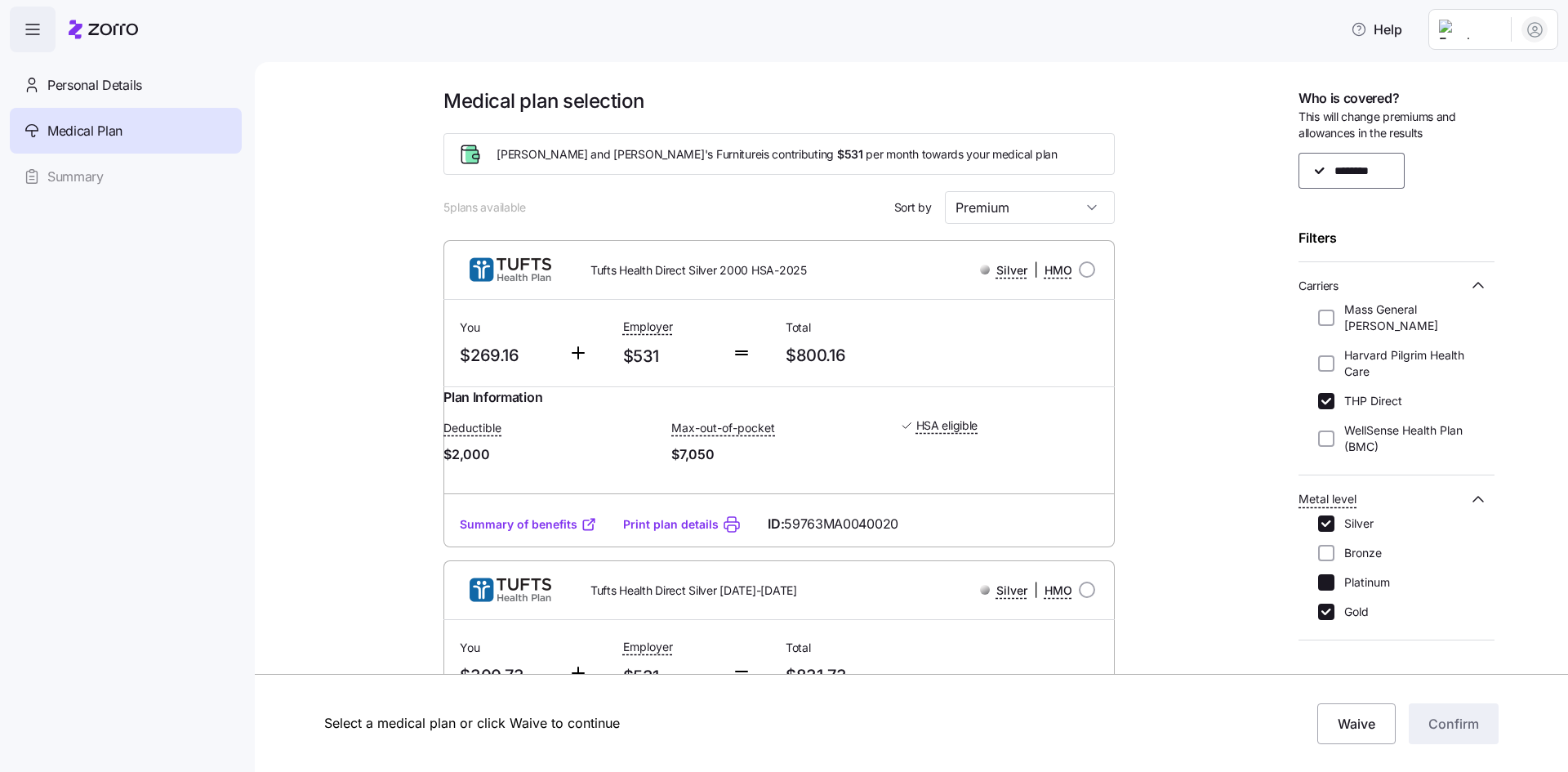 checkbox on "false" 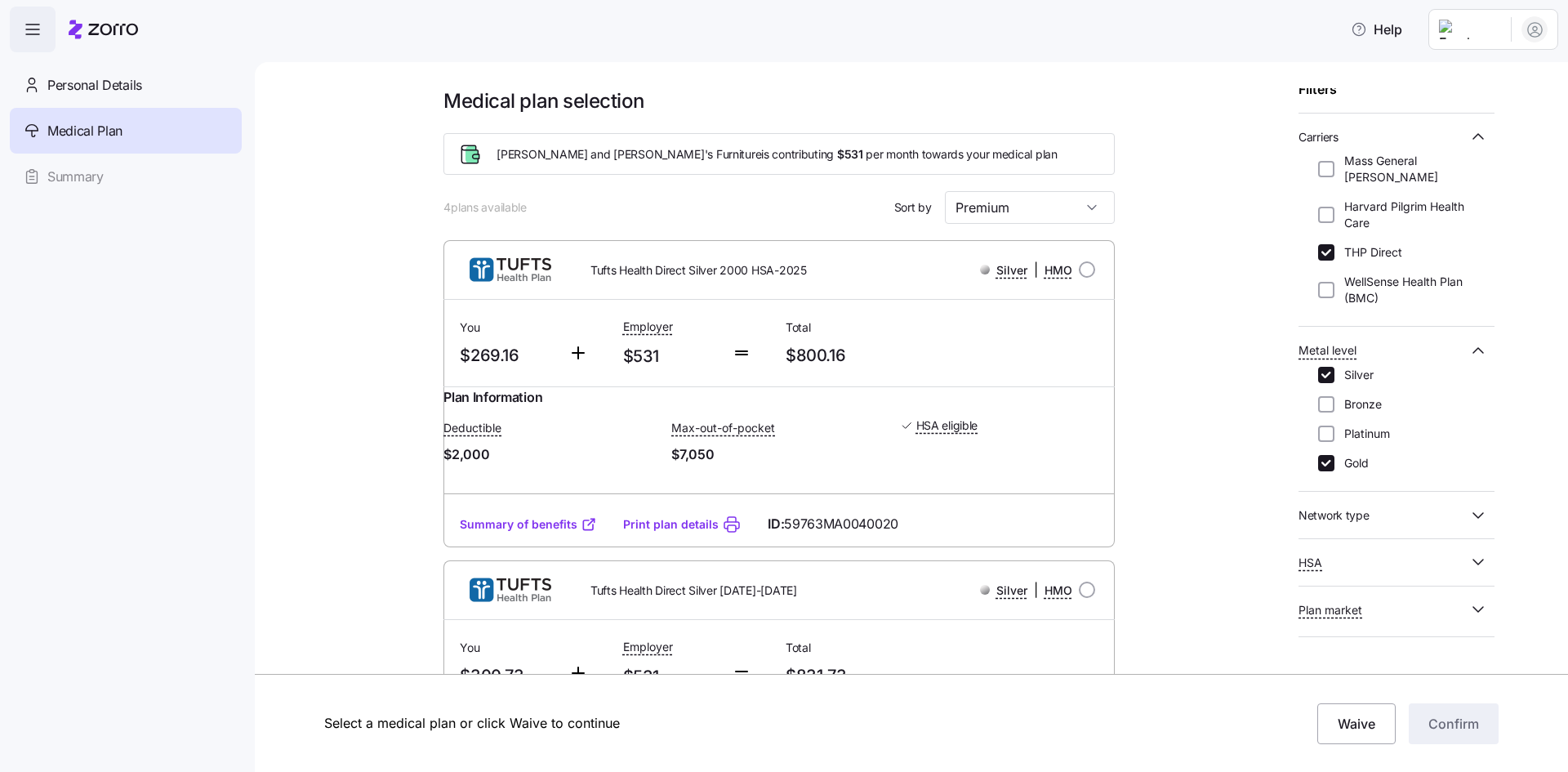 scroll, scrollTop: 151, scrollLeft: 0, axis: vertical 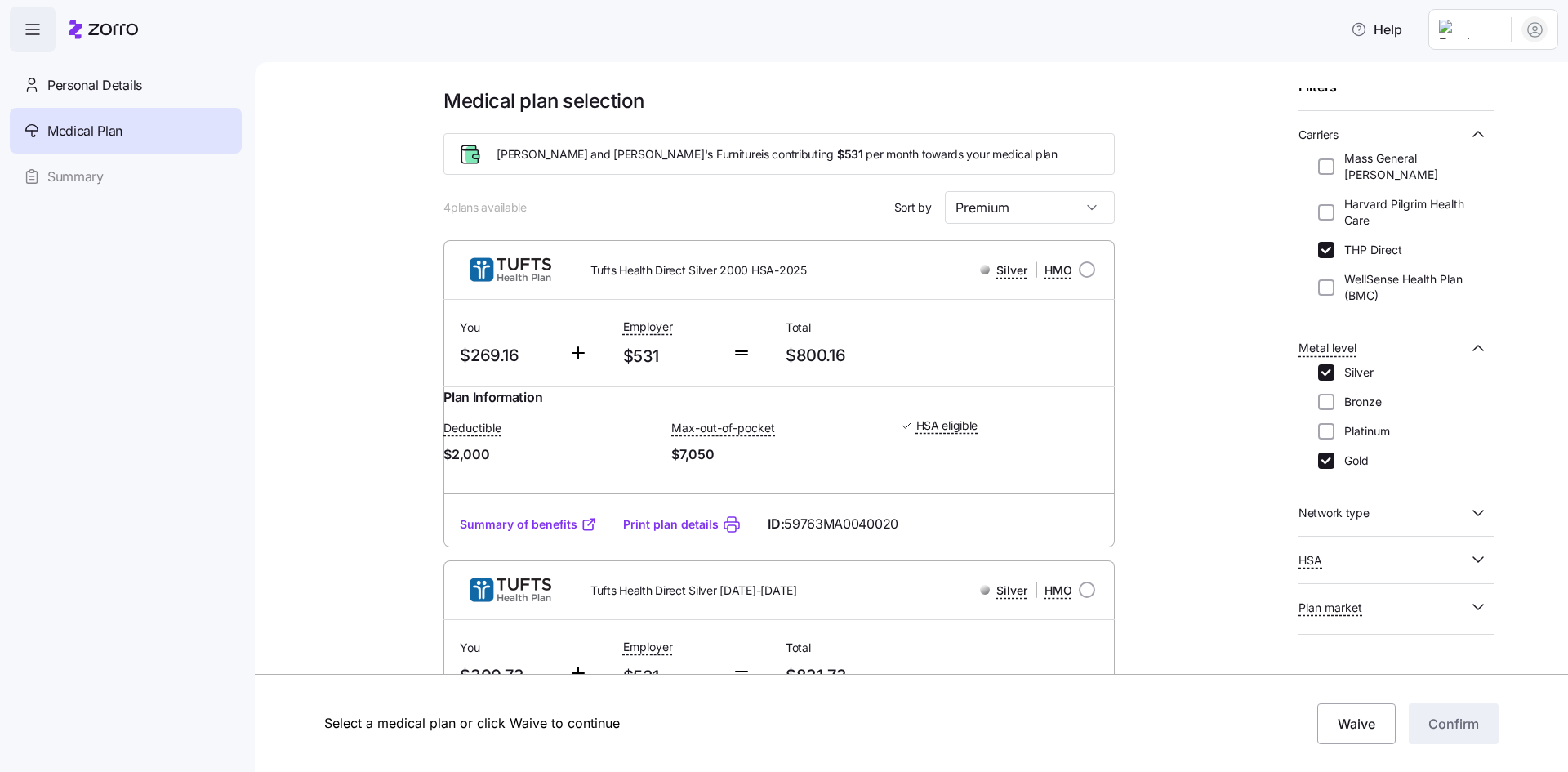click 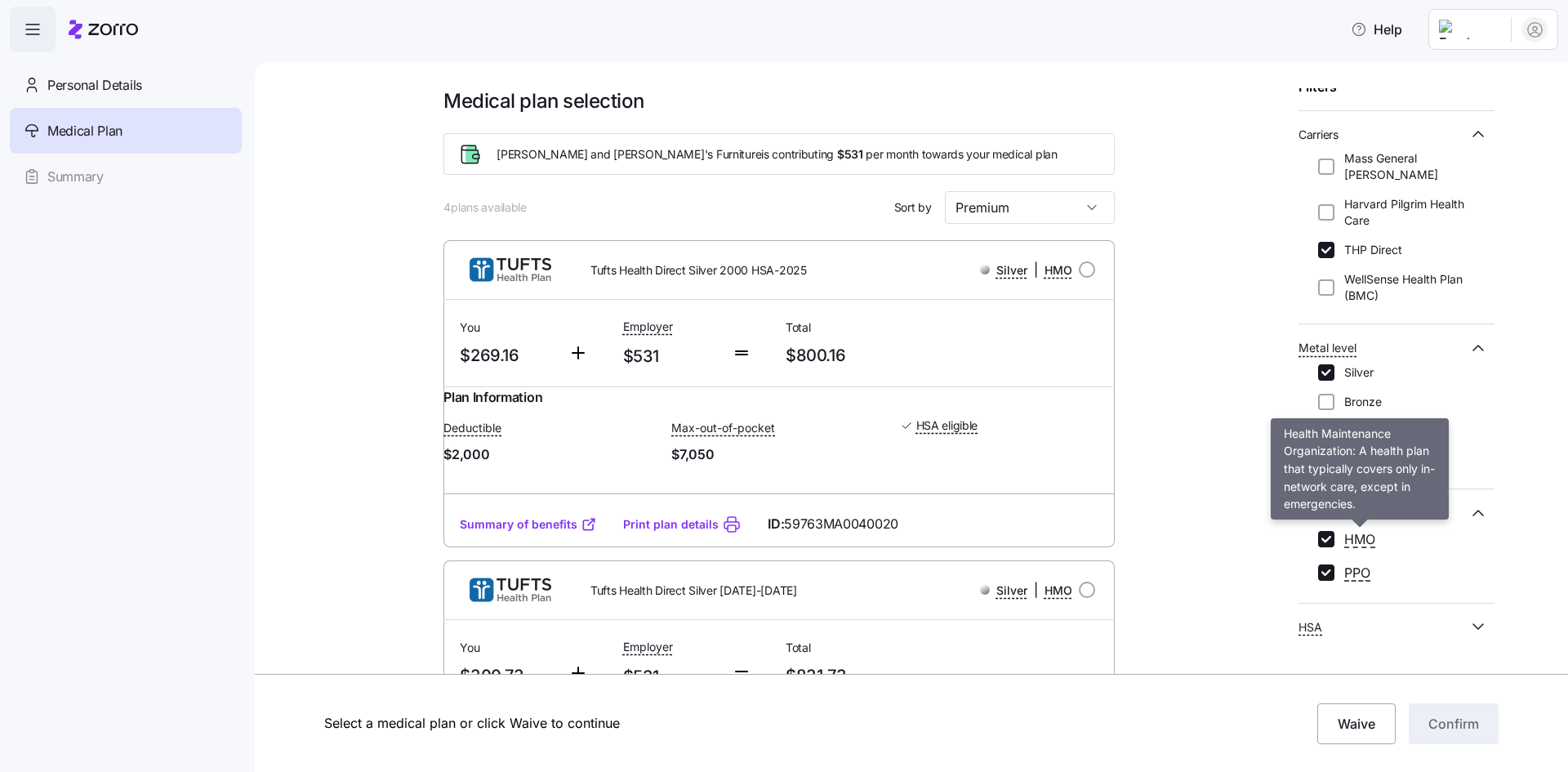 click on "HMO" at bounding box center (1360, 539) 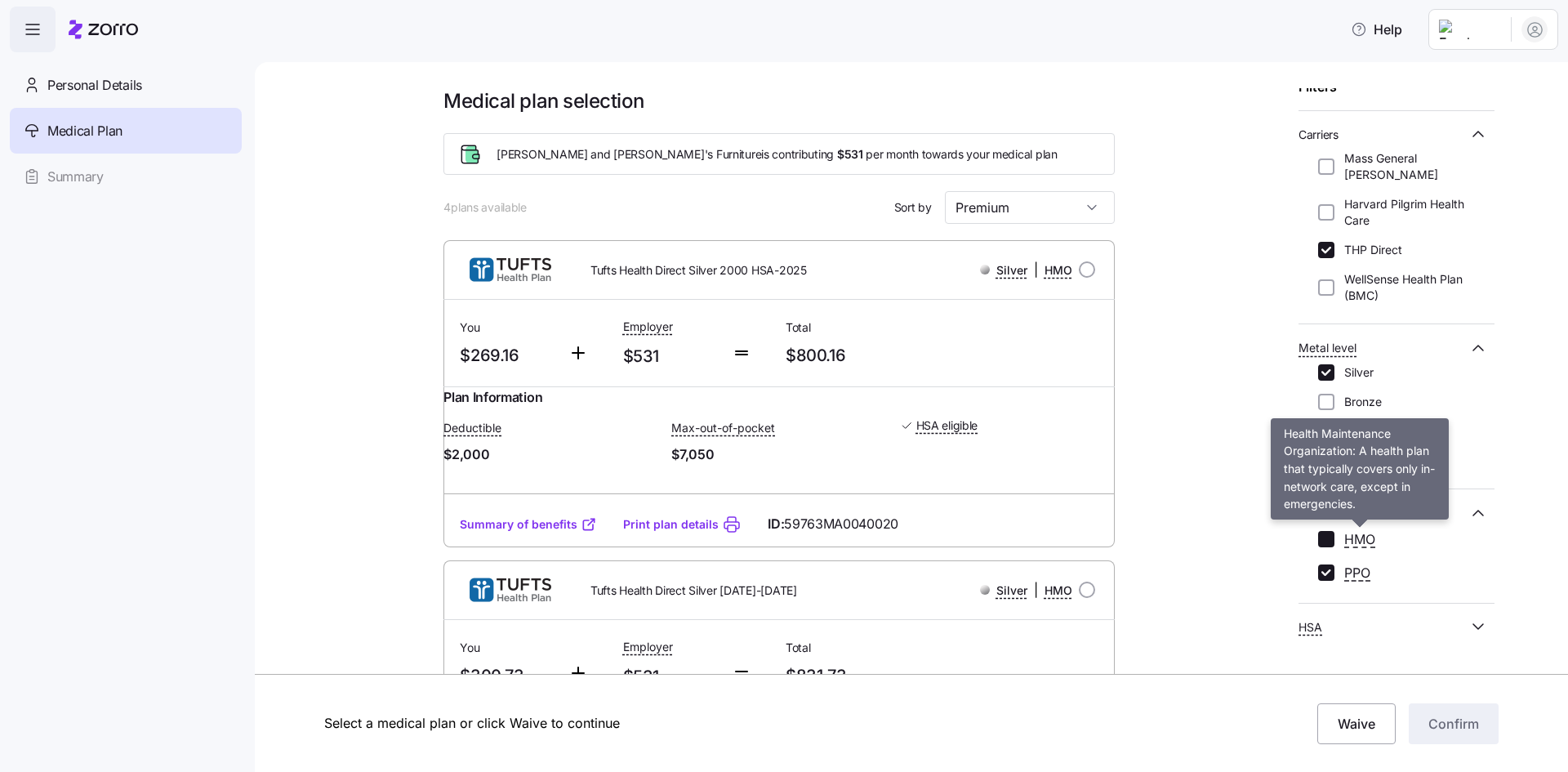 checkbox on "false" 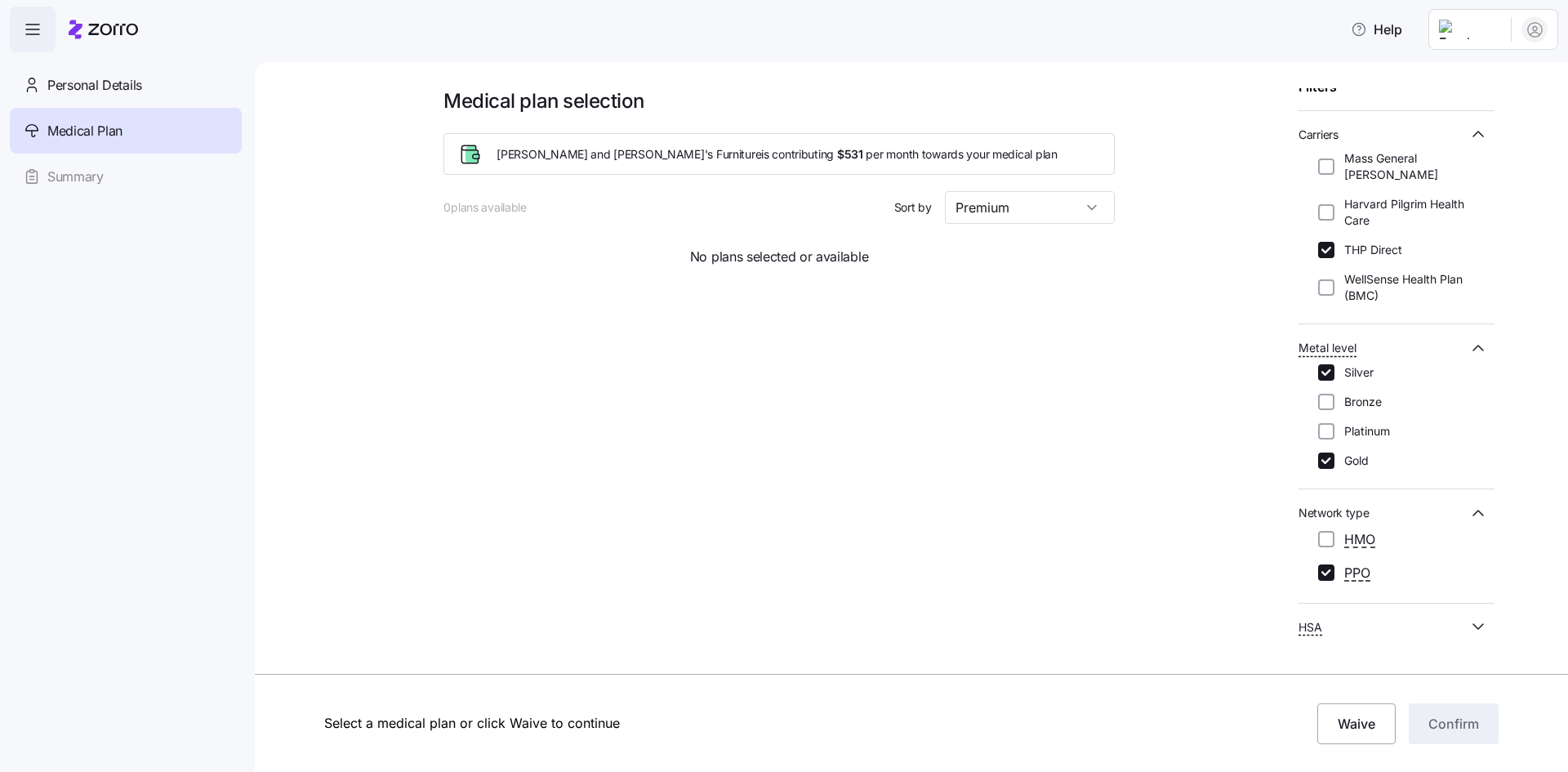 click on "PPO" at bounding box center (1326, 573) 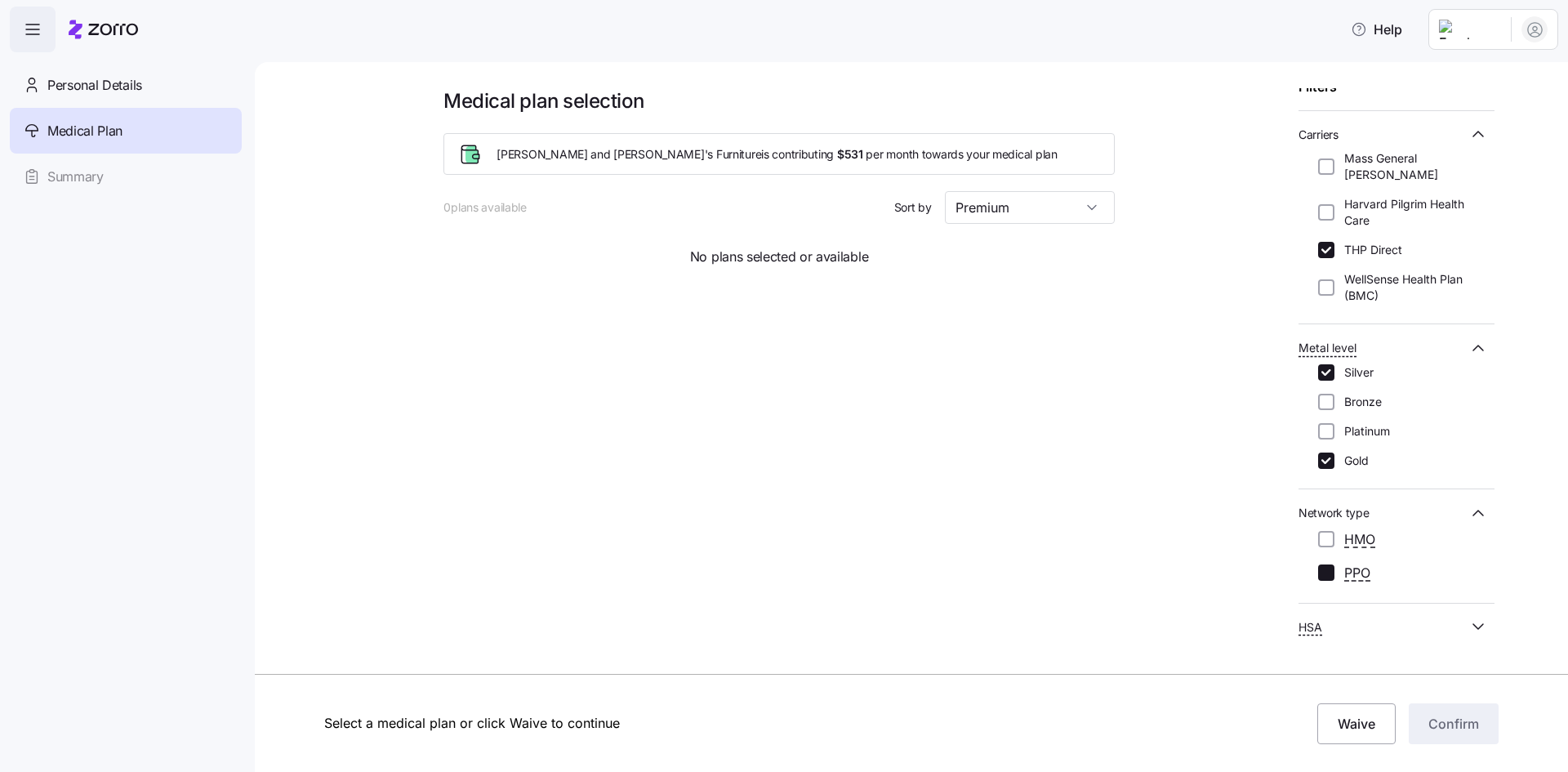 checkbox on "false" 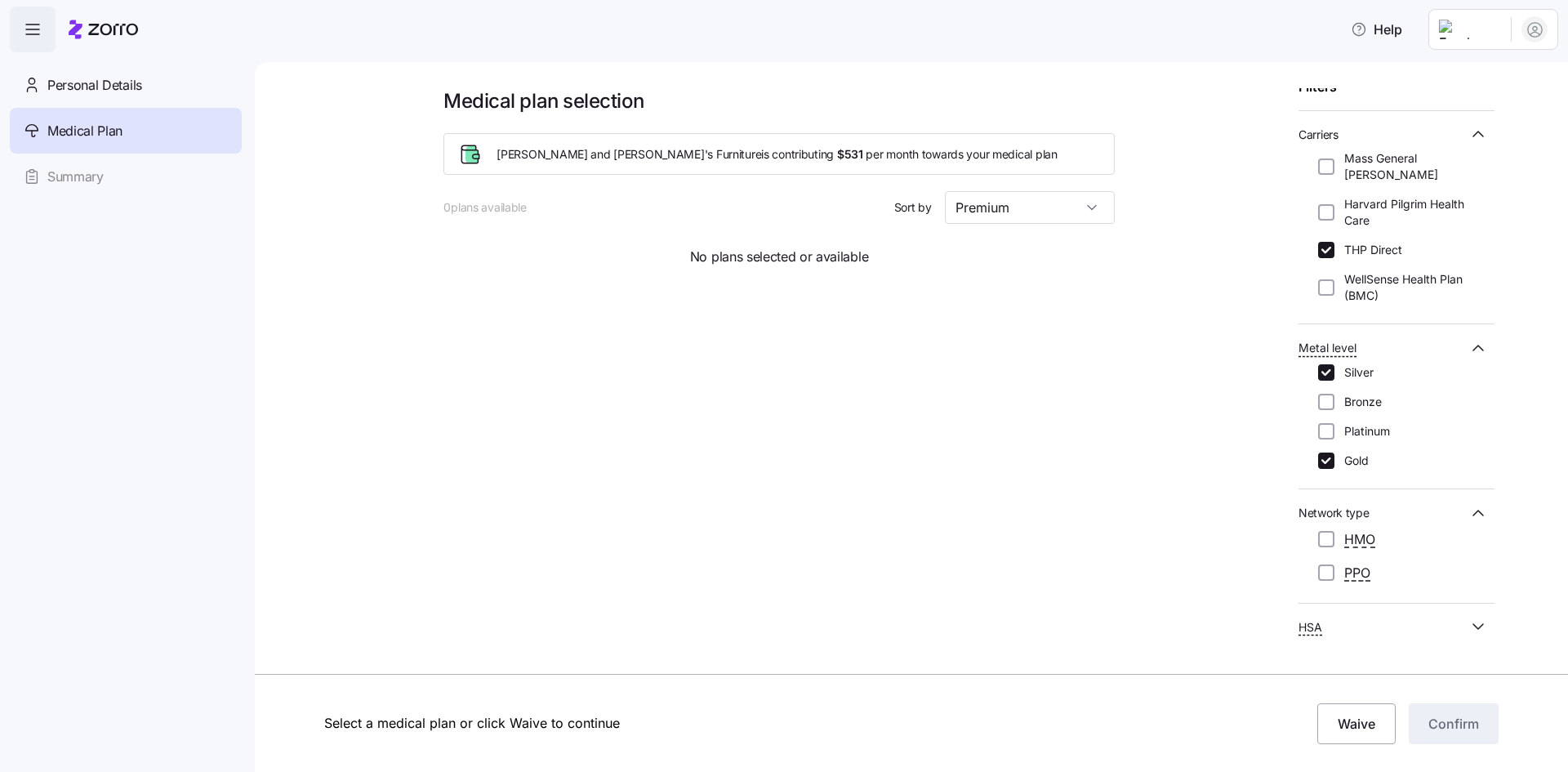 click on "HMO" at bounding box center (1326, 539) 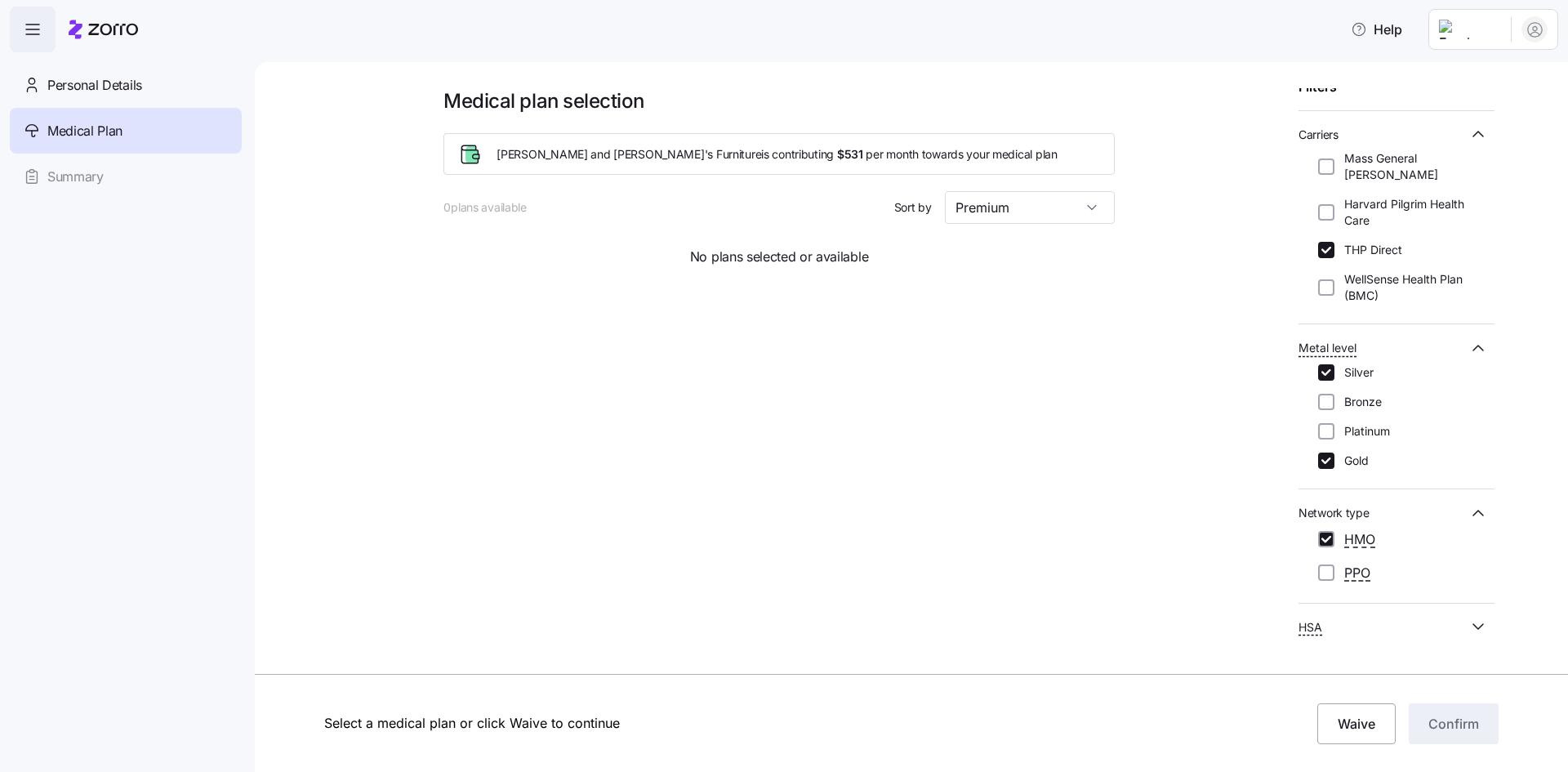 checkbox on "true" 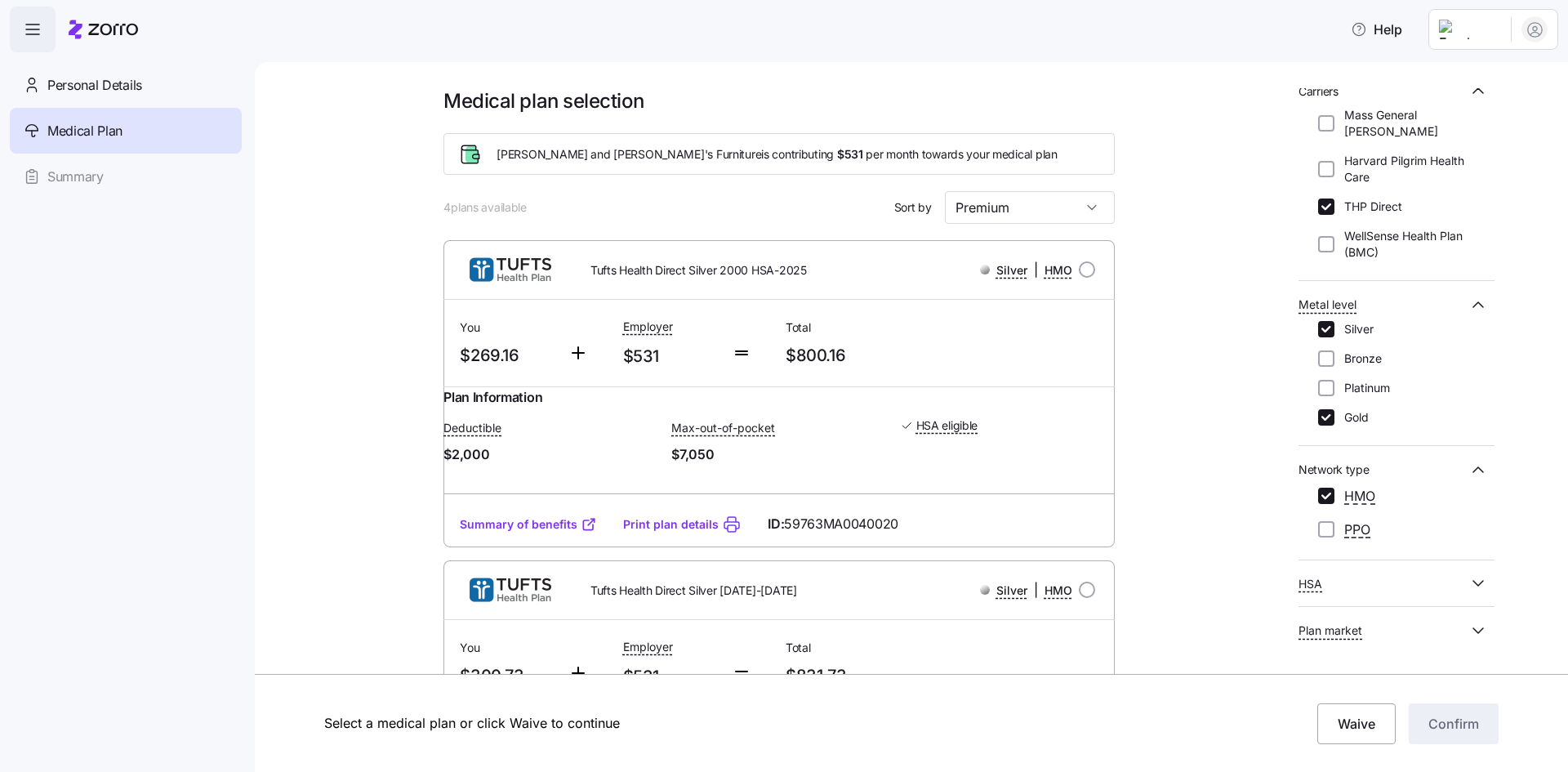 scroll, scrollTop: 217, scrollLeft: 0, axis: vertical 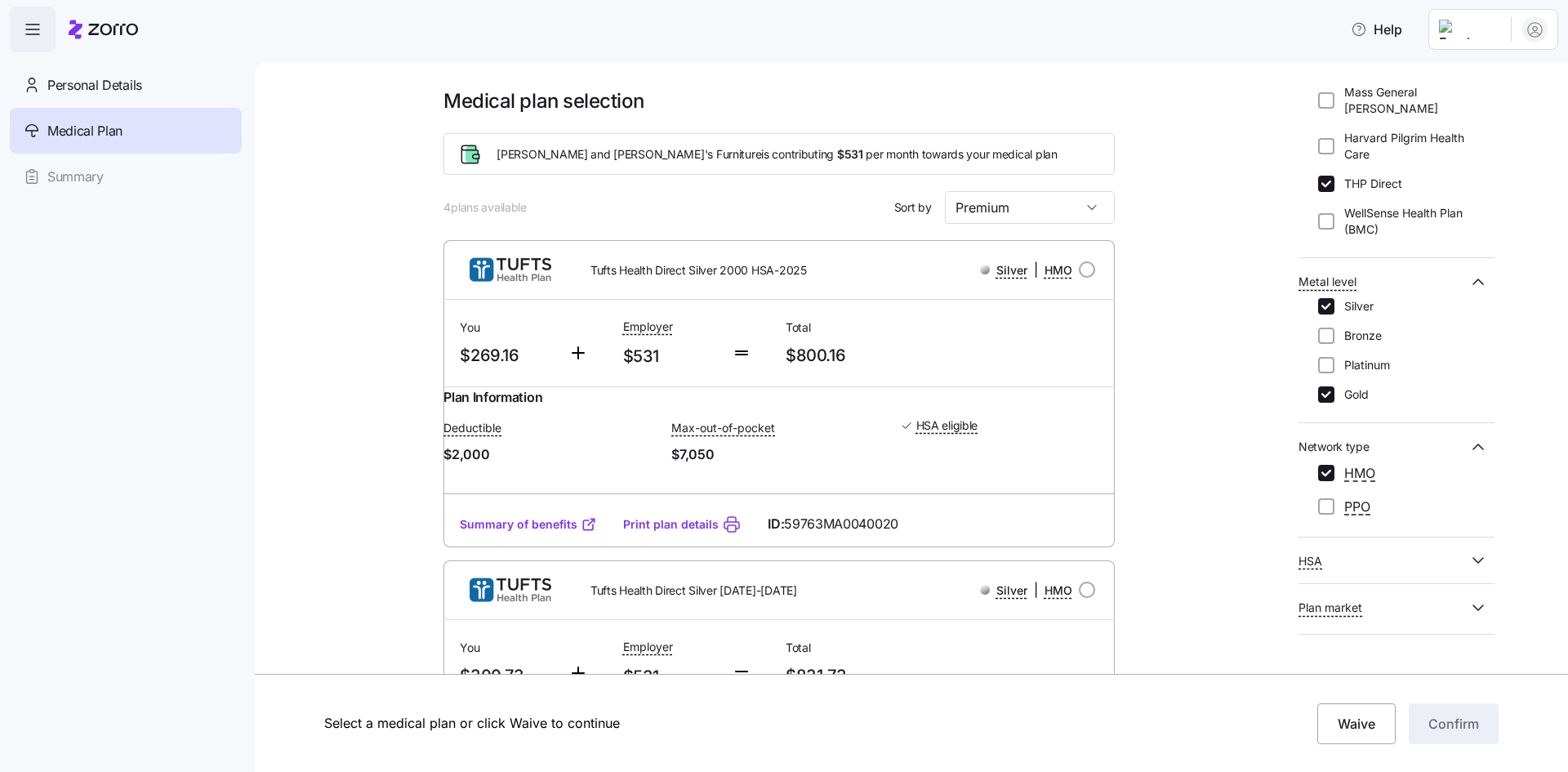 click 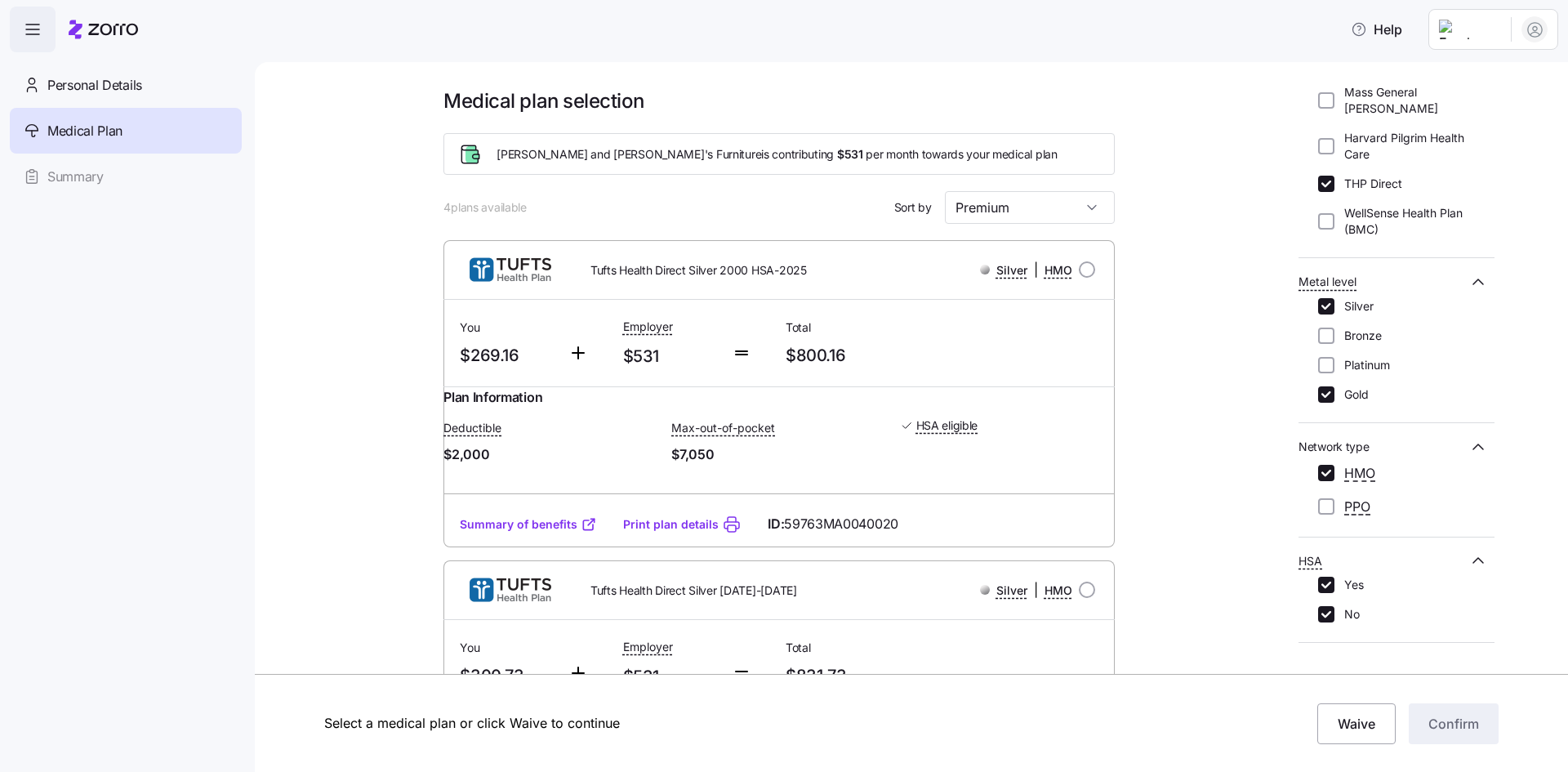 scroll, scrollTop: 276, scrollLeft: 0, axis: vertical 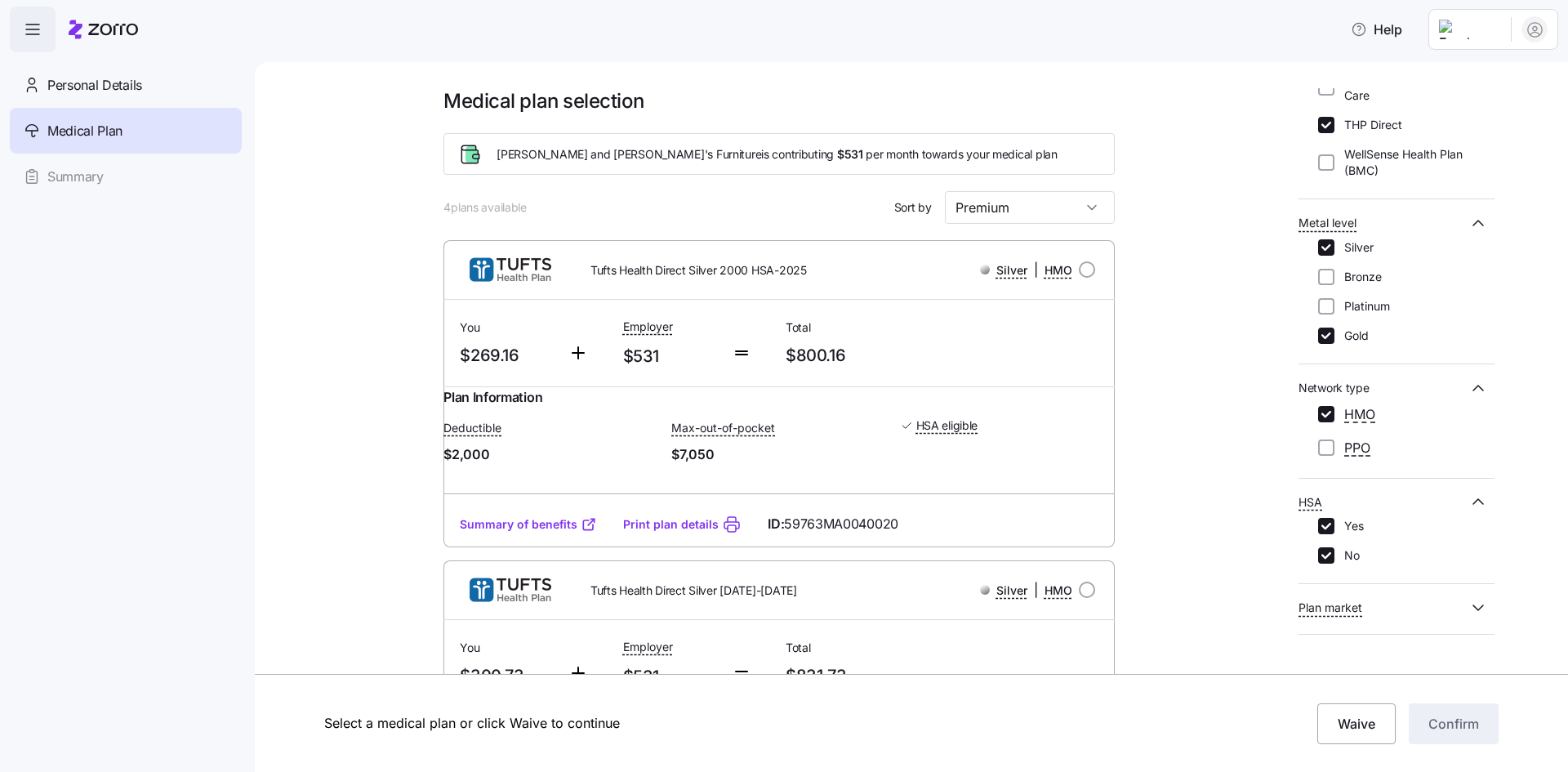click 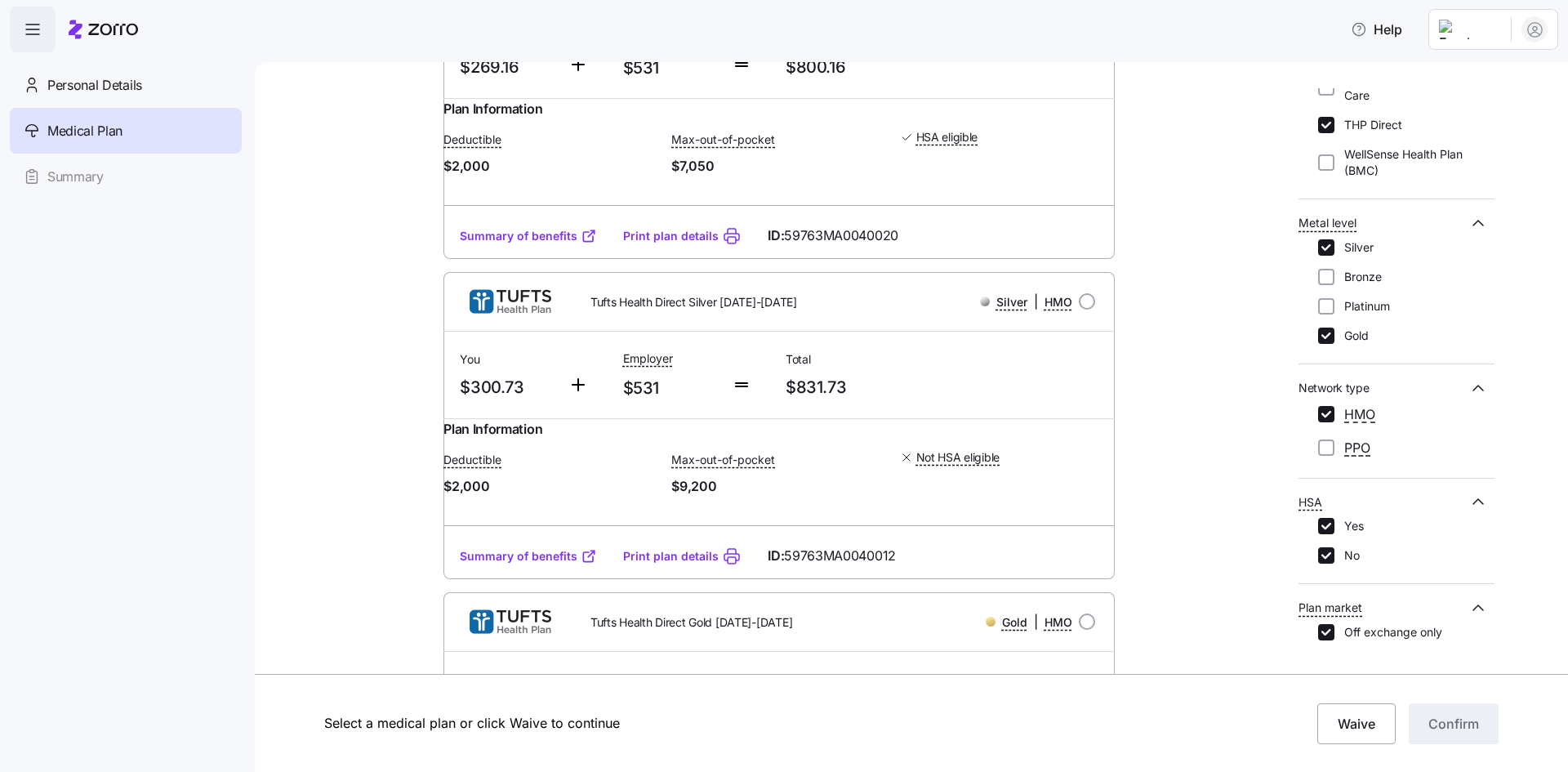 scroll, scrollTop: 327, scrollLeft: 0, axis: vertical 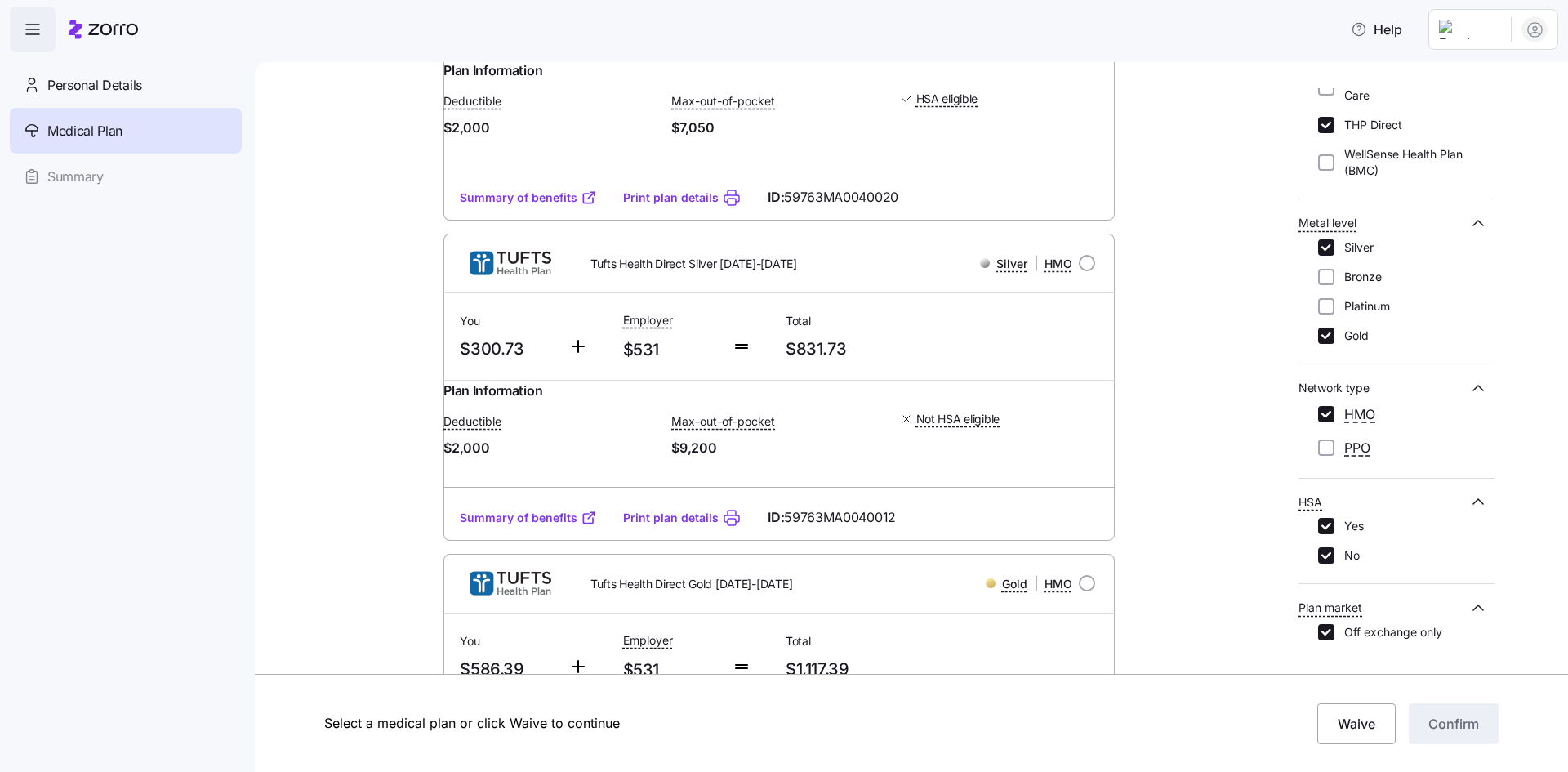 click on "Summary of benefits" at bounding box center [528, 518] 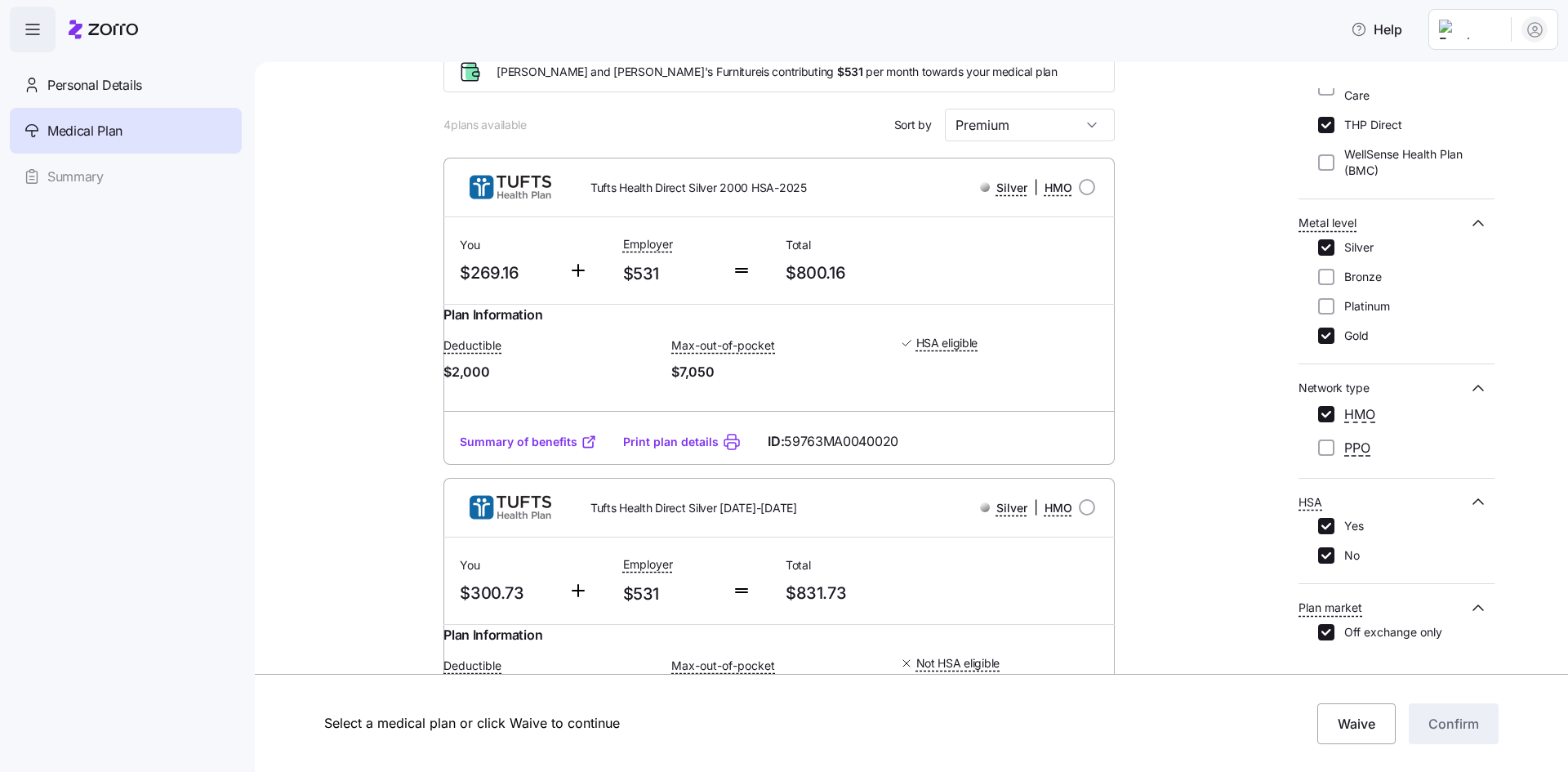 scroll, scrollTop: 0, scrollLeft: 0, axis: both 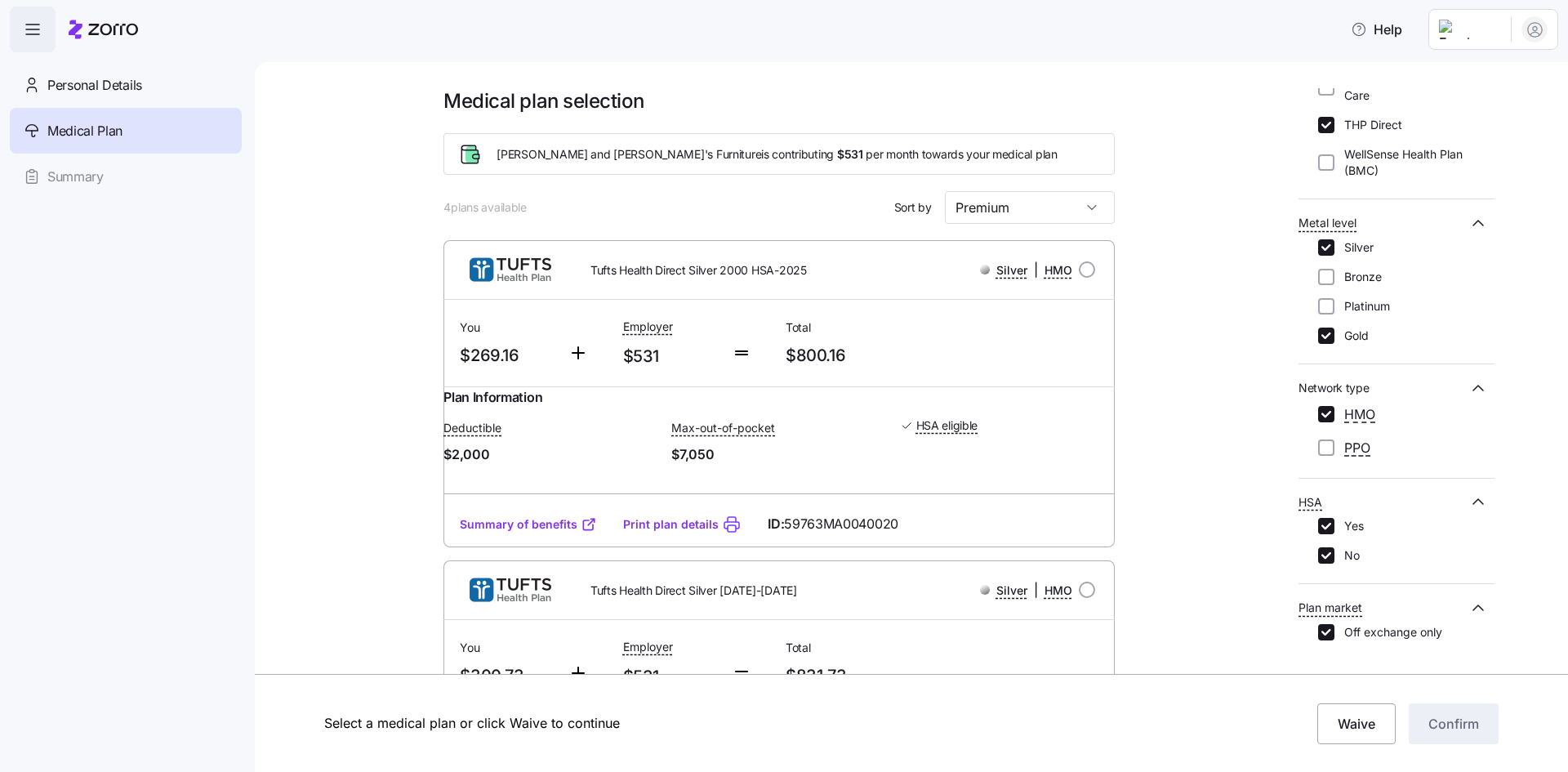 click on "Summary of benefits" at bounding box center (528, 524) 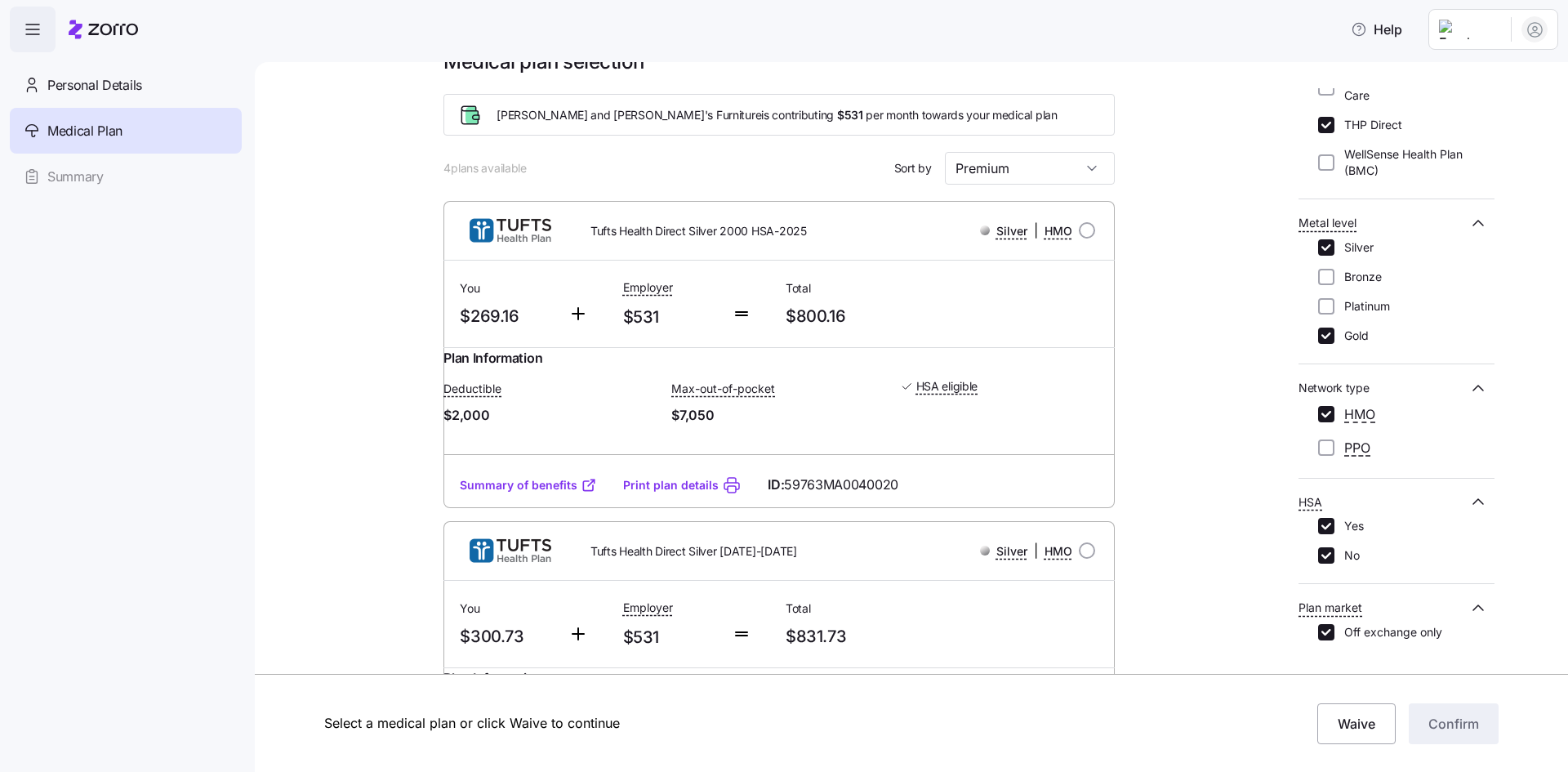 scroll, scrollTop: 0, scrollLeft: 0, axis: both 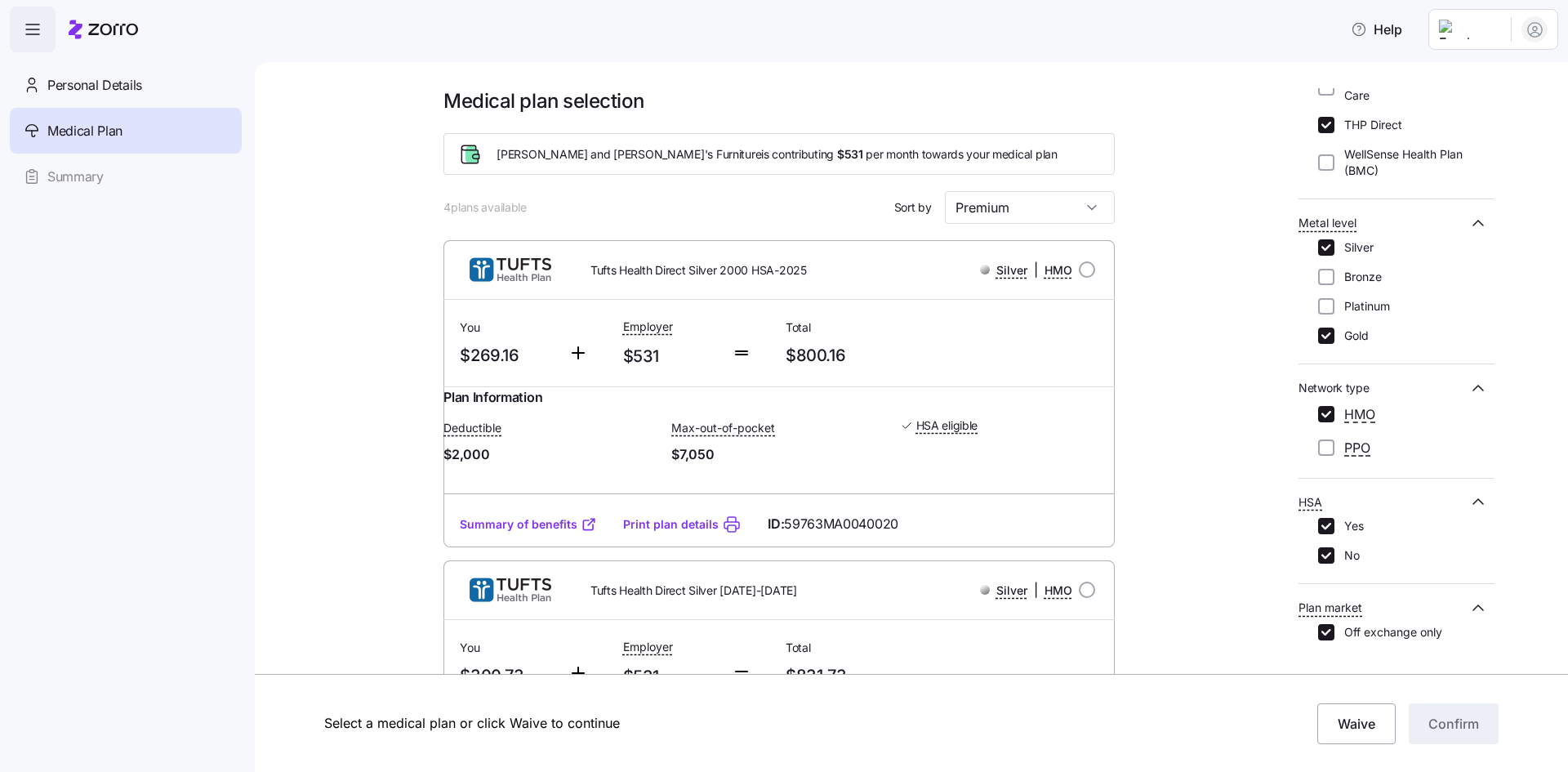 click on "Summary of benefits" at bounding box center [528, 524] 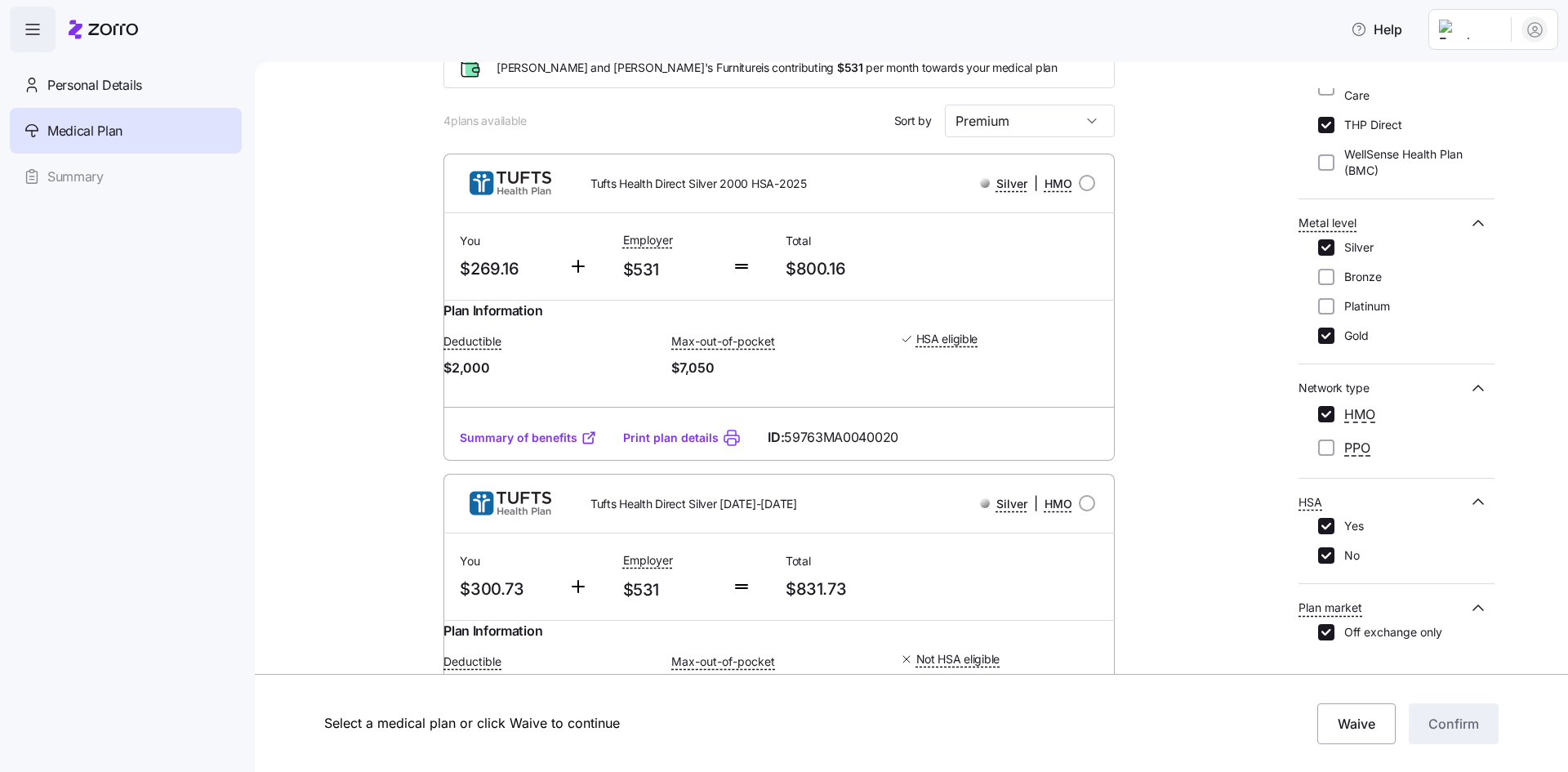 scroll, scrollTop: 83, scrollLeft: 0, axis: vertical 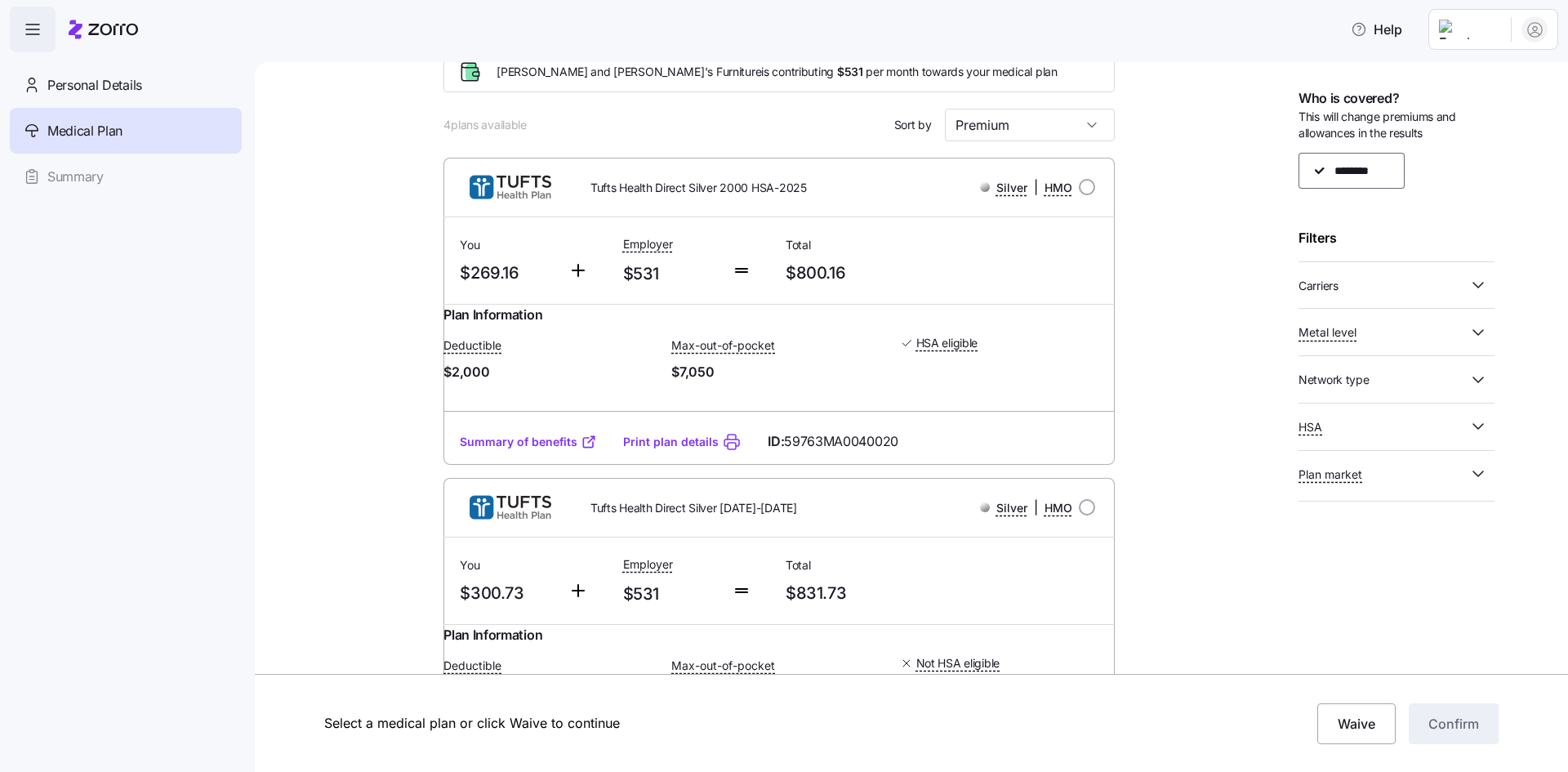click on "Medical plan selection Bernie and Phyl's Furniture  is contributing   $531   per month towards your medical plan 4  plans available Sort by Premium Tufts Health Direct Silver 2000 HSA-2025   Silver | HMO You $269.16 Employer $531 Total $800.16 Plan Information Deductible $2,000 Max-out-of-pocket $7,050 HSA eligible MICHELLE   SUTHERLAND ,  08/03/1961 ,   220 Peter Salem Road, Leicester, MA 01524-1281, USA ; Who is covered:   Me ;   Employer contribution:  up to $531 Medical Plan Tufts Health Direct Silver 2000 HSA-2025   Silver  |  HMO Summary of benefits Select Your current choice Premium Total Premium $800.16 After allowance $269.16 Deductible Individual: Medical $2,000 Family: Medical $4,000 Max Out of Pocket Individual: Medical $7,050 Family: Medical $14,100 HSA Eligible HSA Eligible Yes Doctor visits Primary Care Deductible, then $30/$60 copay Urgent Care & Visits Emergency room Deductible, then $300 copay Pharmacy Drugs Deductible, then $30/$60/$105 Summary of benefits Print plan details ID:    | HMO" at bounding box center [911, 417] 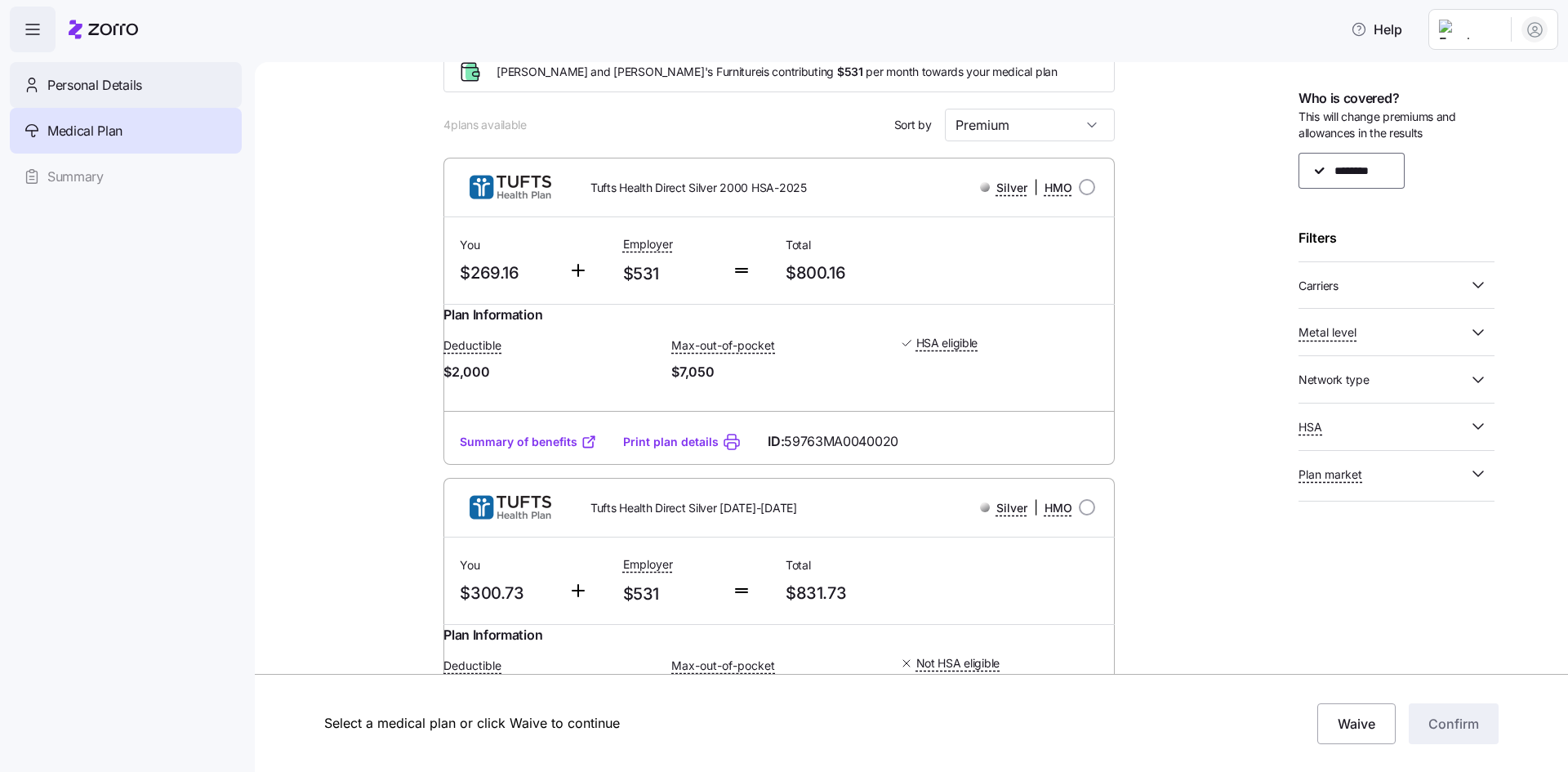 click on "Personal Details" at bounding box center [95, 85] 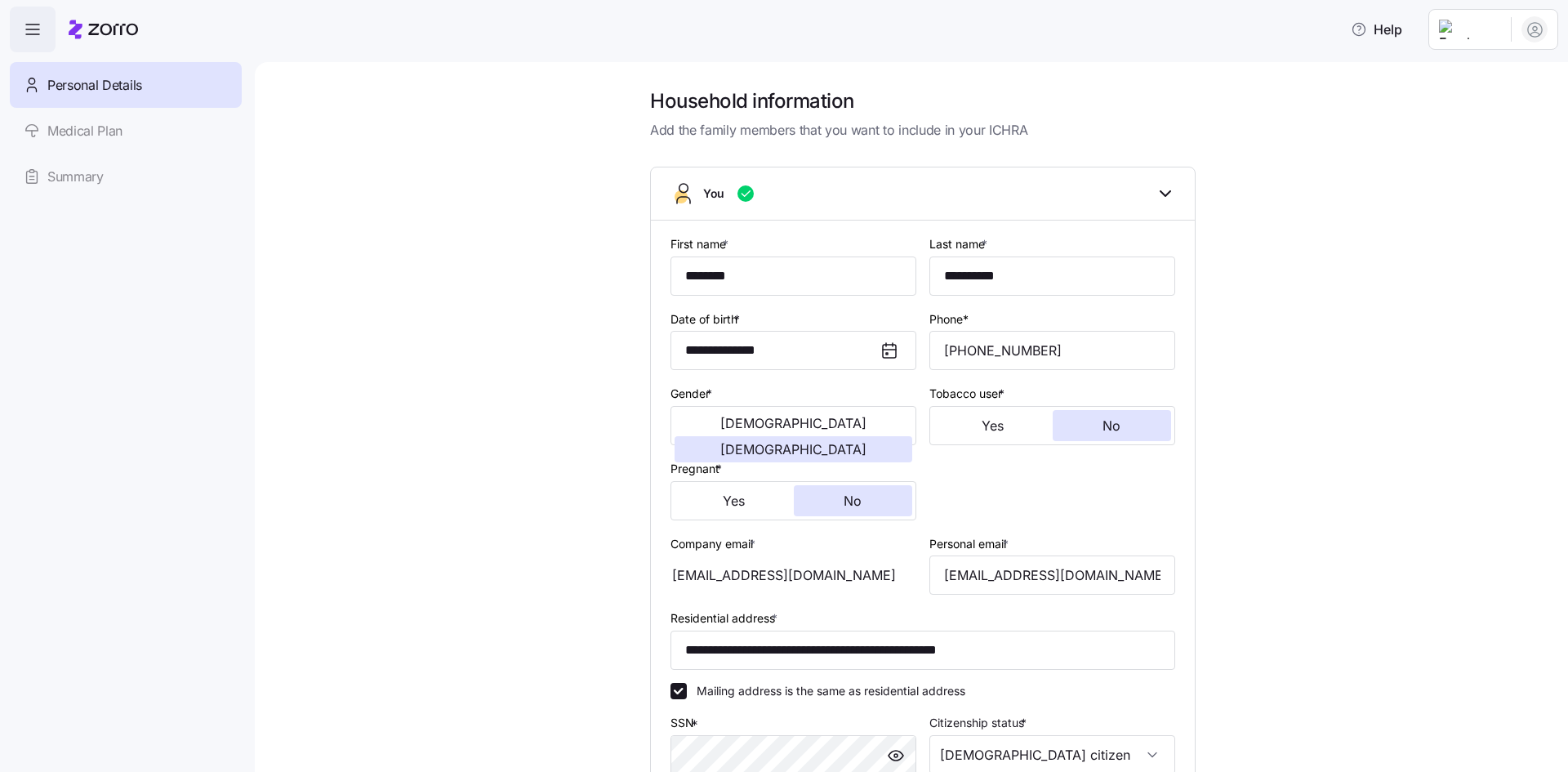 click on "Personal Details Medical Plan Summary" at bounding box center (126, 131) 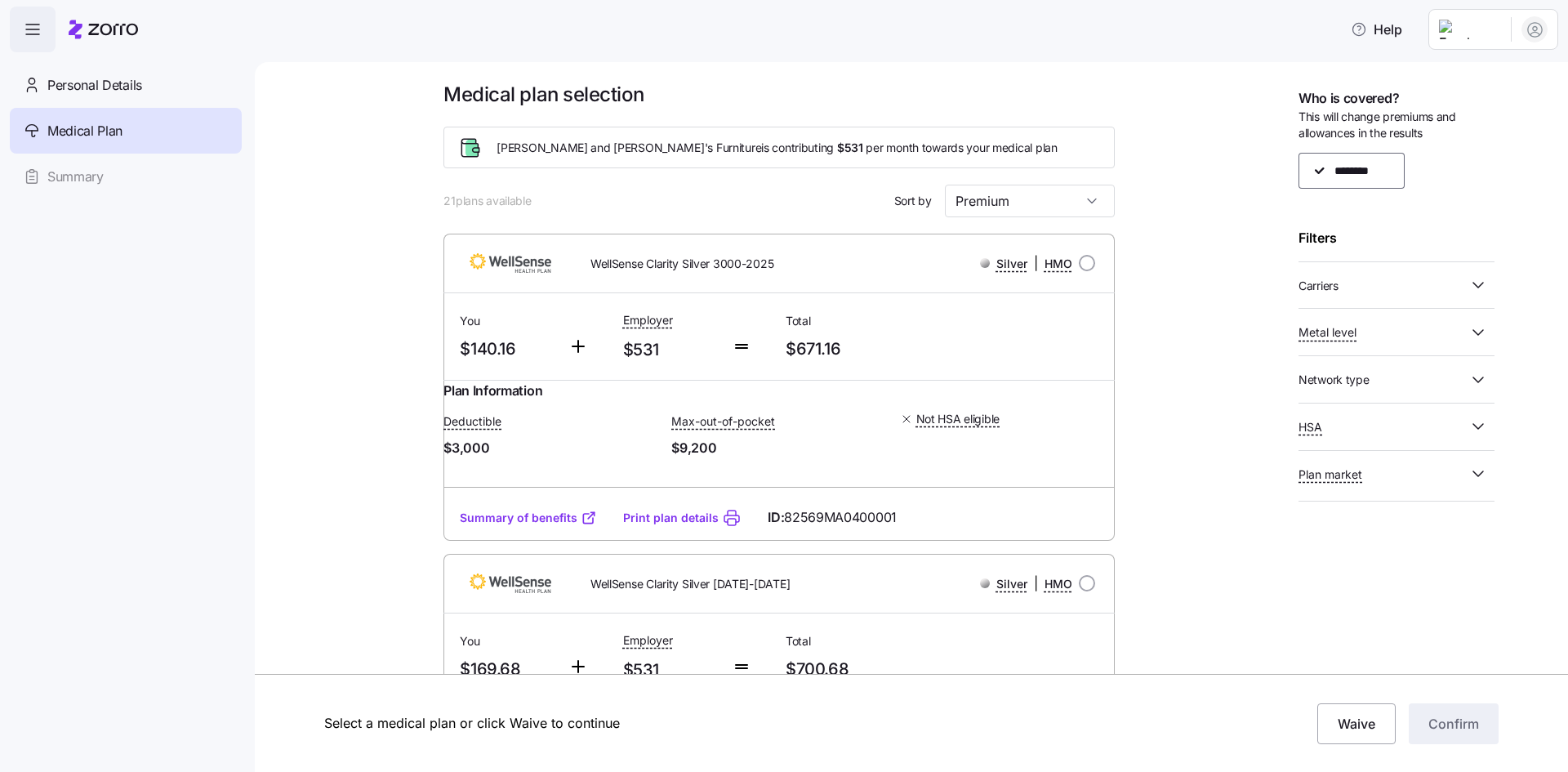 scroll, scrollTop: 0, scrollLeft: 0, axis: both 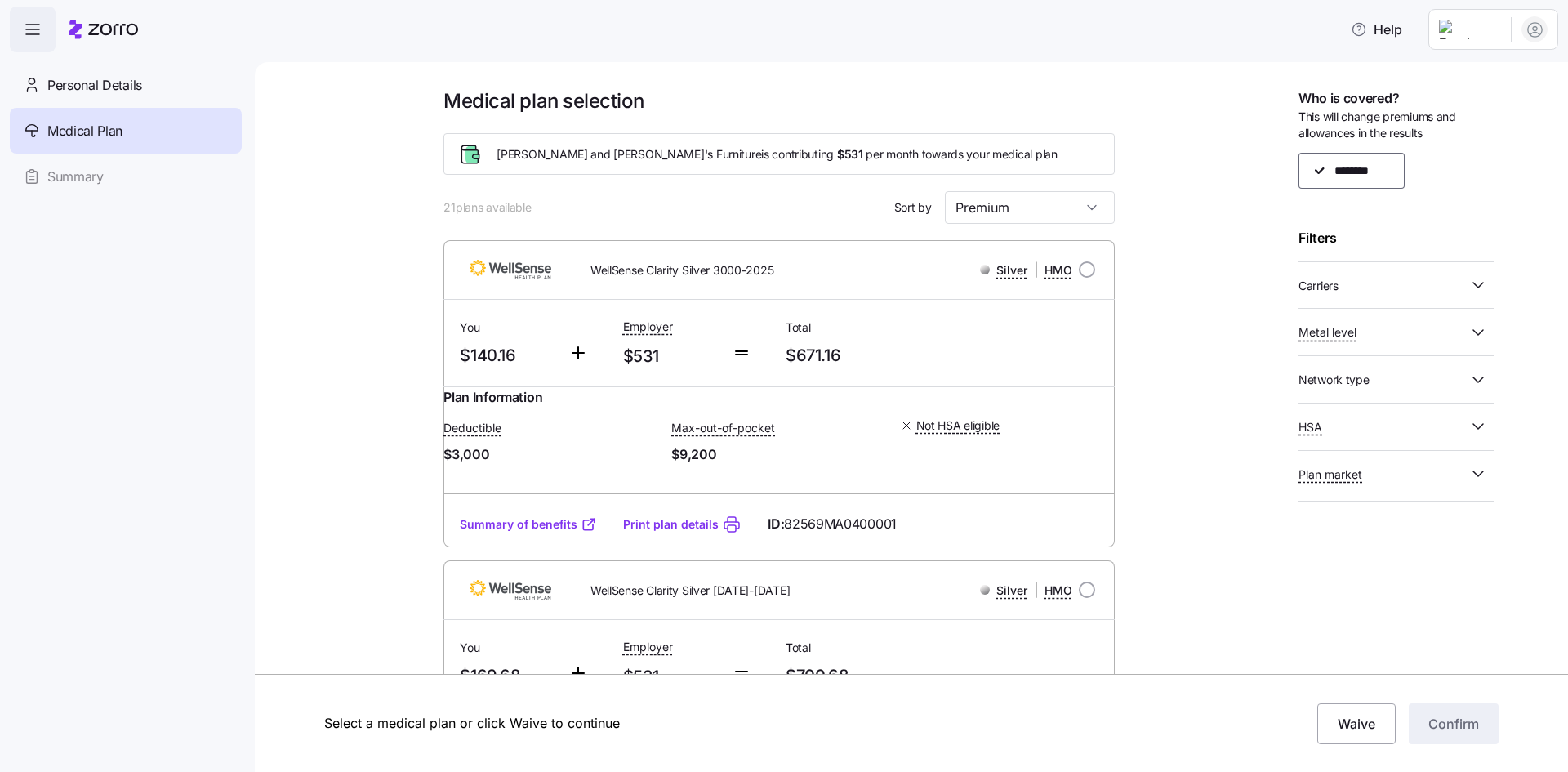 click 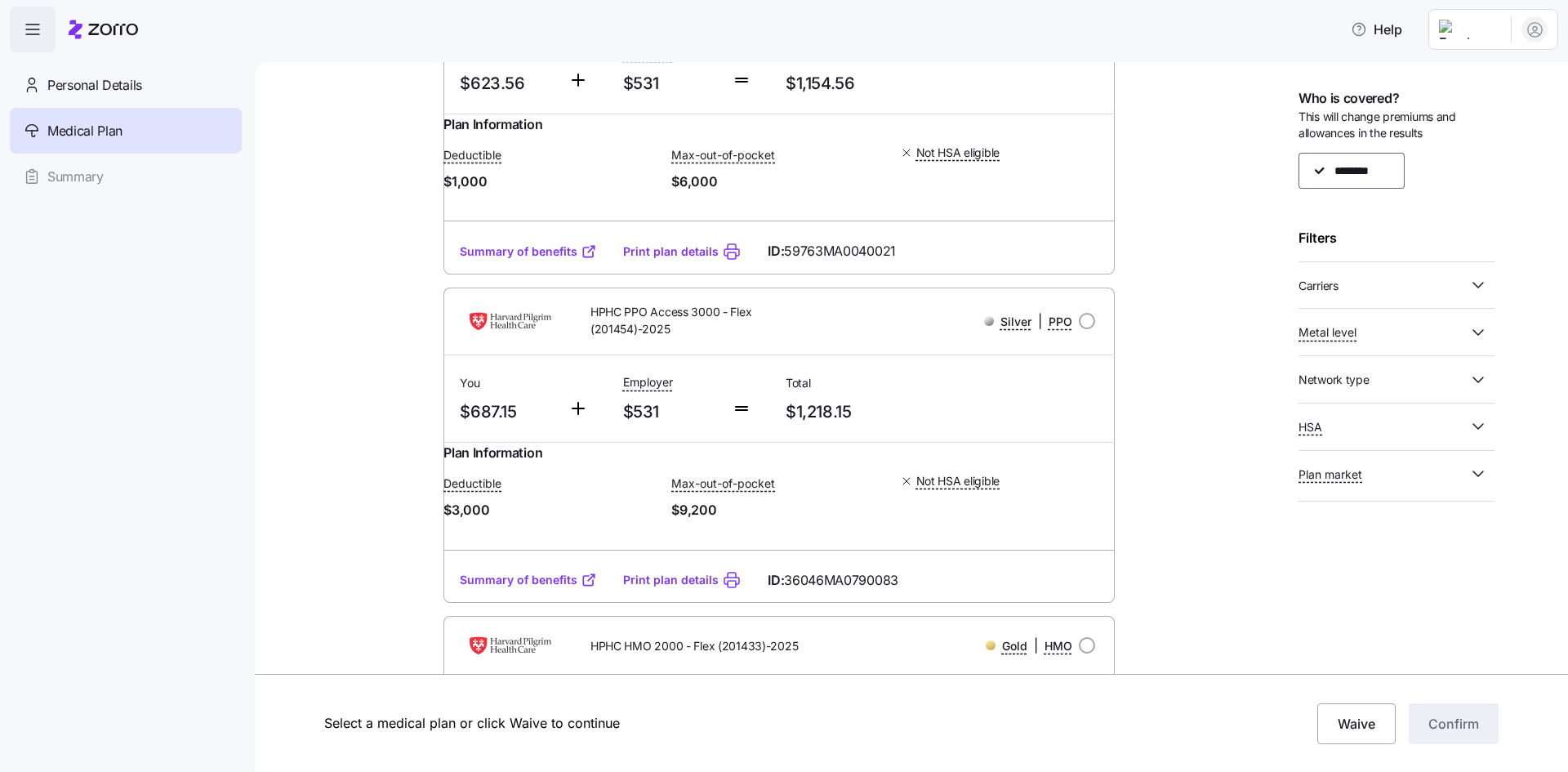 scroll, scrollTop: 4456, scrollLeft: 0, axis: vertical 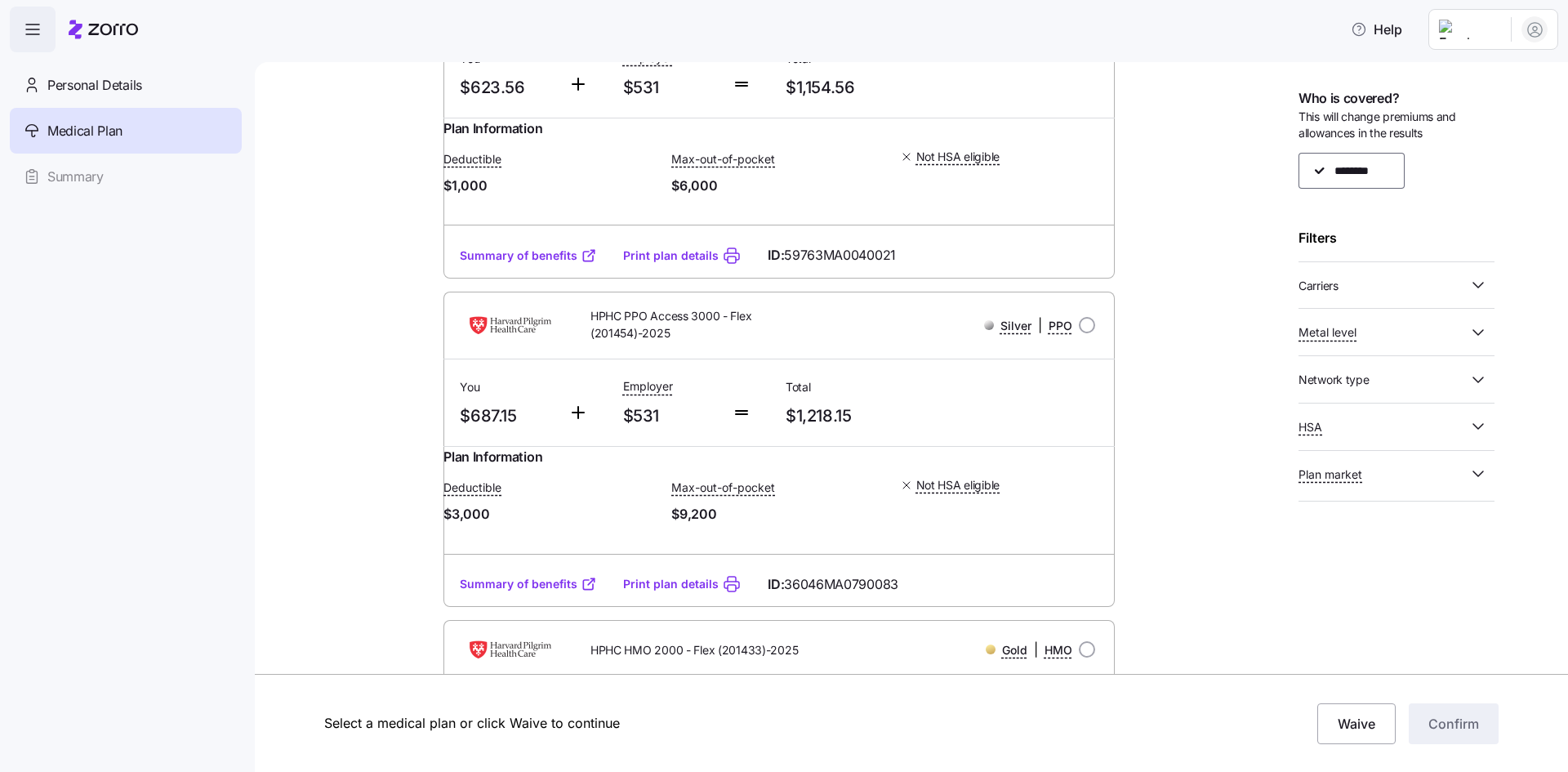 click 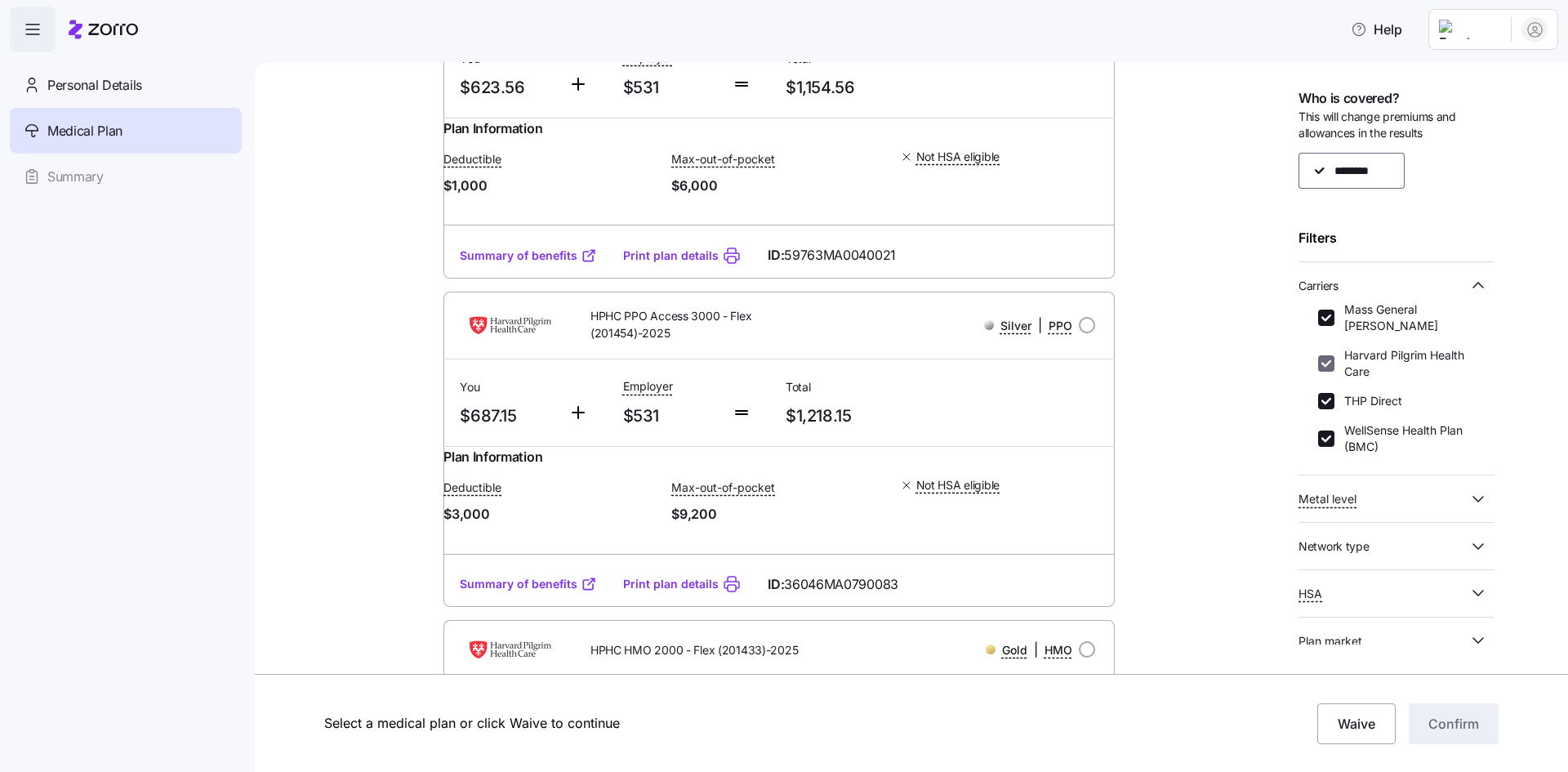click on "Harvard Pilgrim Health Care" at bounding box center (1326, 364) 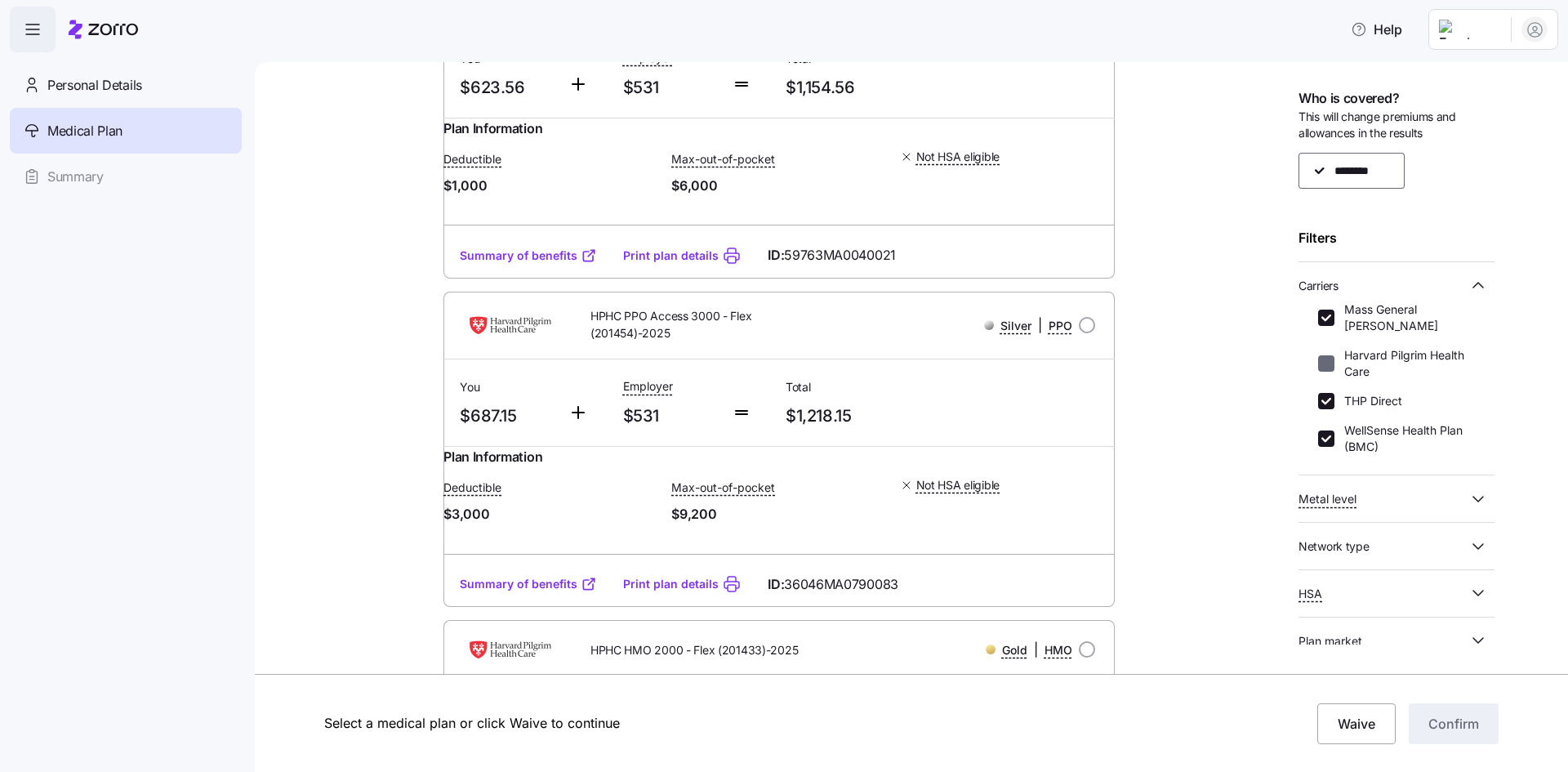 checkbox on "false" 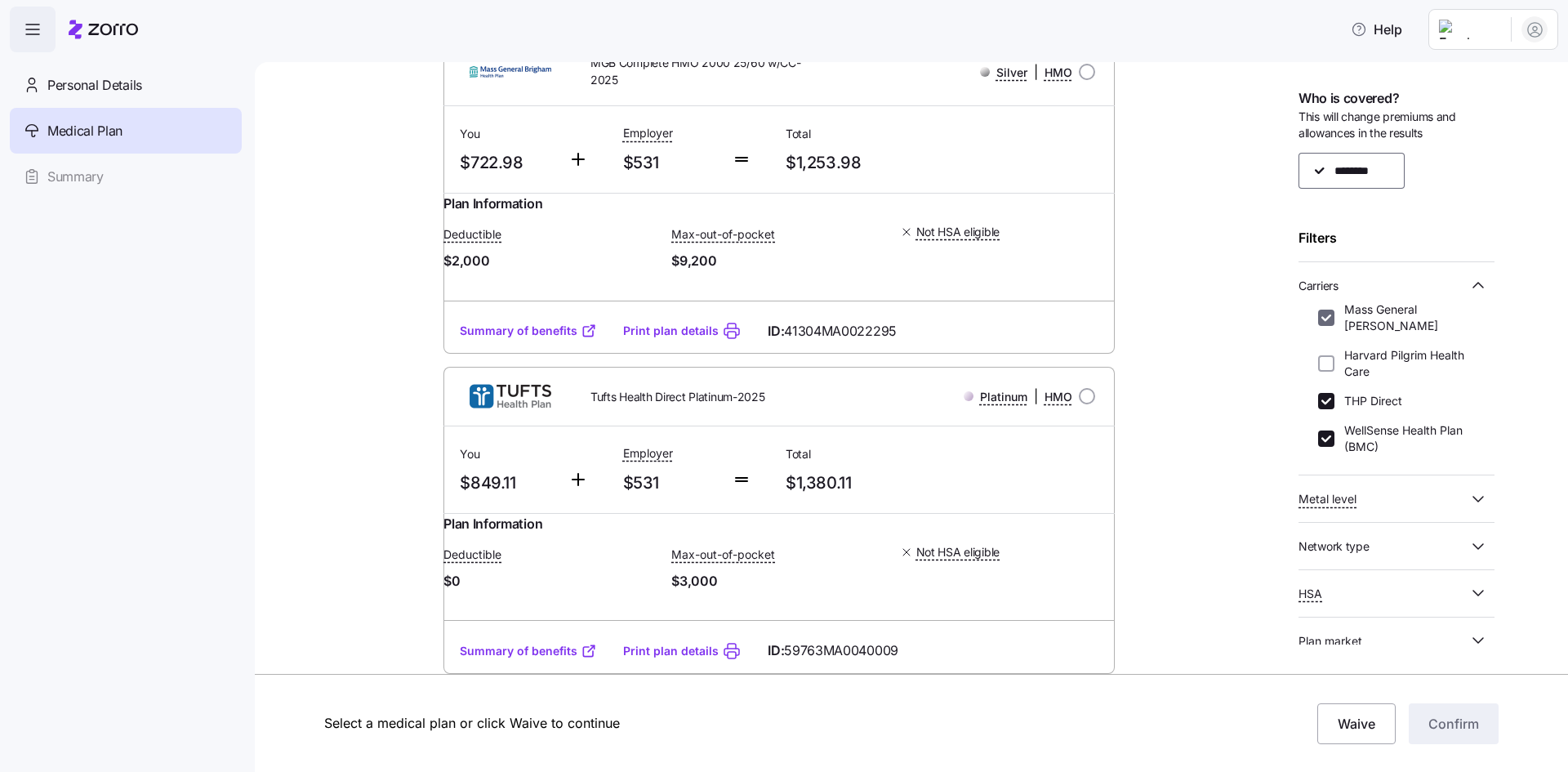 click on "Mass General Brigham" at bounding box center (1326, 318) 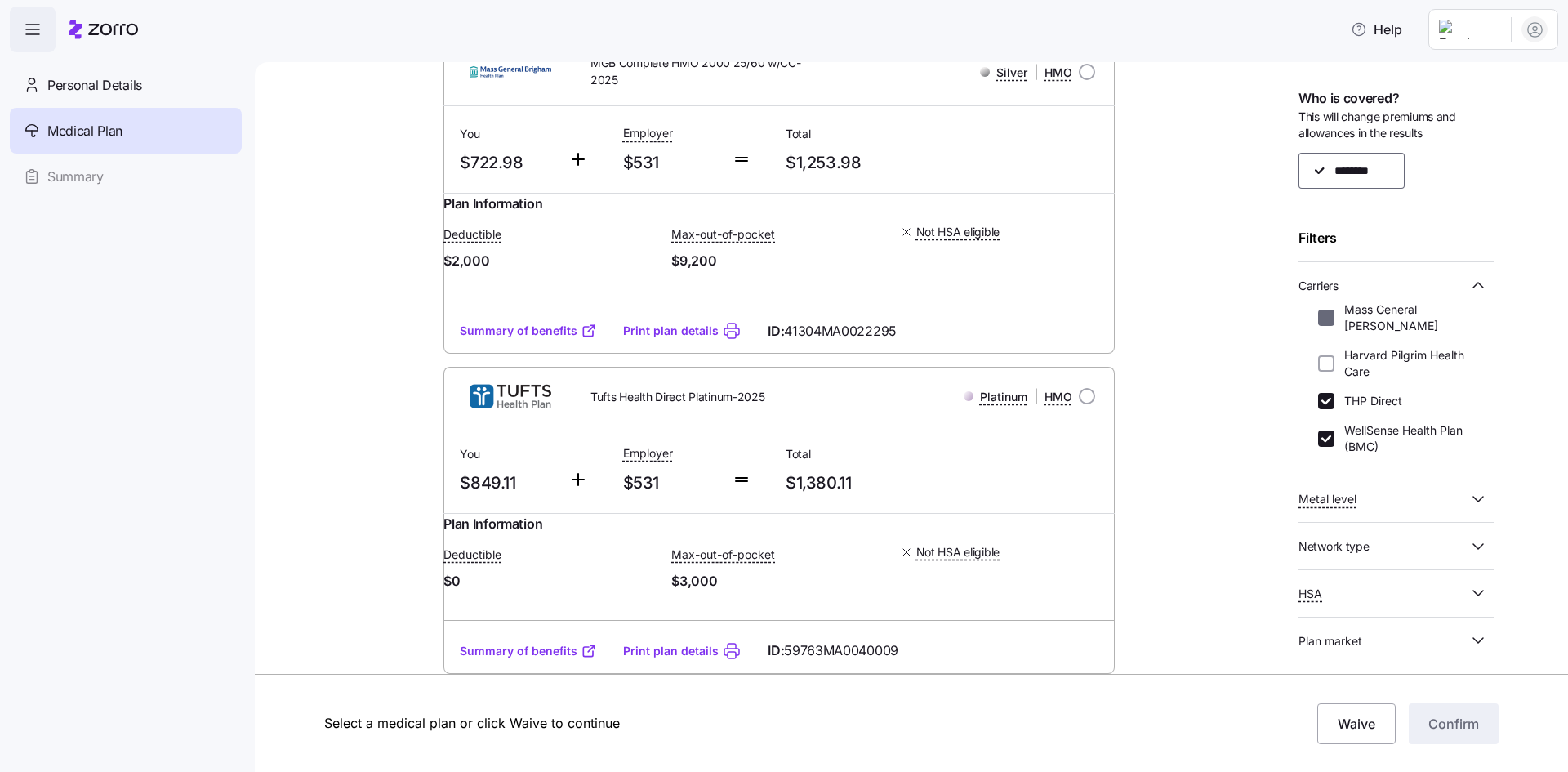 checkbox on "false" 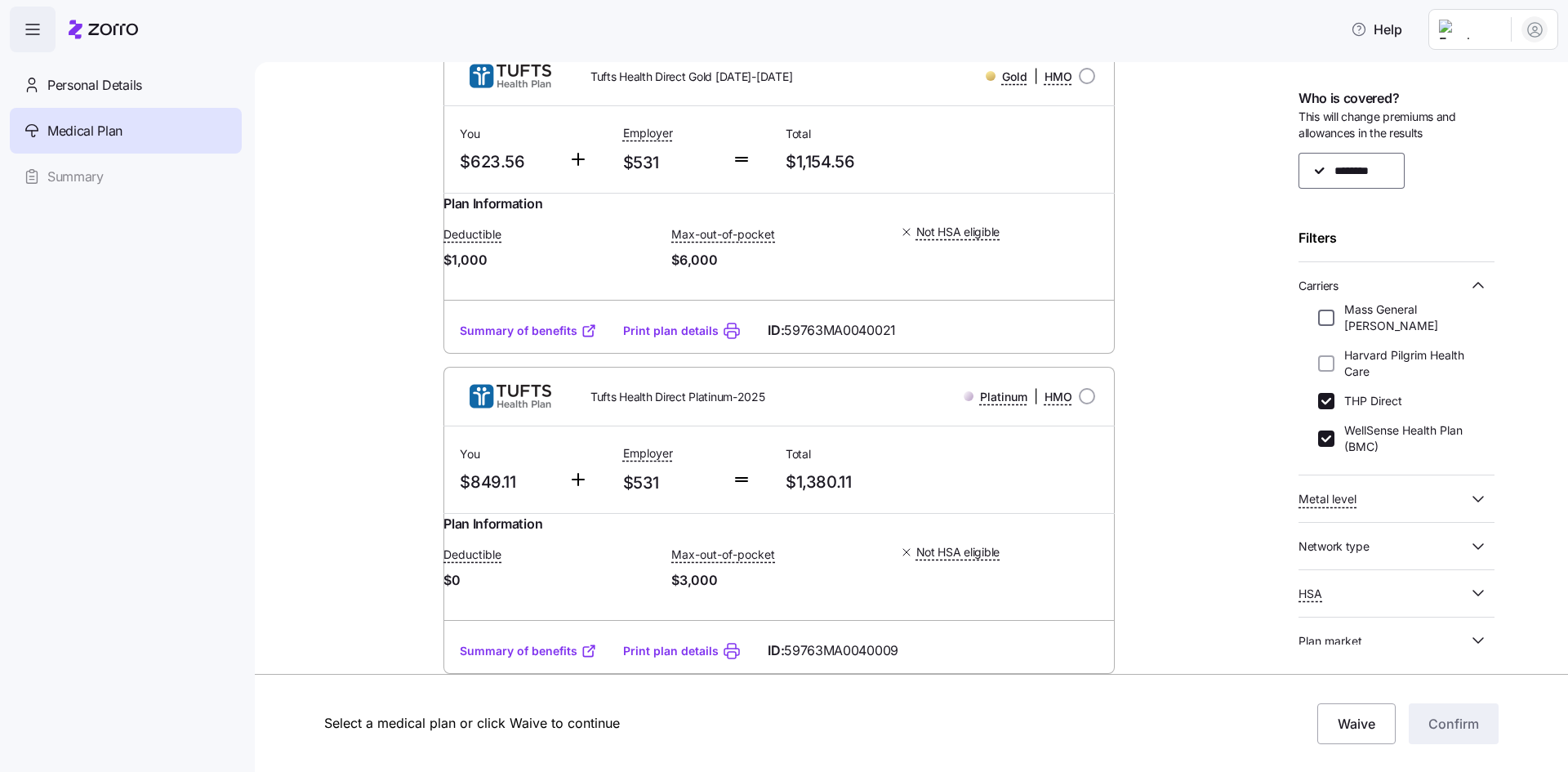 scroll, scrollTop: 2246, scrollLeft: 0, axis: vertical 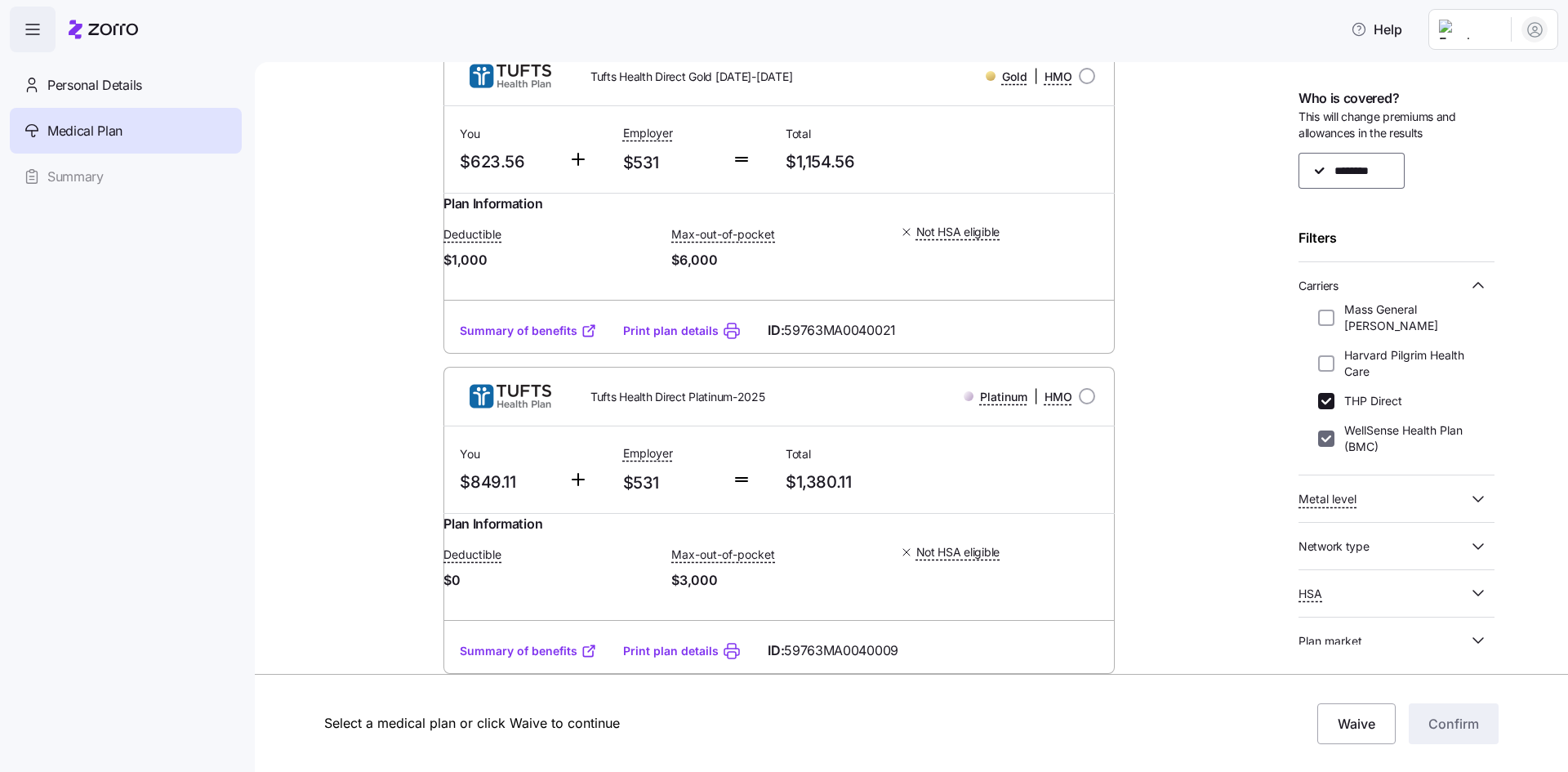 click on "WellSense Health Plan (BMC)" at bounding box center [1326, 439] 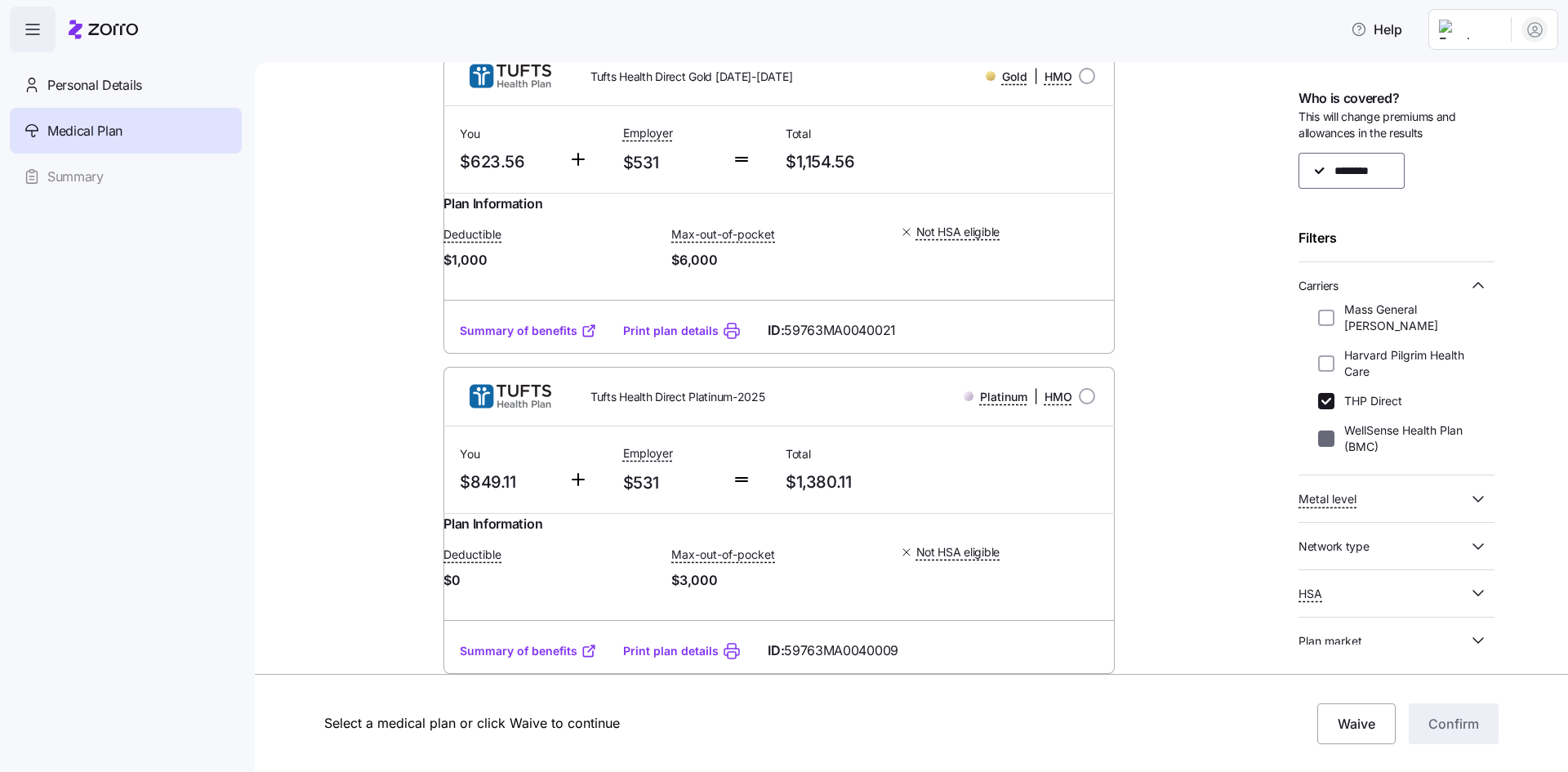 checkbox on "false" 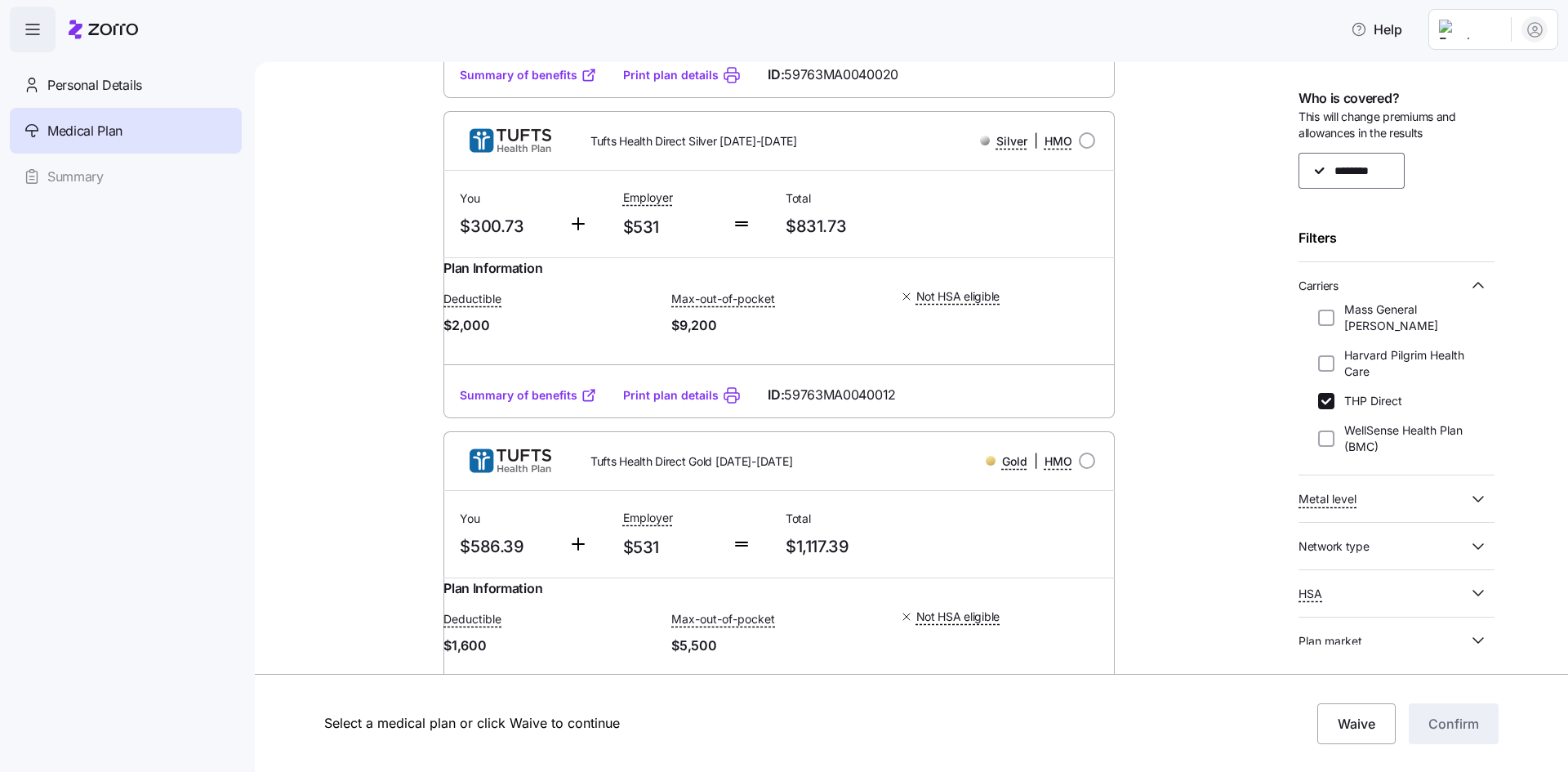 scroll, scrollTop: 837, scrollLeft: 0, axis: vertical 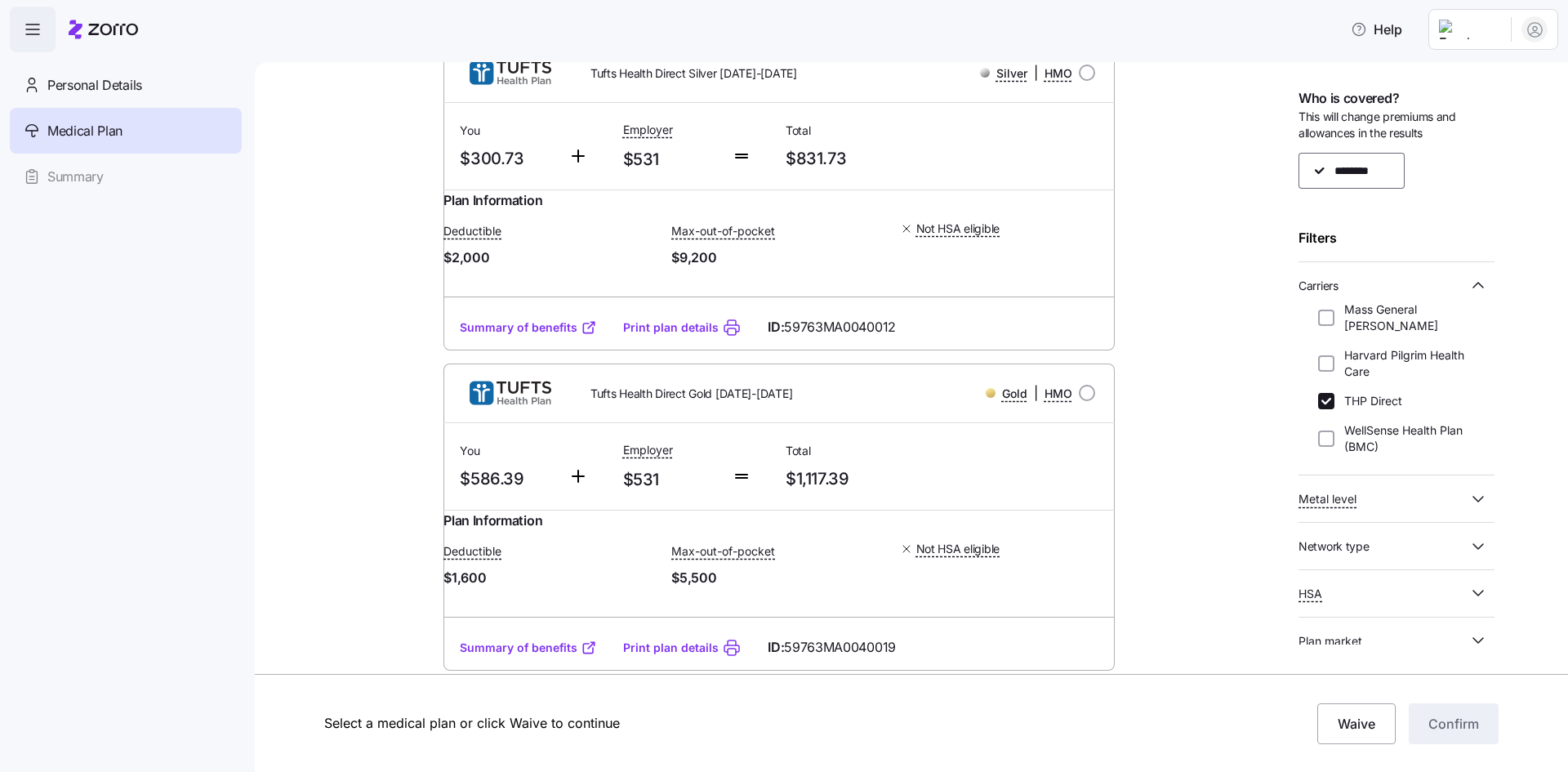 click on "Summary of benefits" at bounding box center [528, 328] 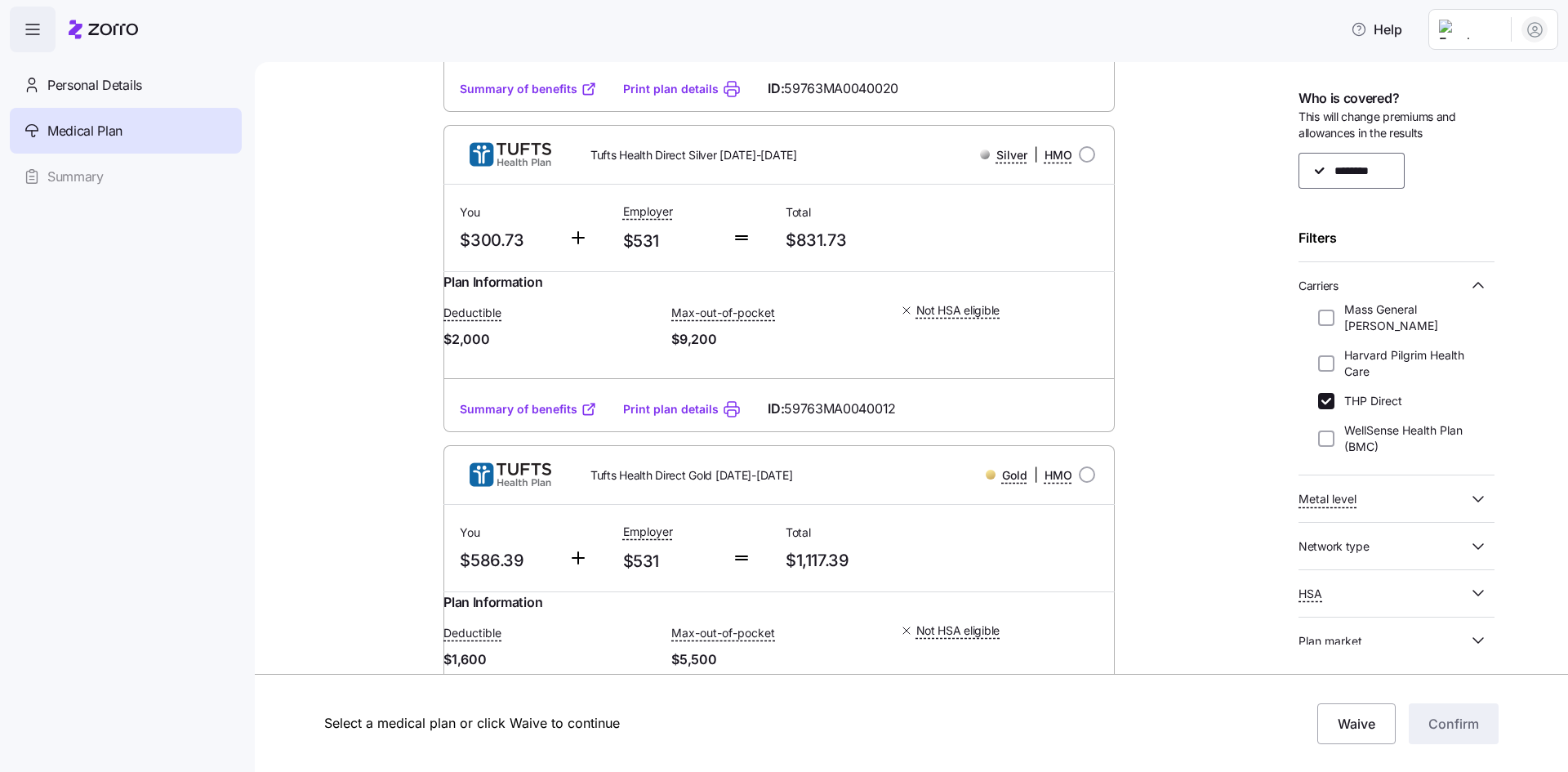 click 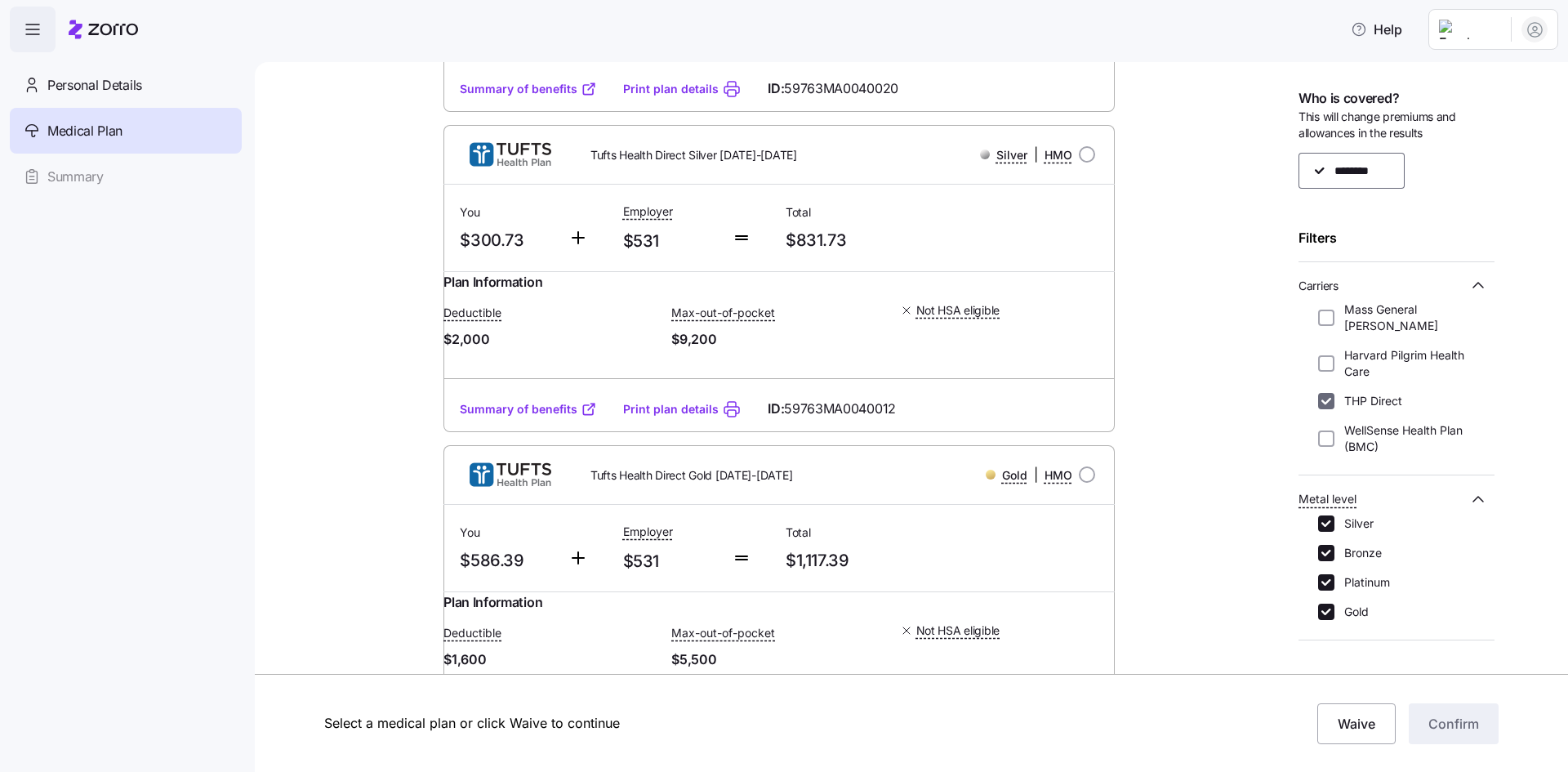click on "THP Direct" at bounding box center [1326, 401] 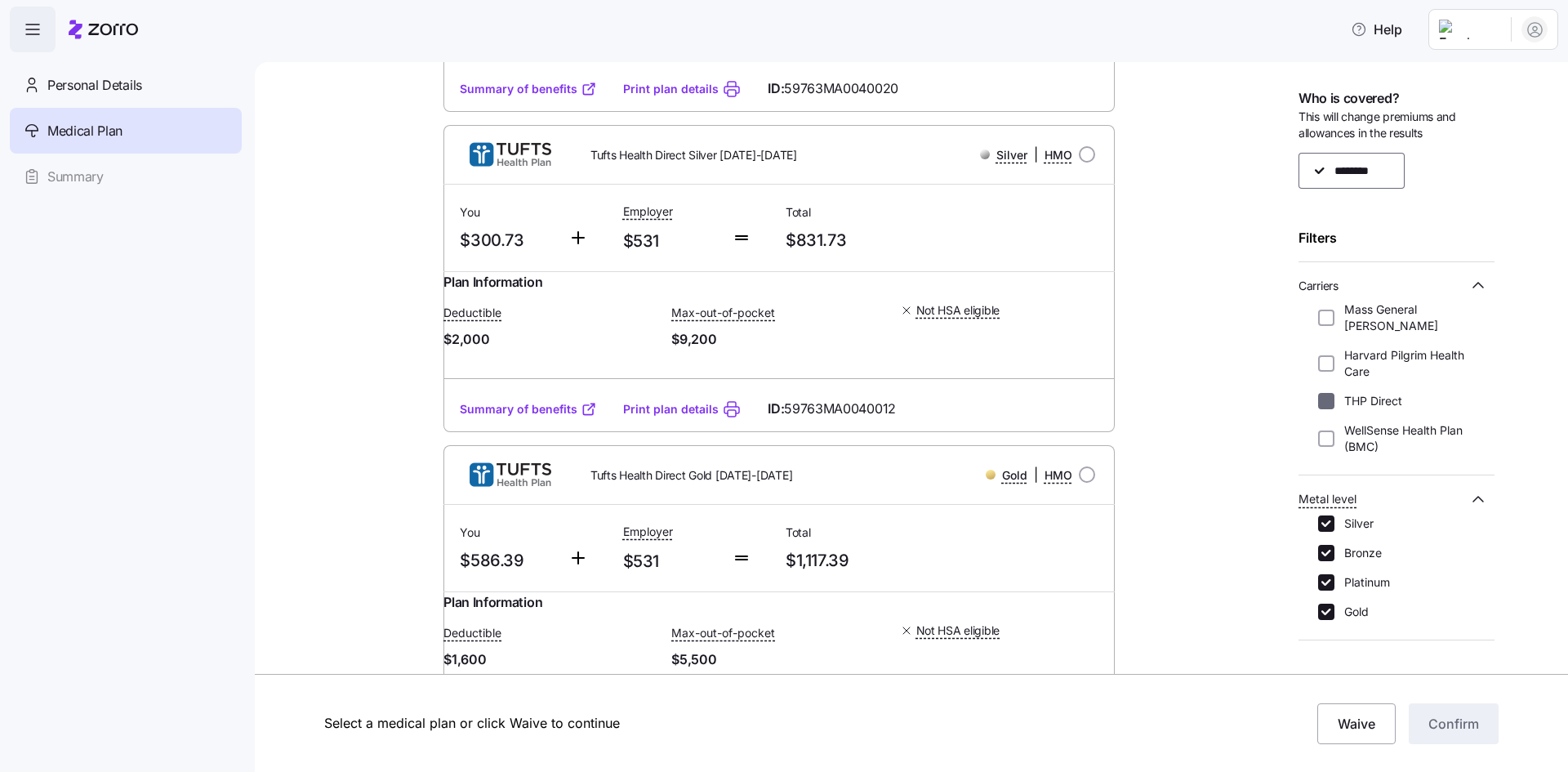 checkbox on "false" 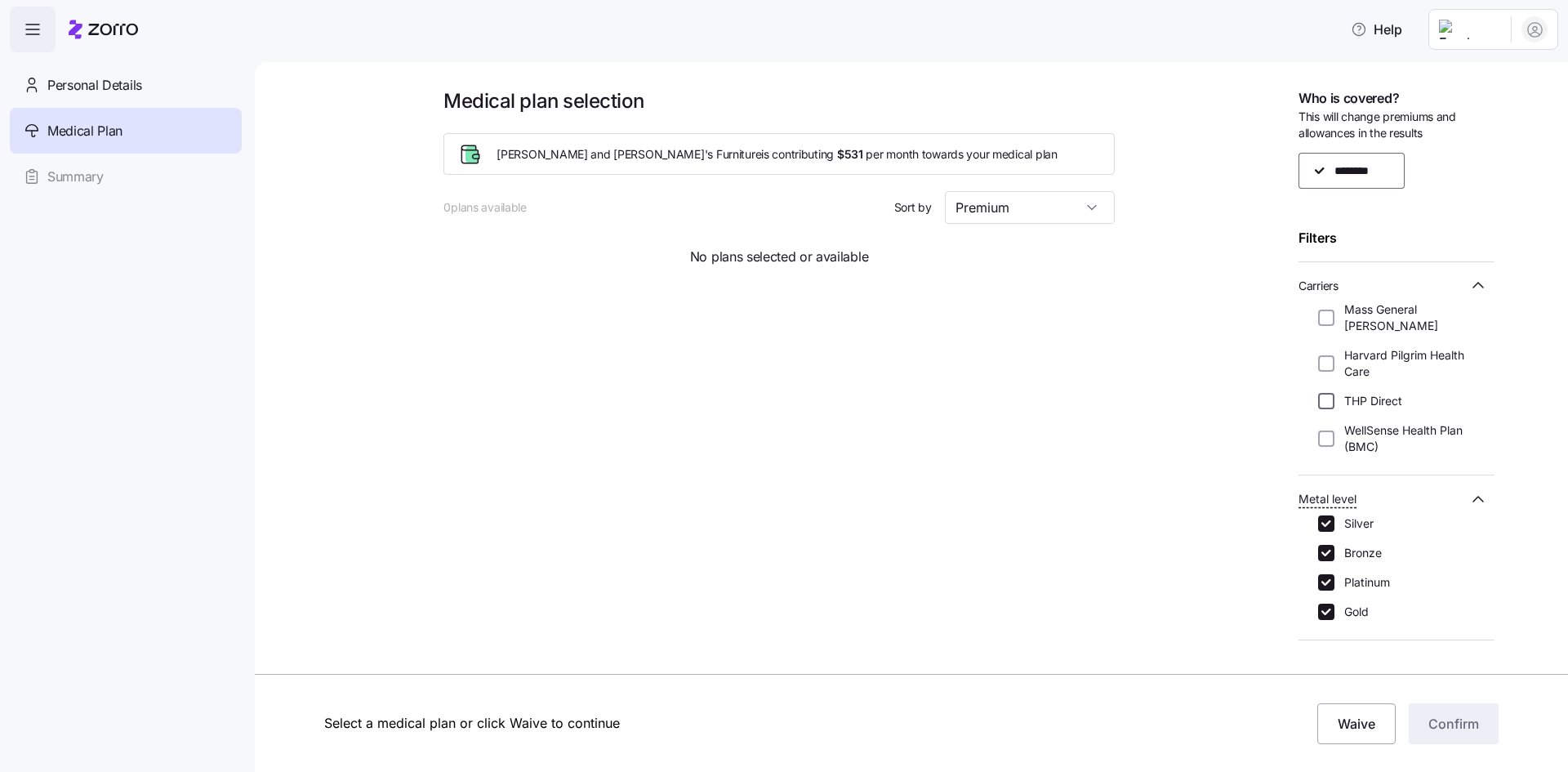 scroll, scrollTop: 0, scrollLeft: 0, axis: both 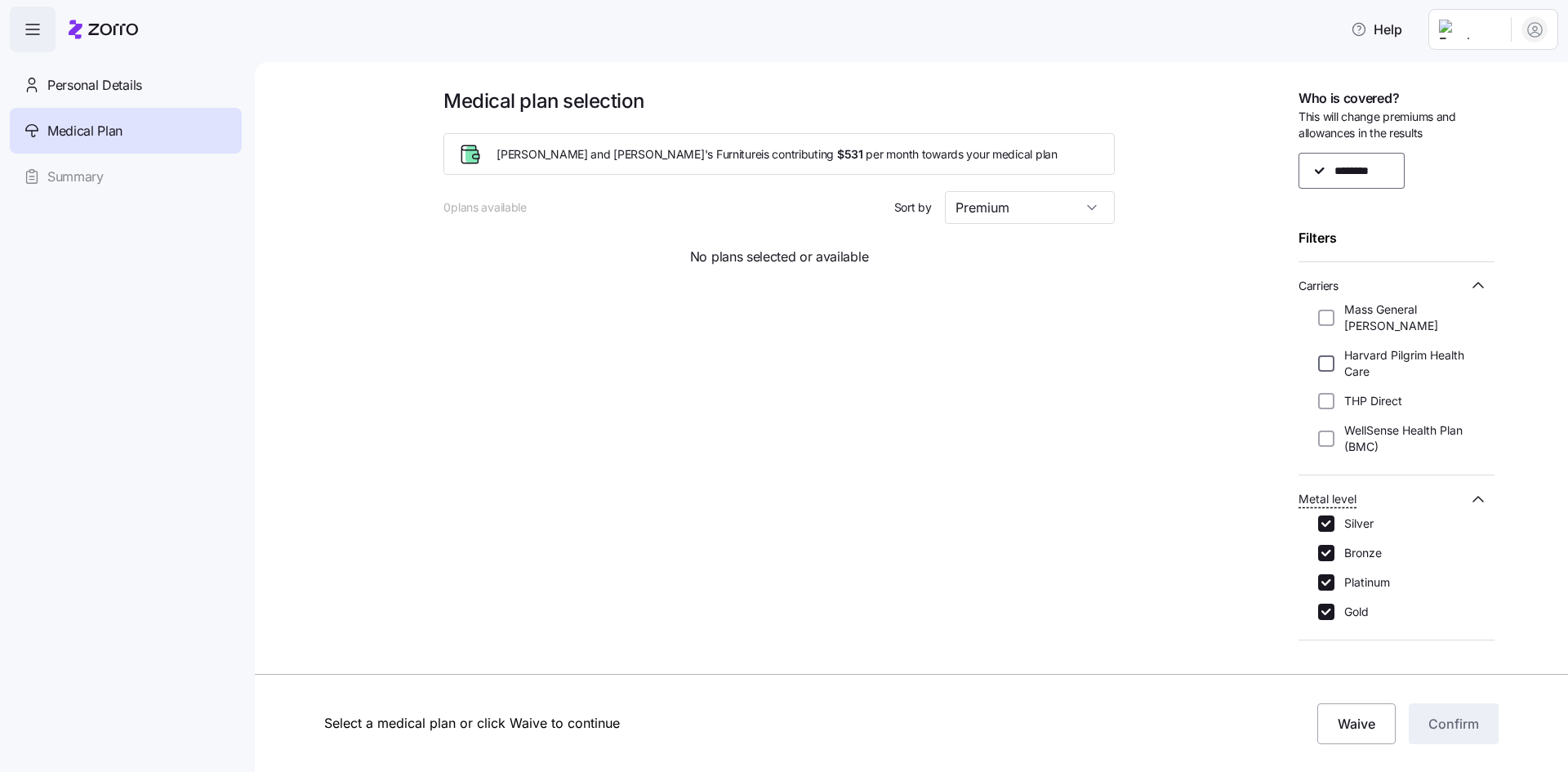 click on "Harvard Pilgrim Health Care" at bounding box center (1326, 364) 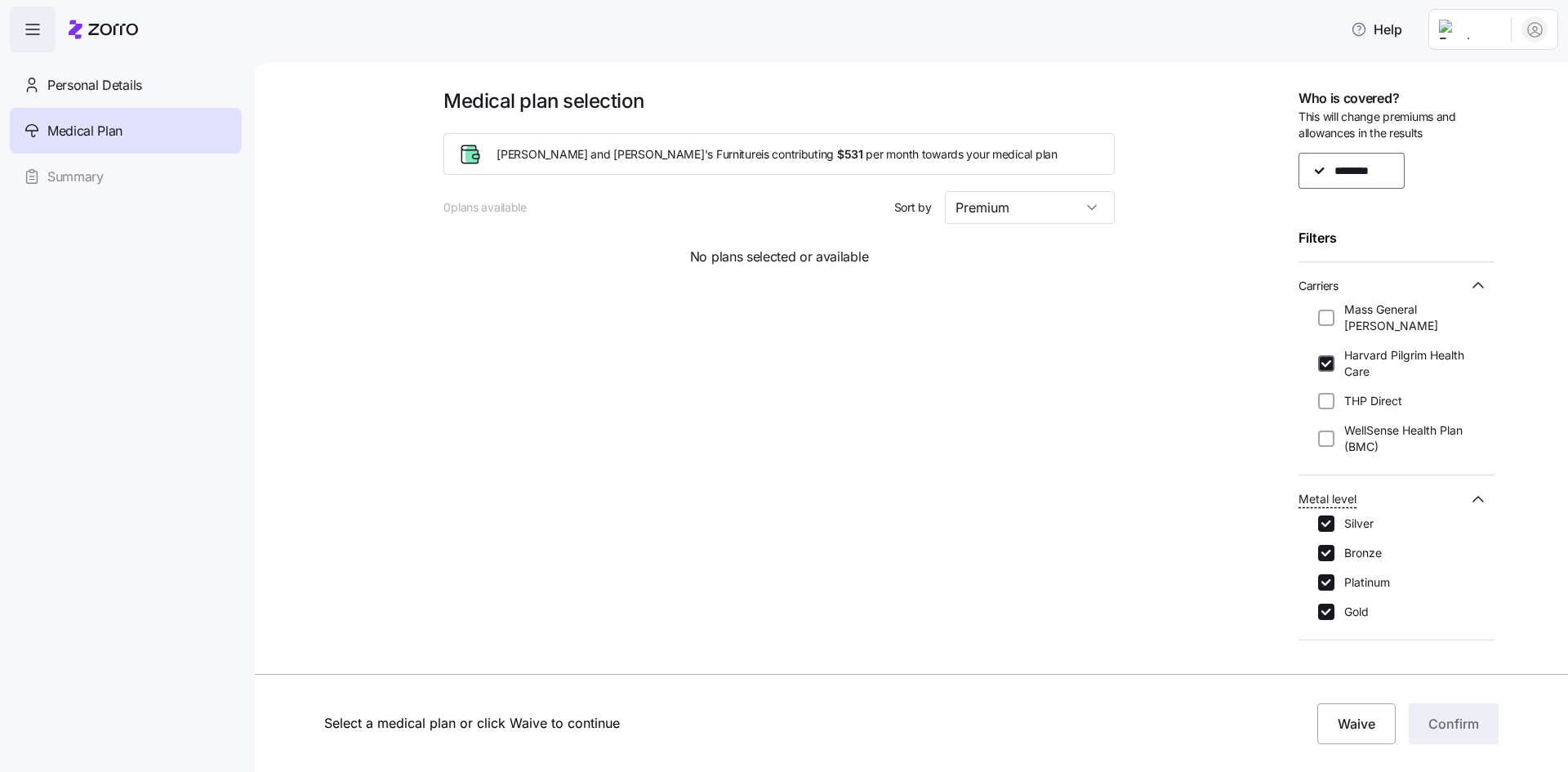 checkbox on "true" 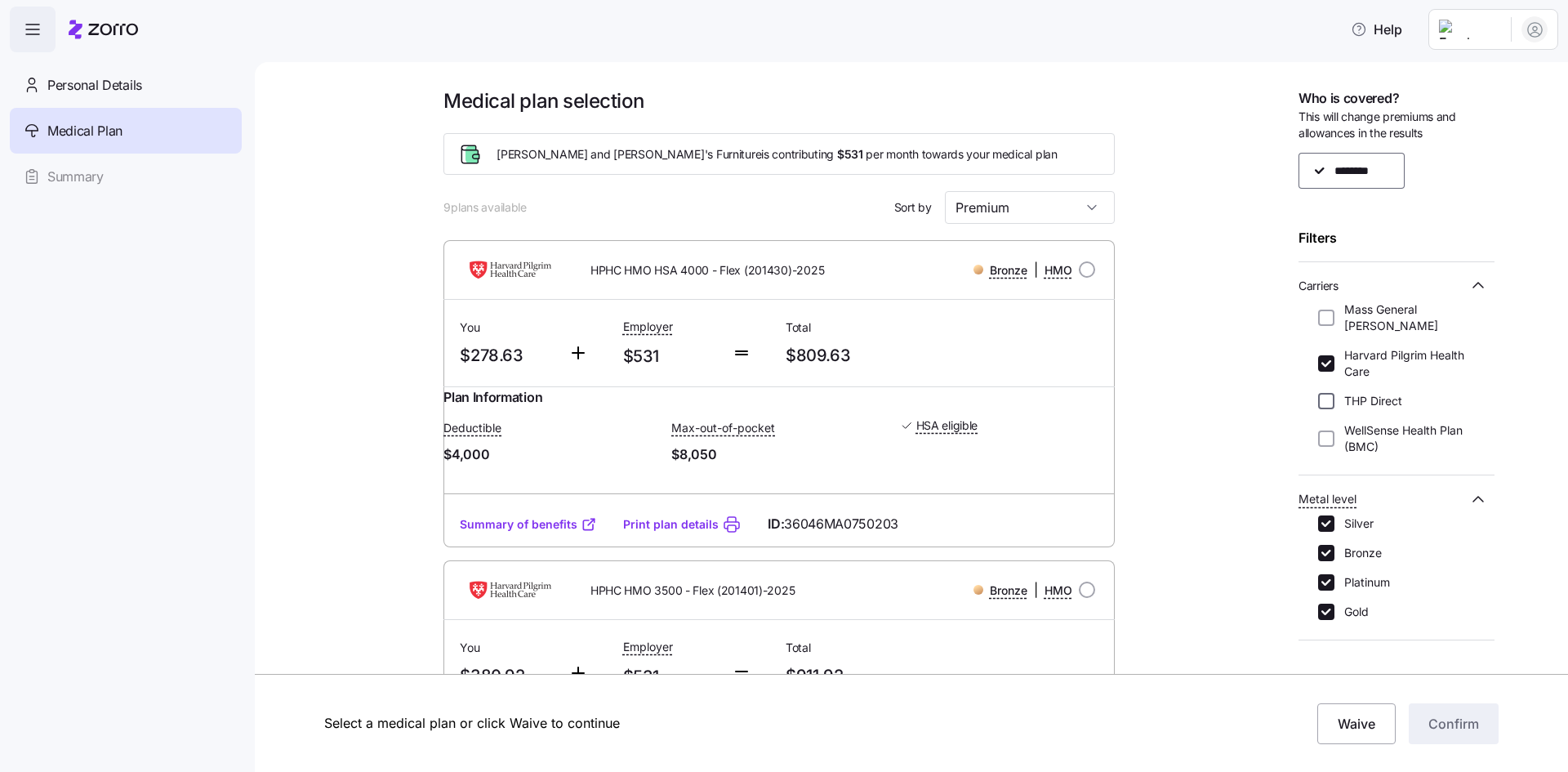 click on "THP Direct" at bounding box center (1326, 401) 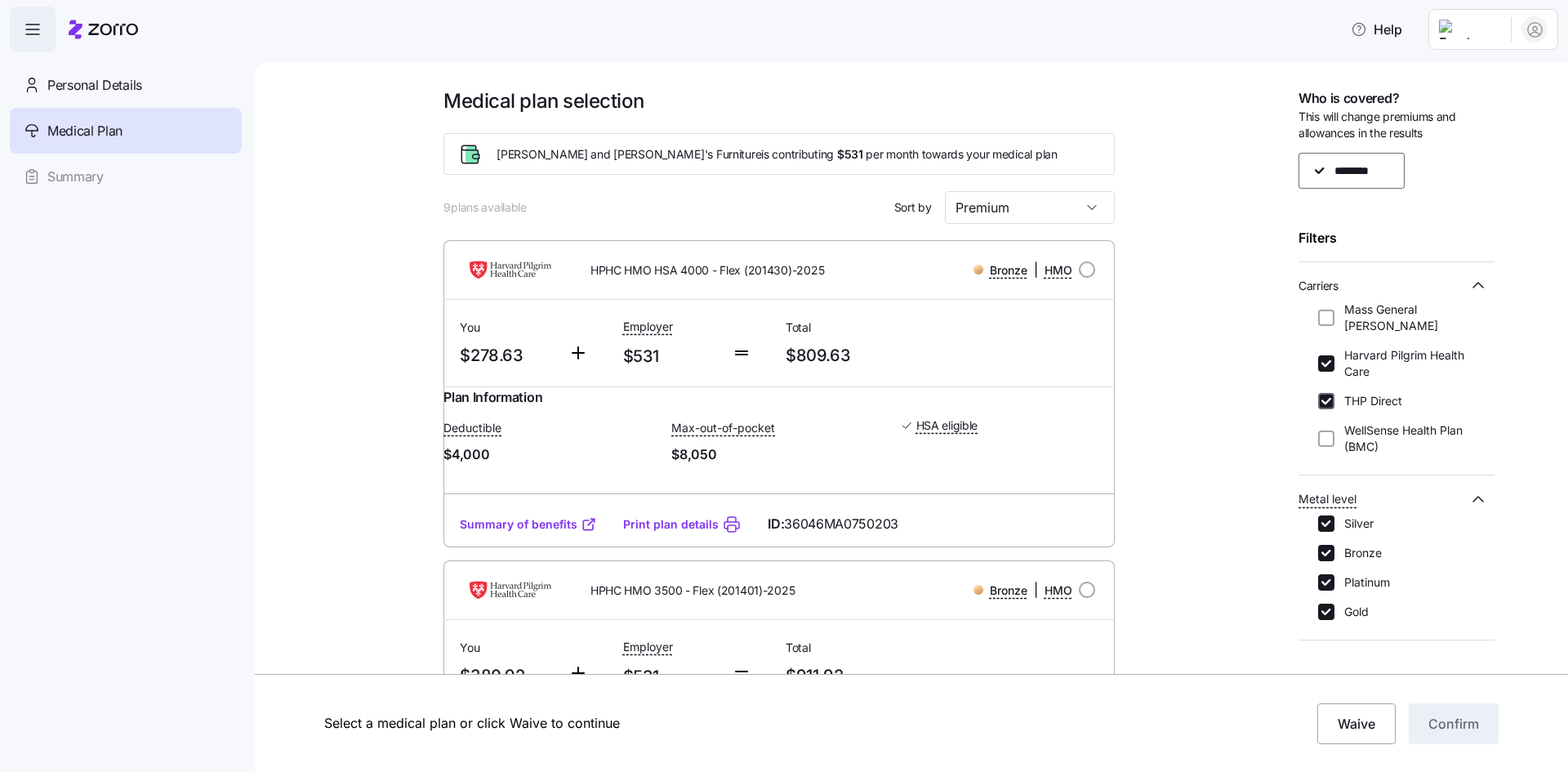 checkbox on "true" 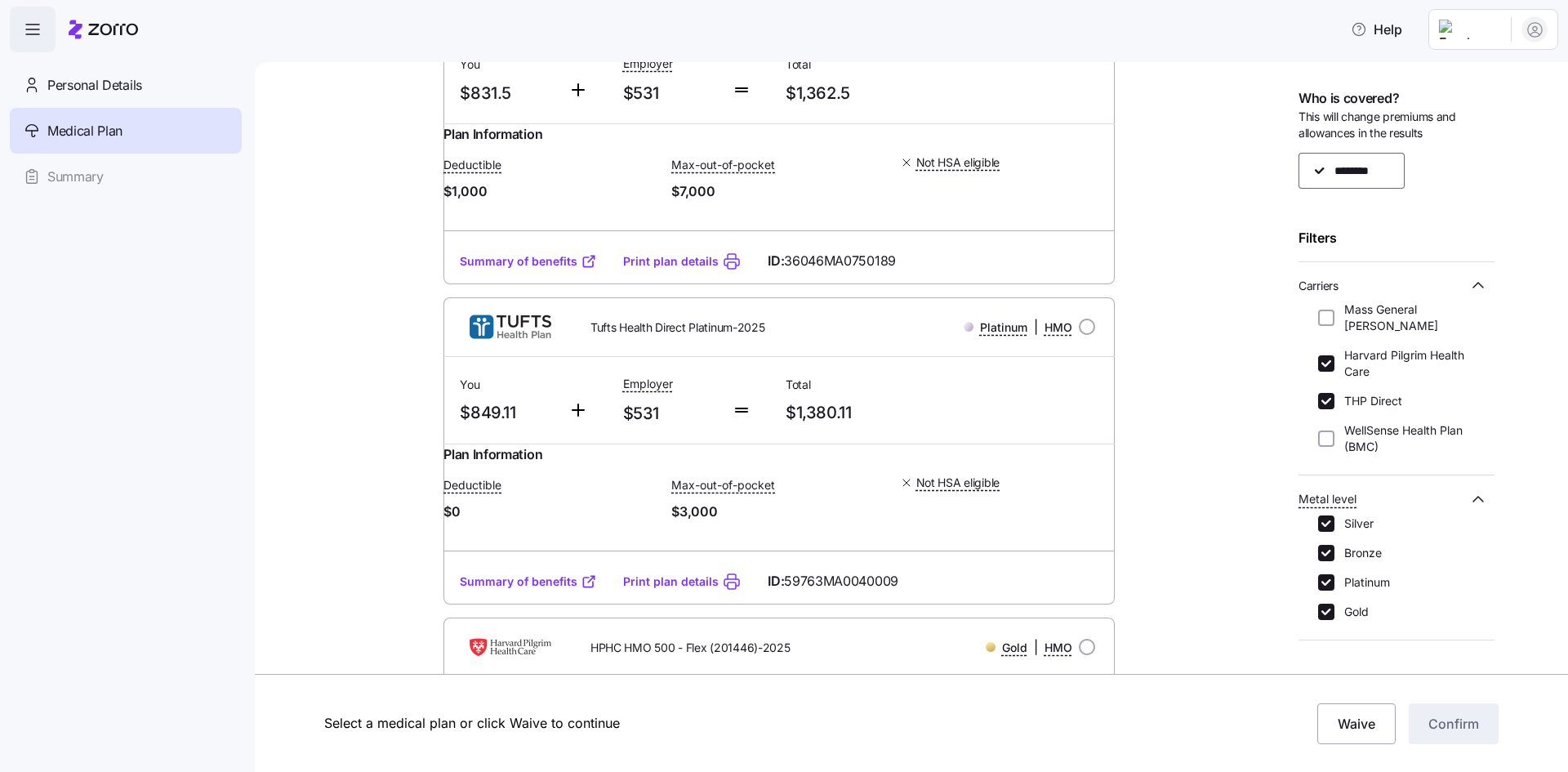 scroll, scrollTop: 3801, scrollLeft: 0, axis: vertical 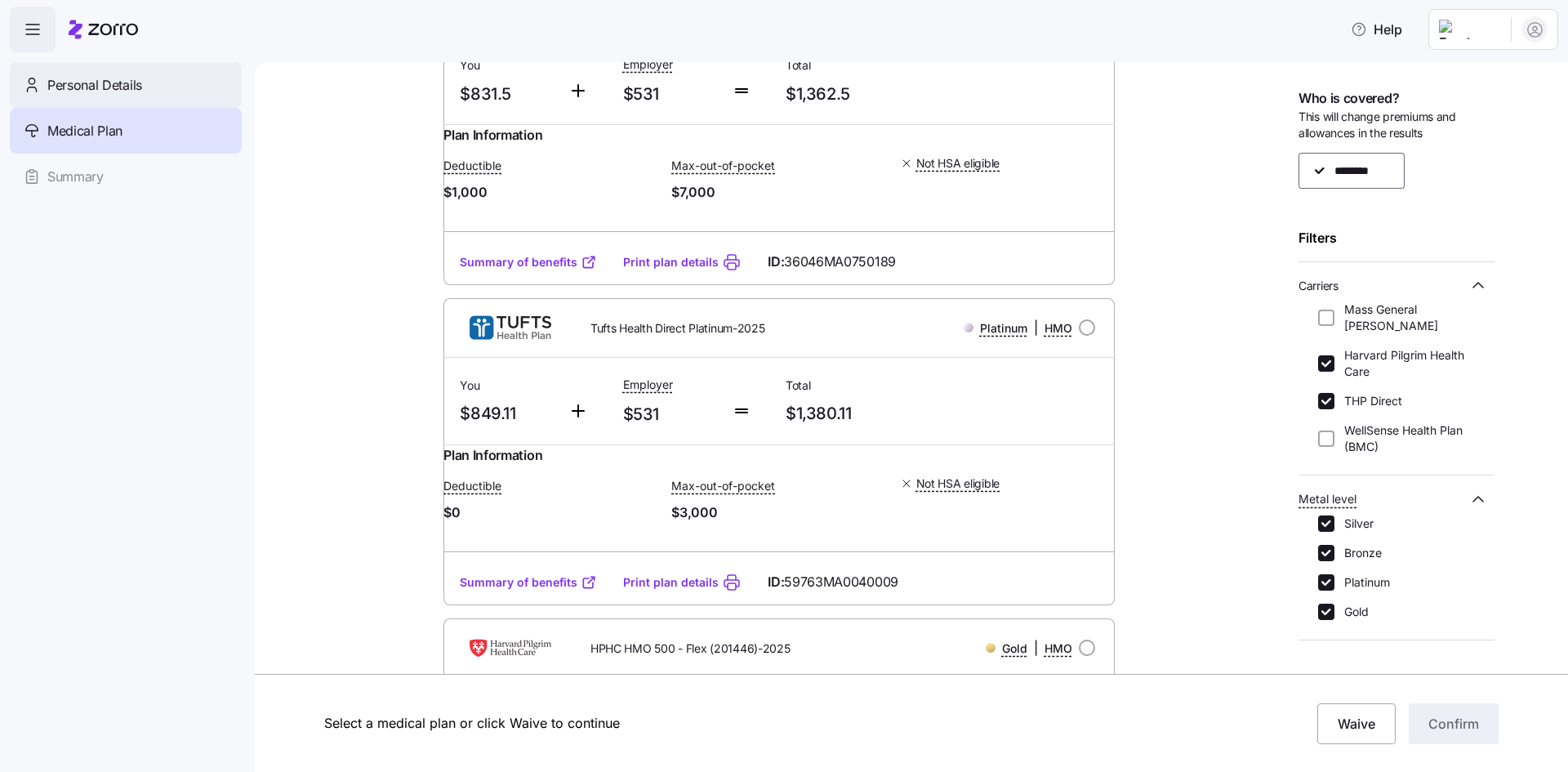 click on "Personal Details" at bounding box center (95, 85) 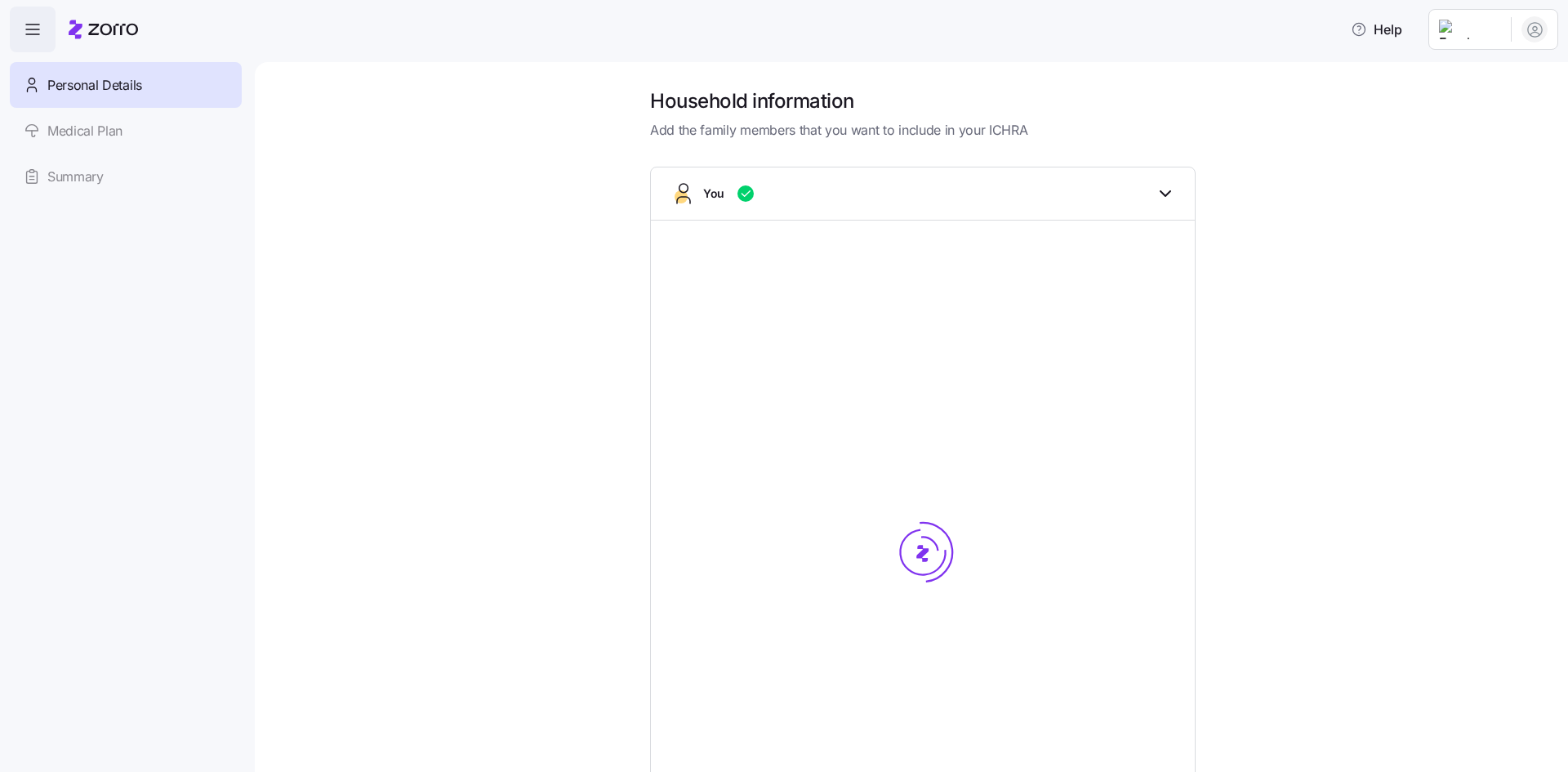 click on "Personal Details Medical Plan Summary" at bounding box center [126, 131] 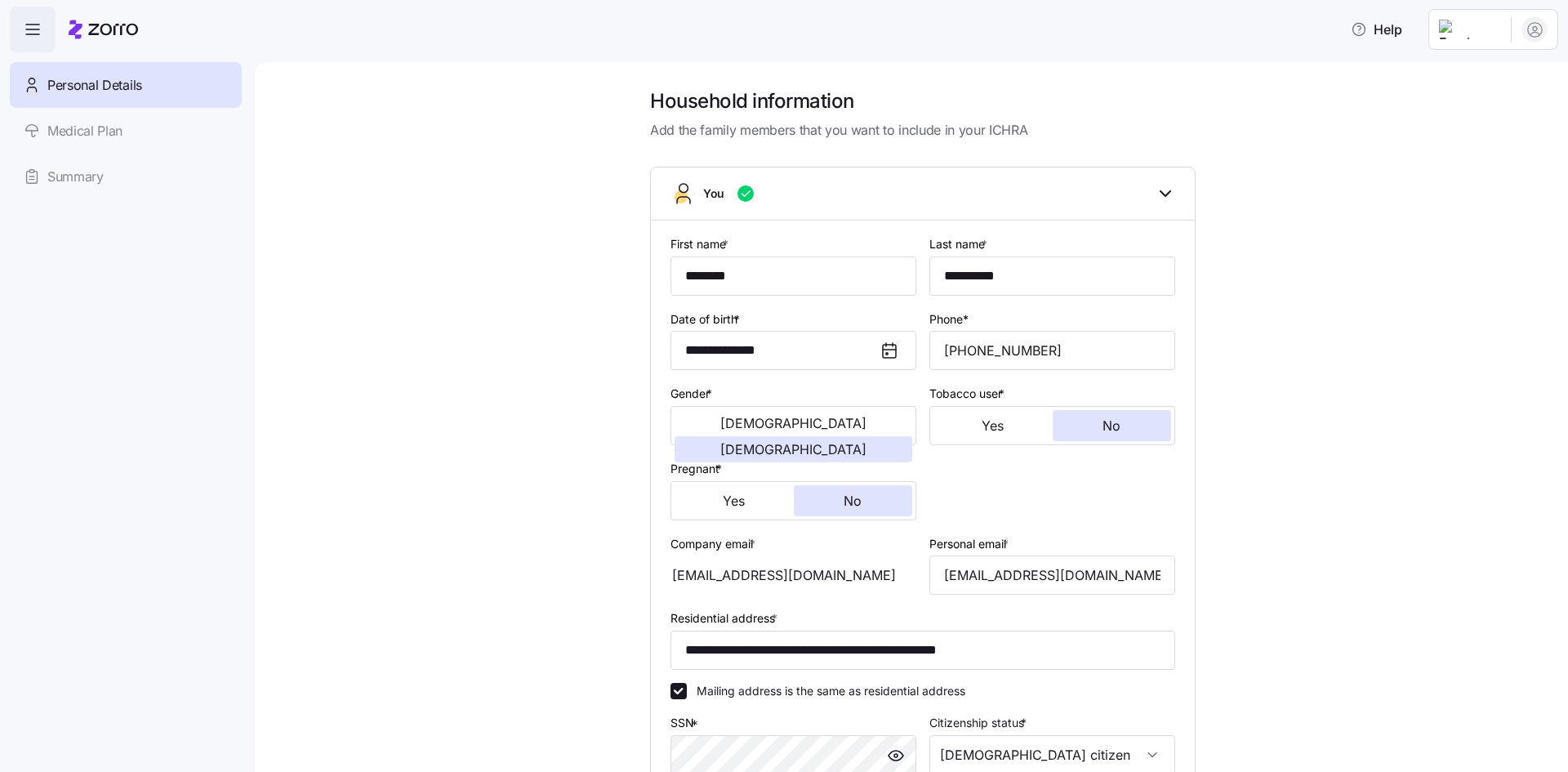 click on "Personal Details Medical Plan Summary" at bounding box center (126, 131) 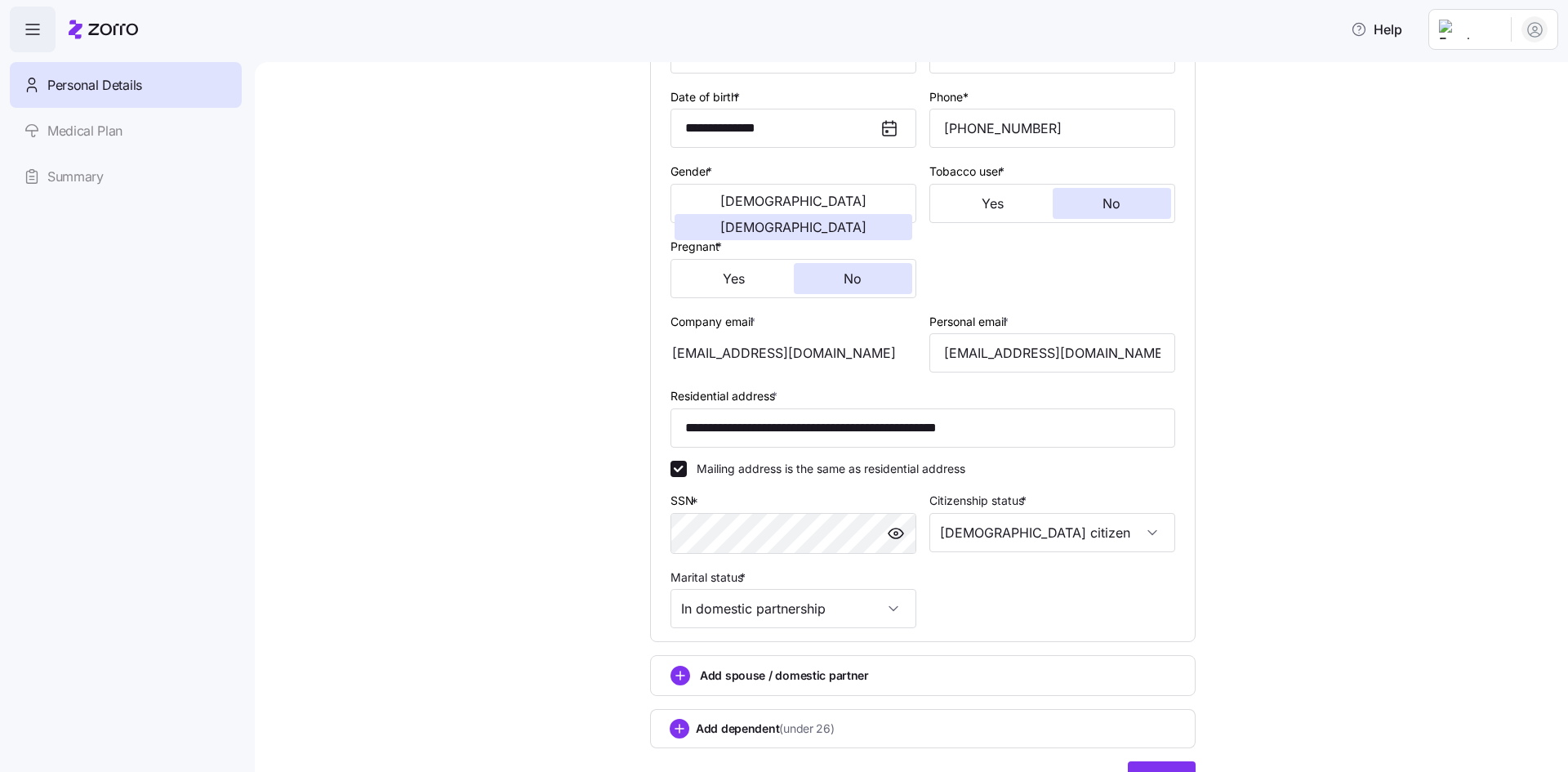 scroll, scrollTop: 0, scrollLeft: 0, axis: both 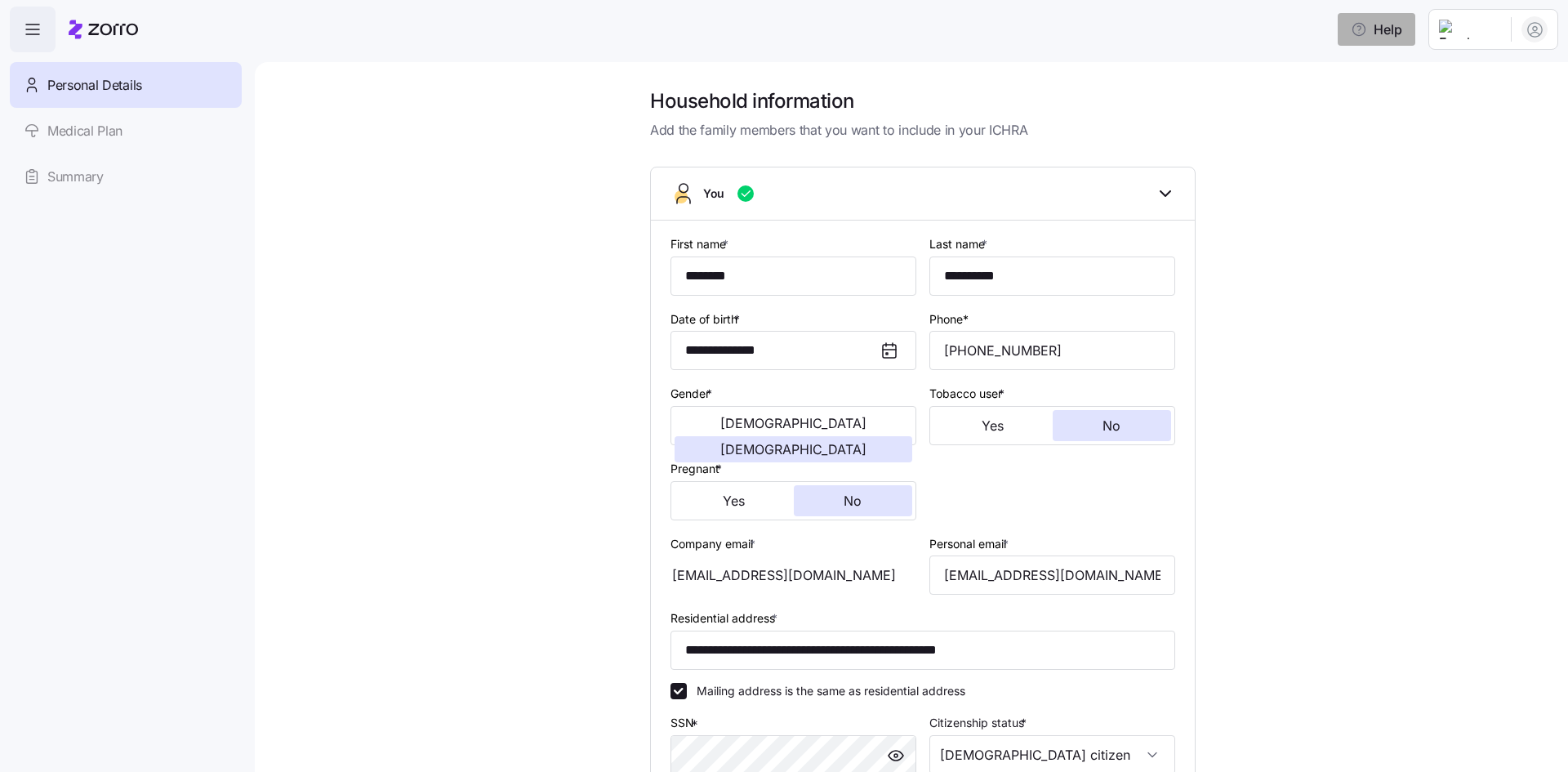 click on "Help" at bounding box center [1376, 29] 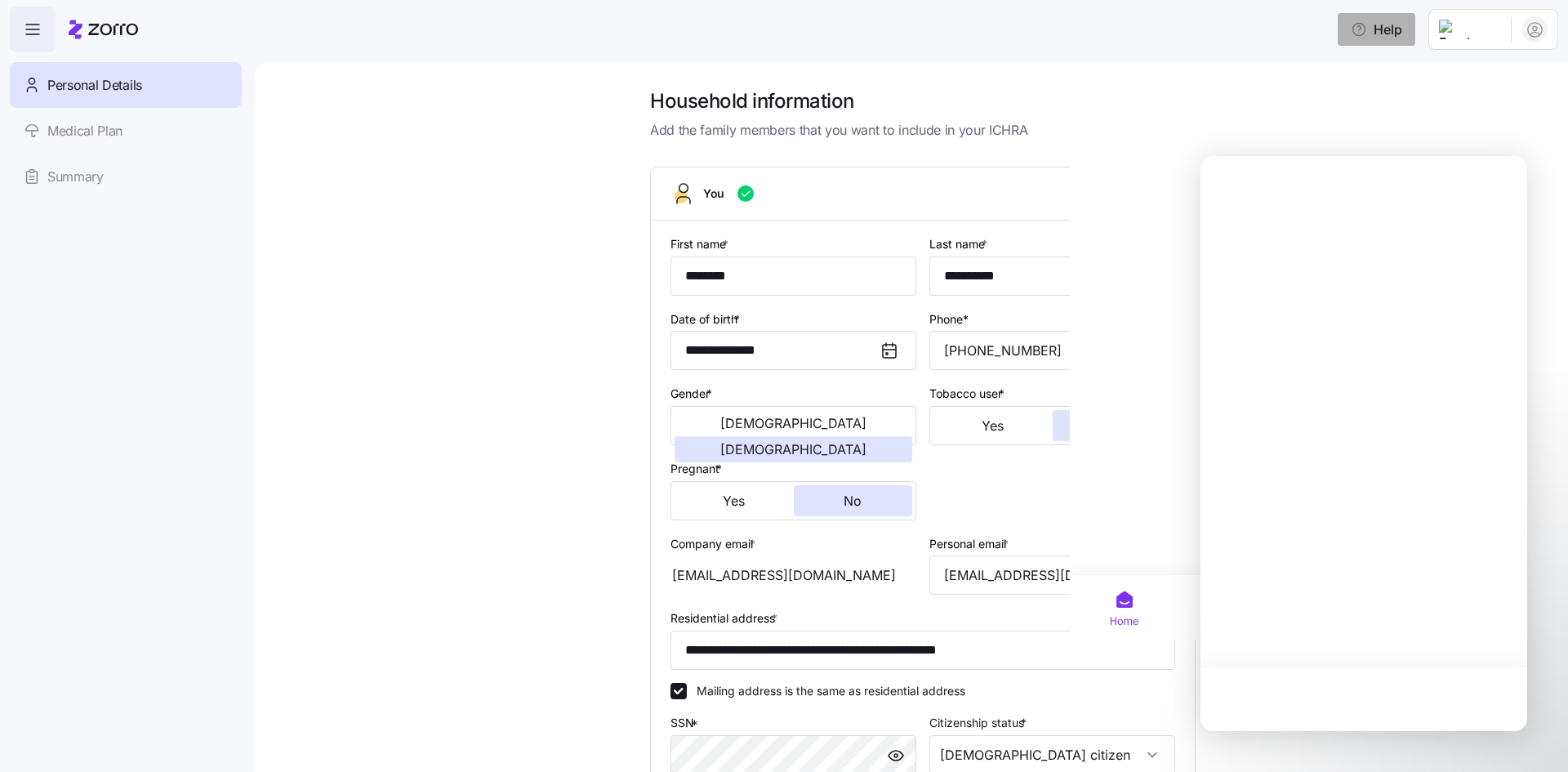 scroll, scrollTop: 0, scrollLeft: 0, axis: both 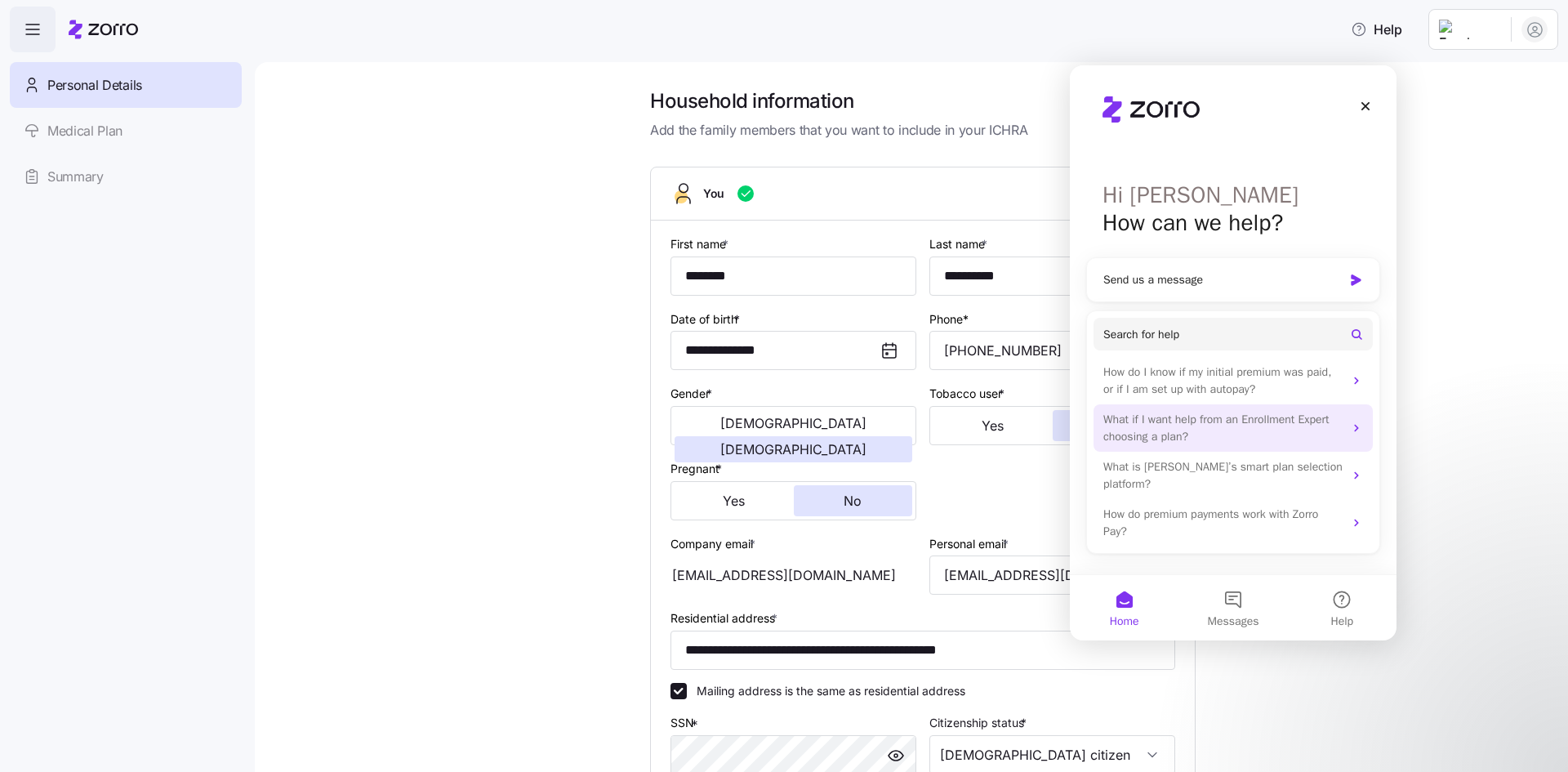 click 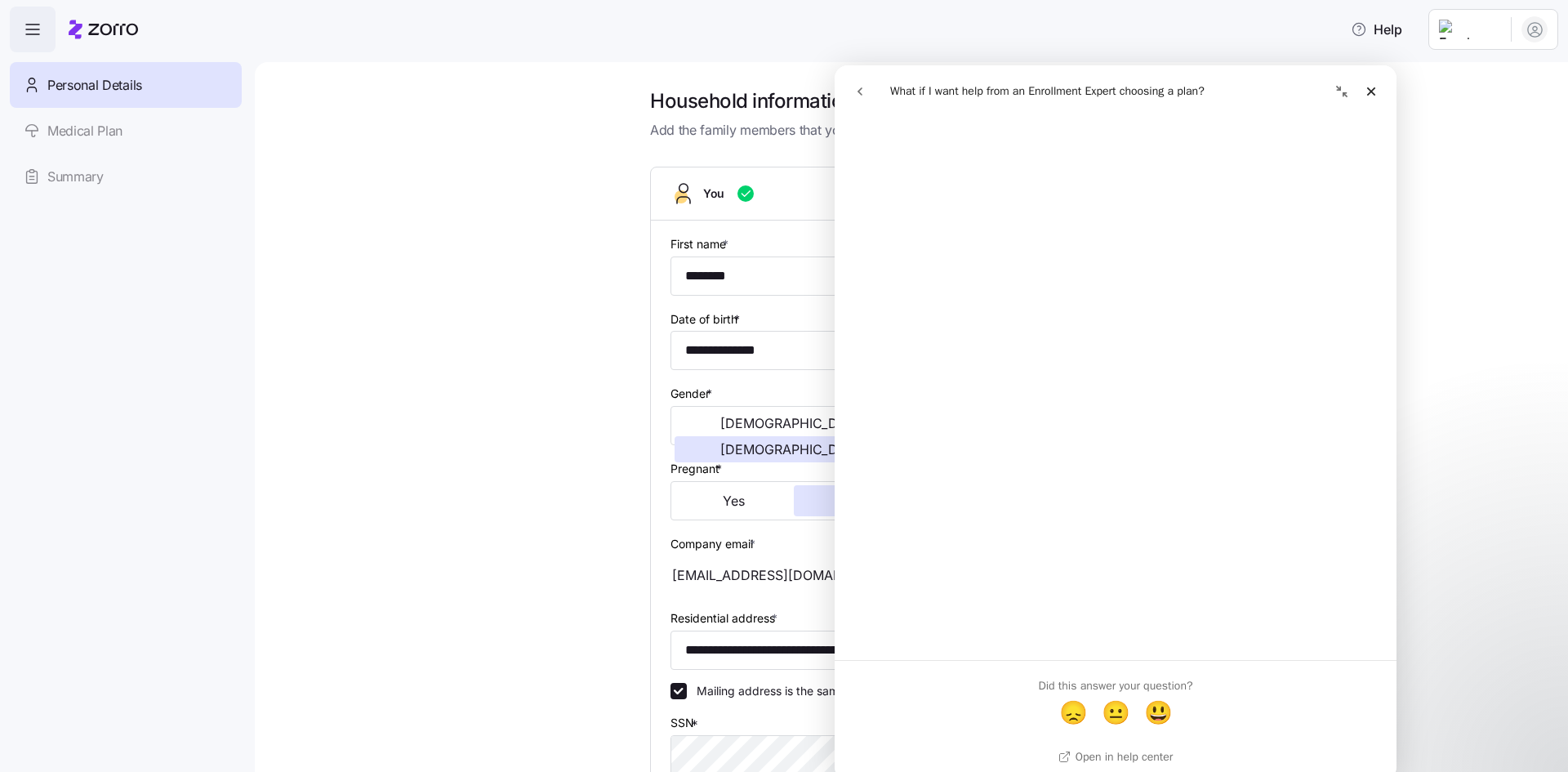 scroll, scrollTop: 504, scrollLeft: 0, axis: vertical 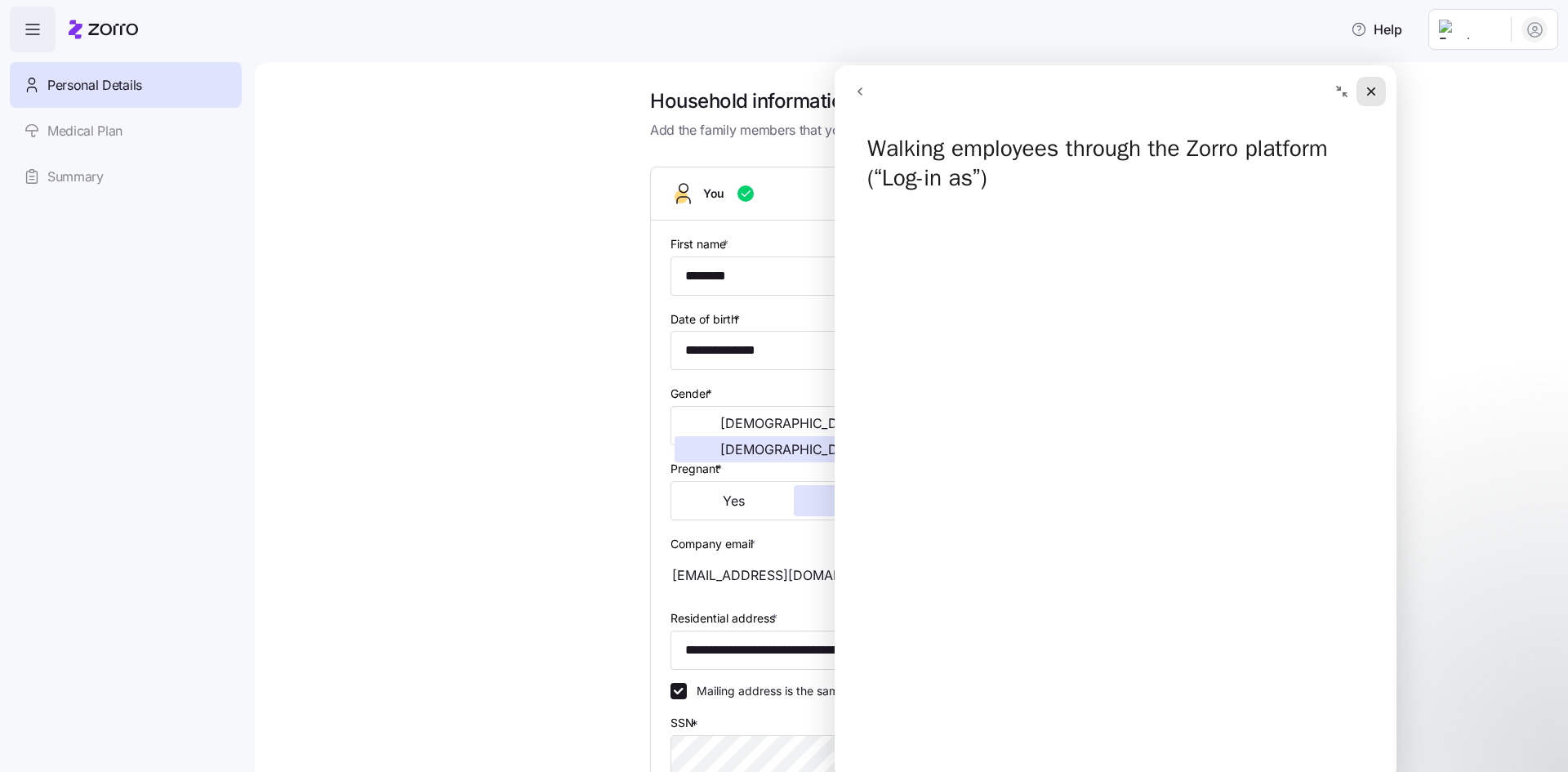 click at bounding box center (1371, 91) 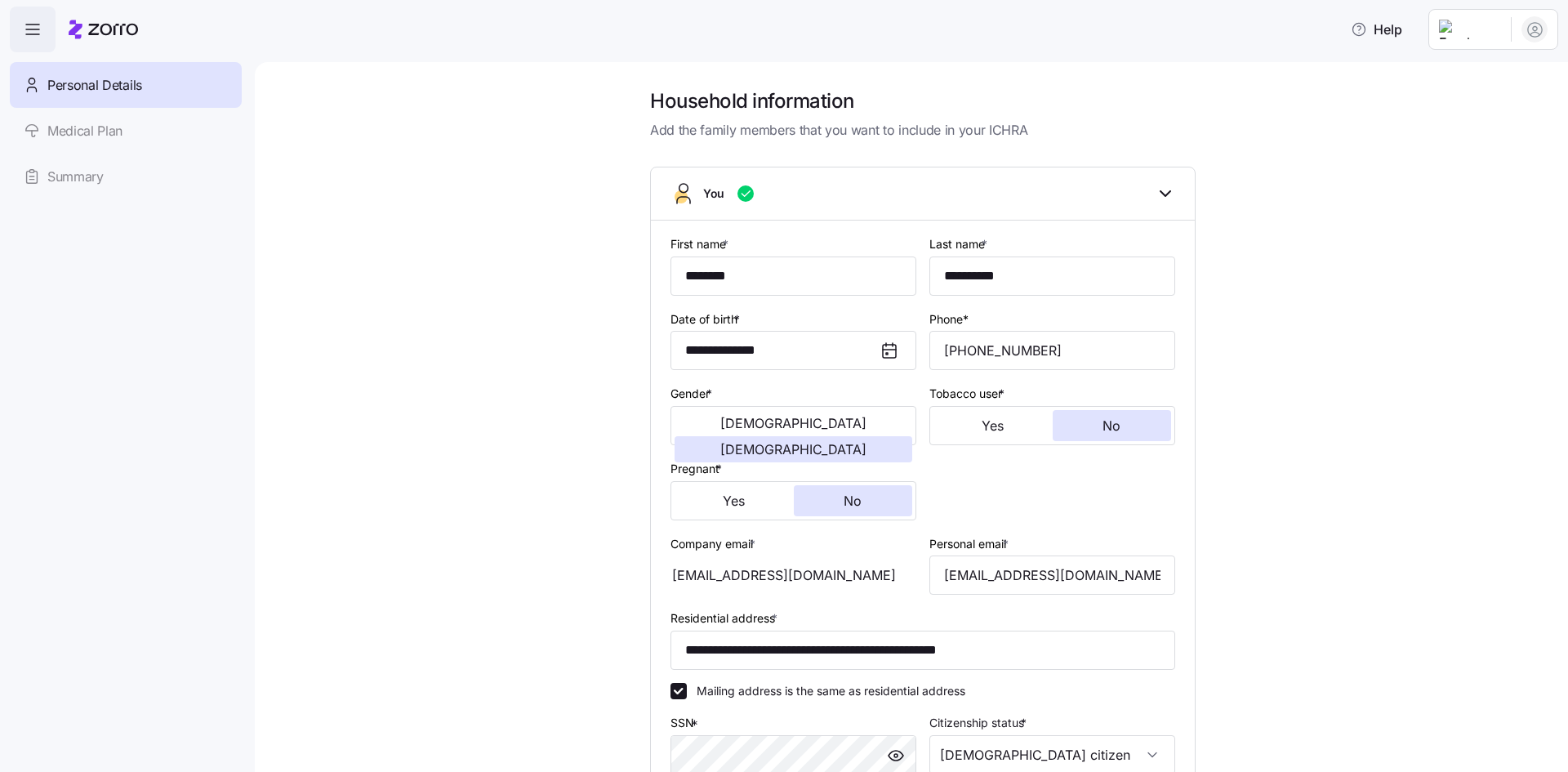 scroll, scrollTop: 0, scrollLeft: 0, axis: both 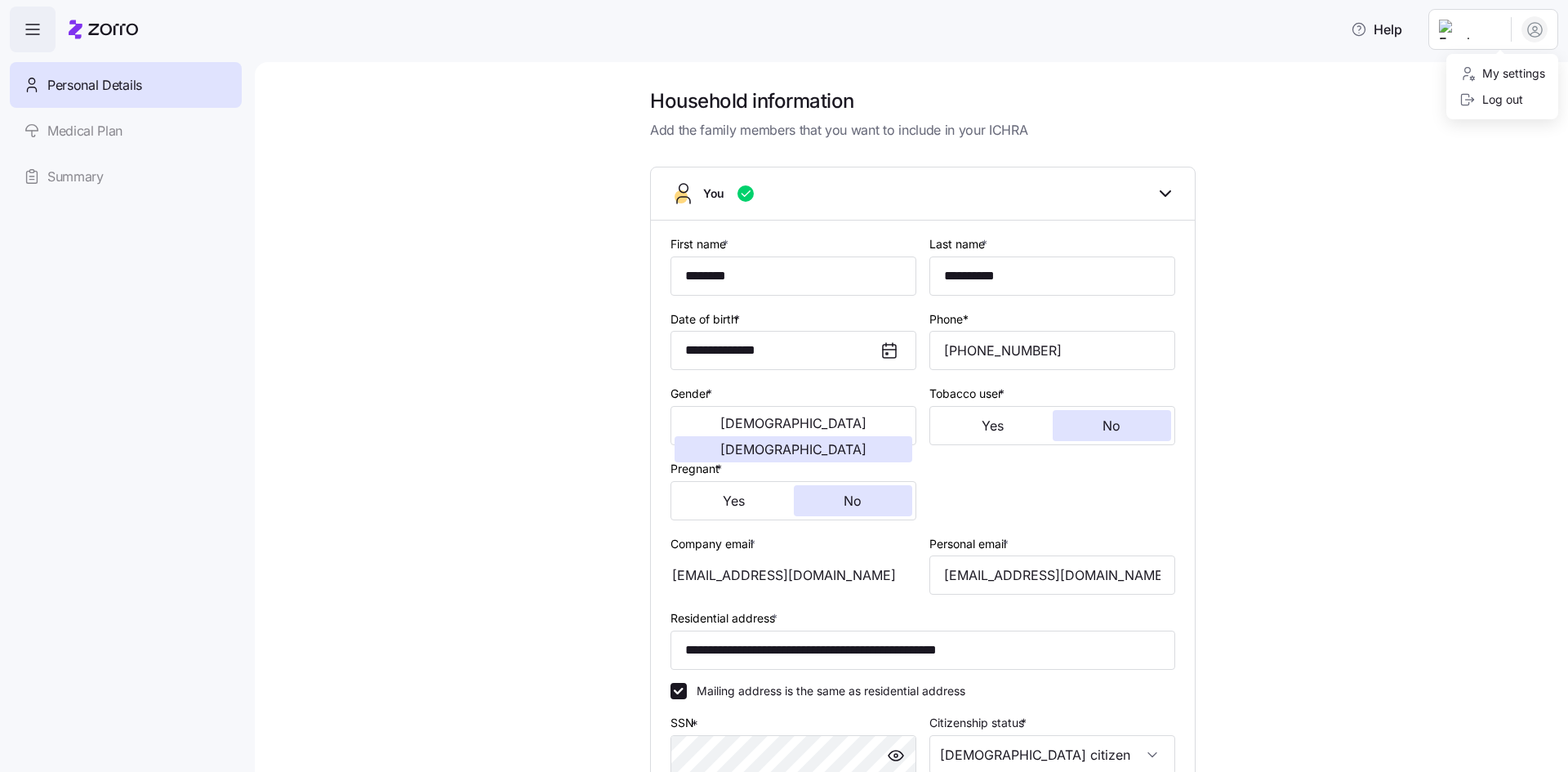 click on "**********" at bounding box center [784, 381] 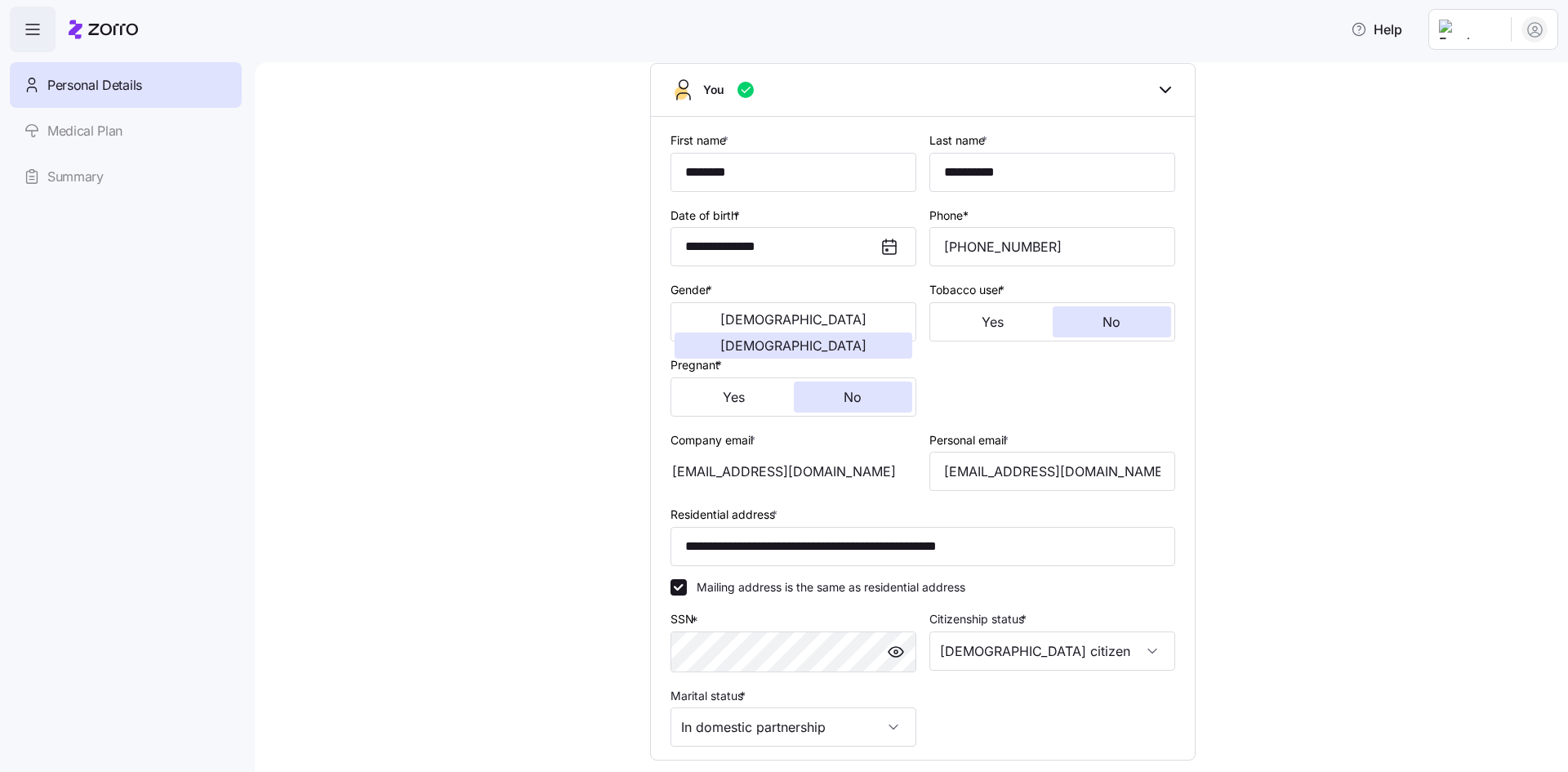 scroll, scrollTop: 0, scrollLeft: 0, axis: both 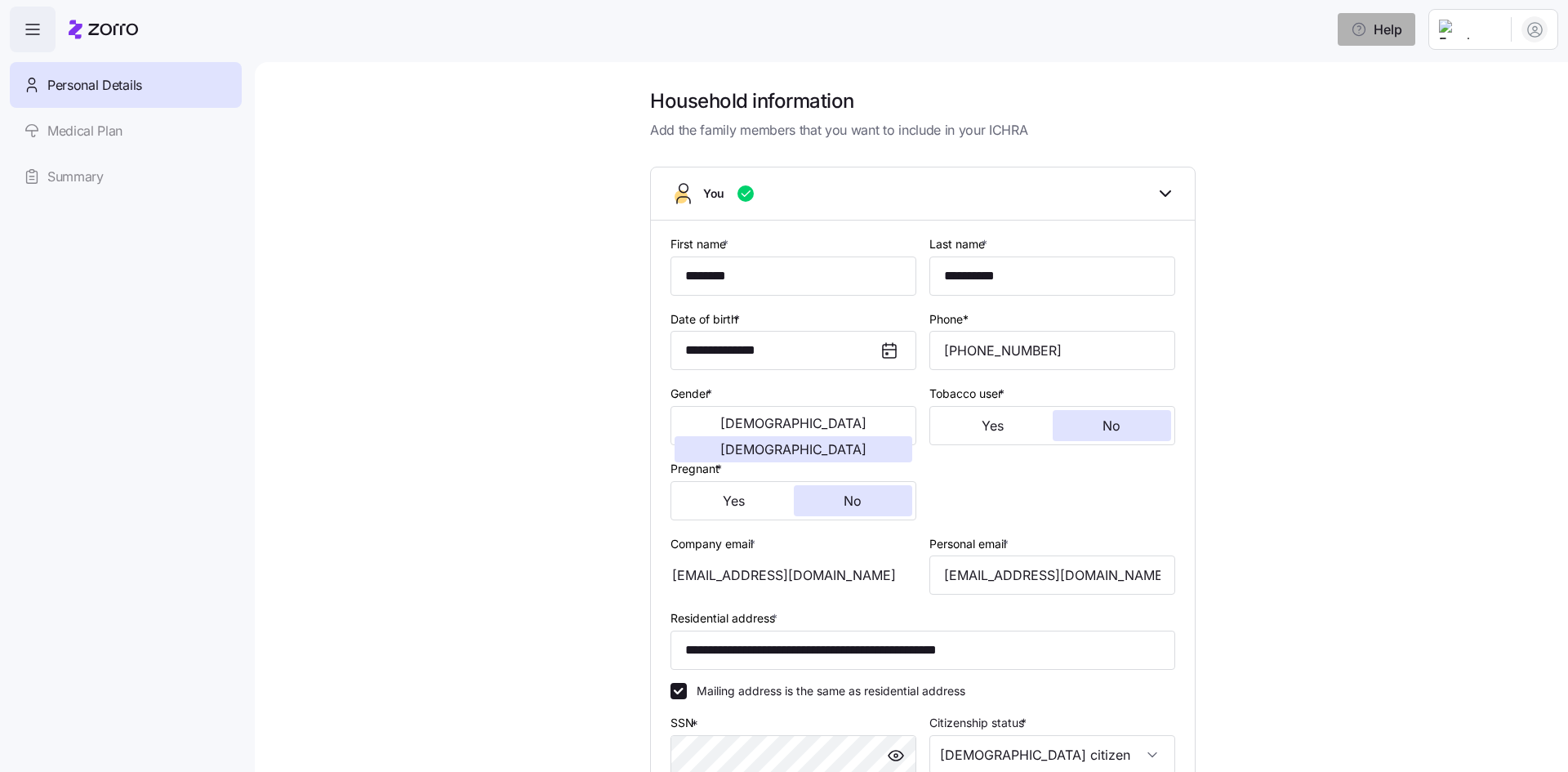 click on "Help" at bounding box center (1376, 29) 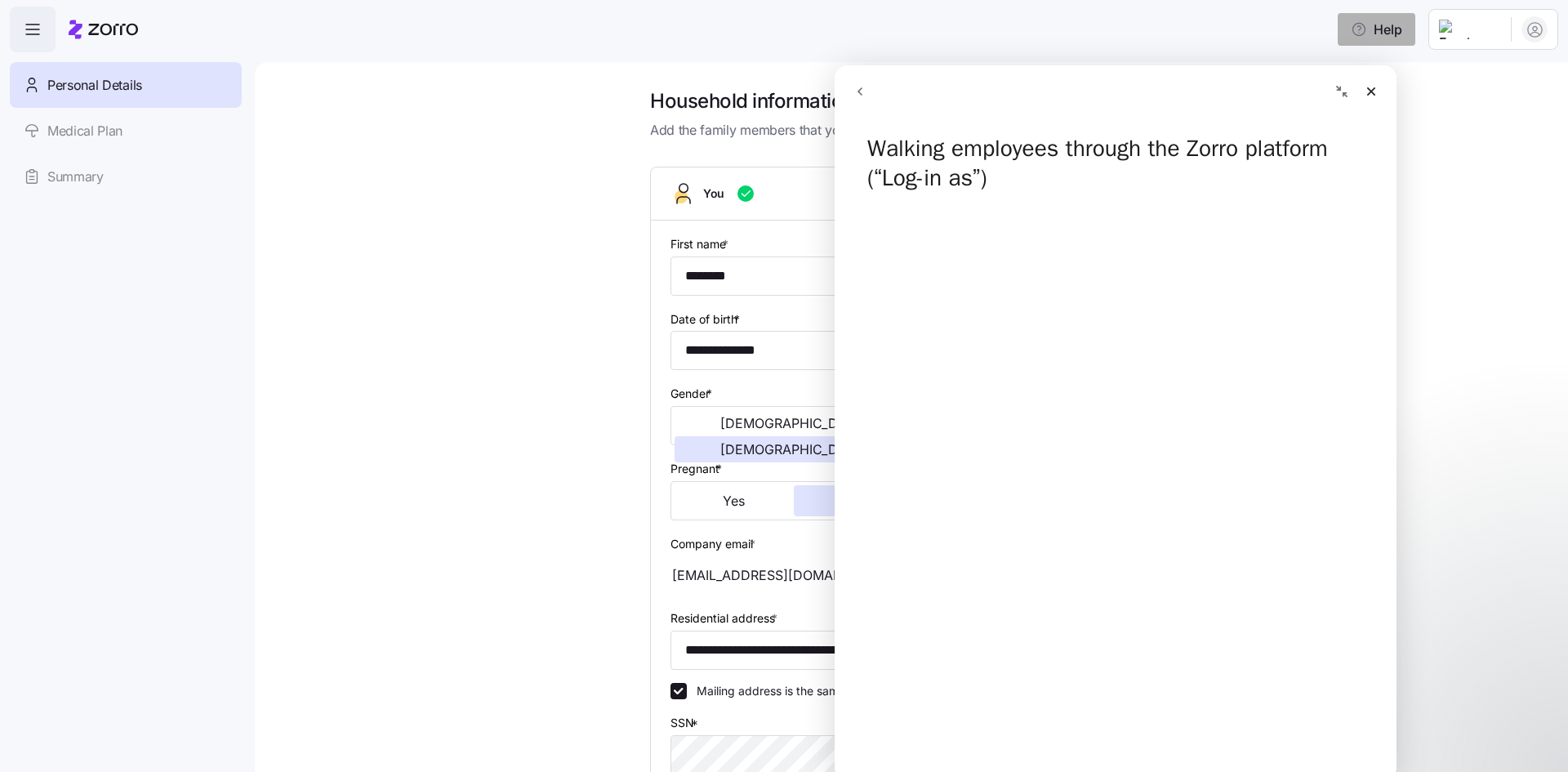 click on "Help" at bounding box center (1376, 29) 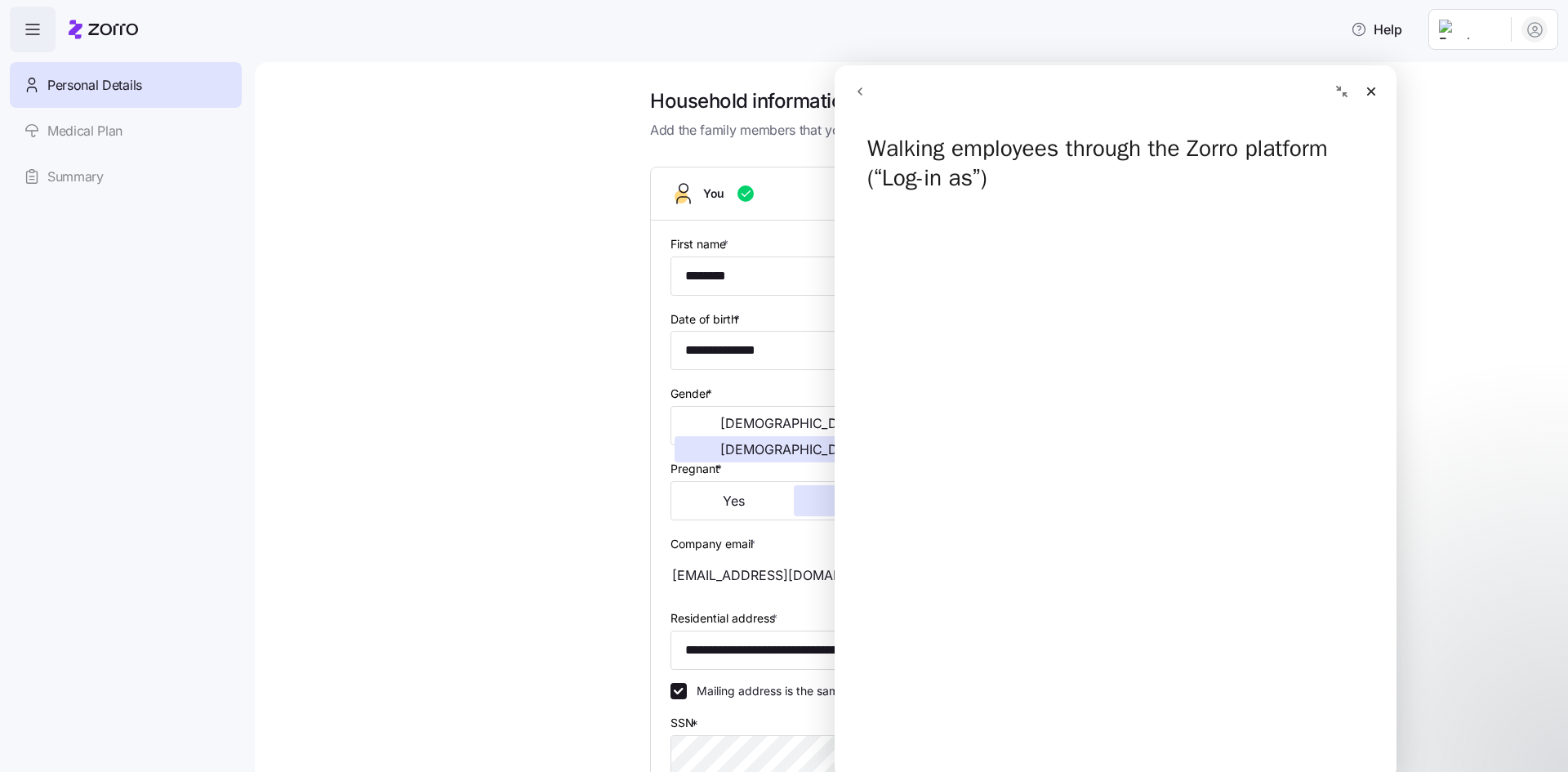 click on "**********" at bounding box center [923, 566] 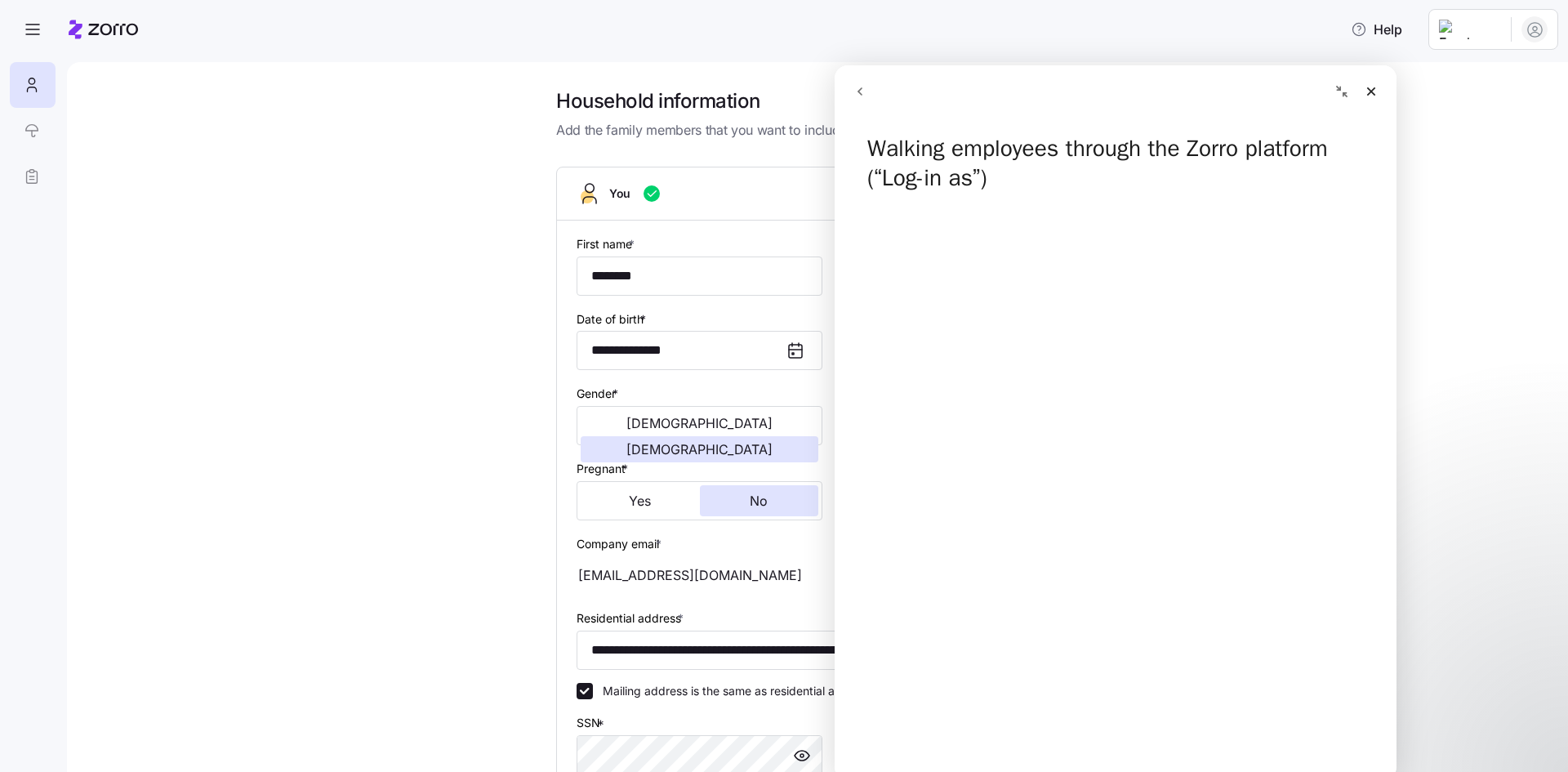 click at bounding box center (32, 131) 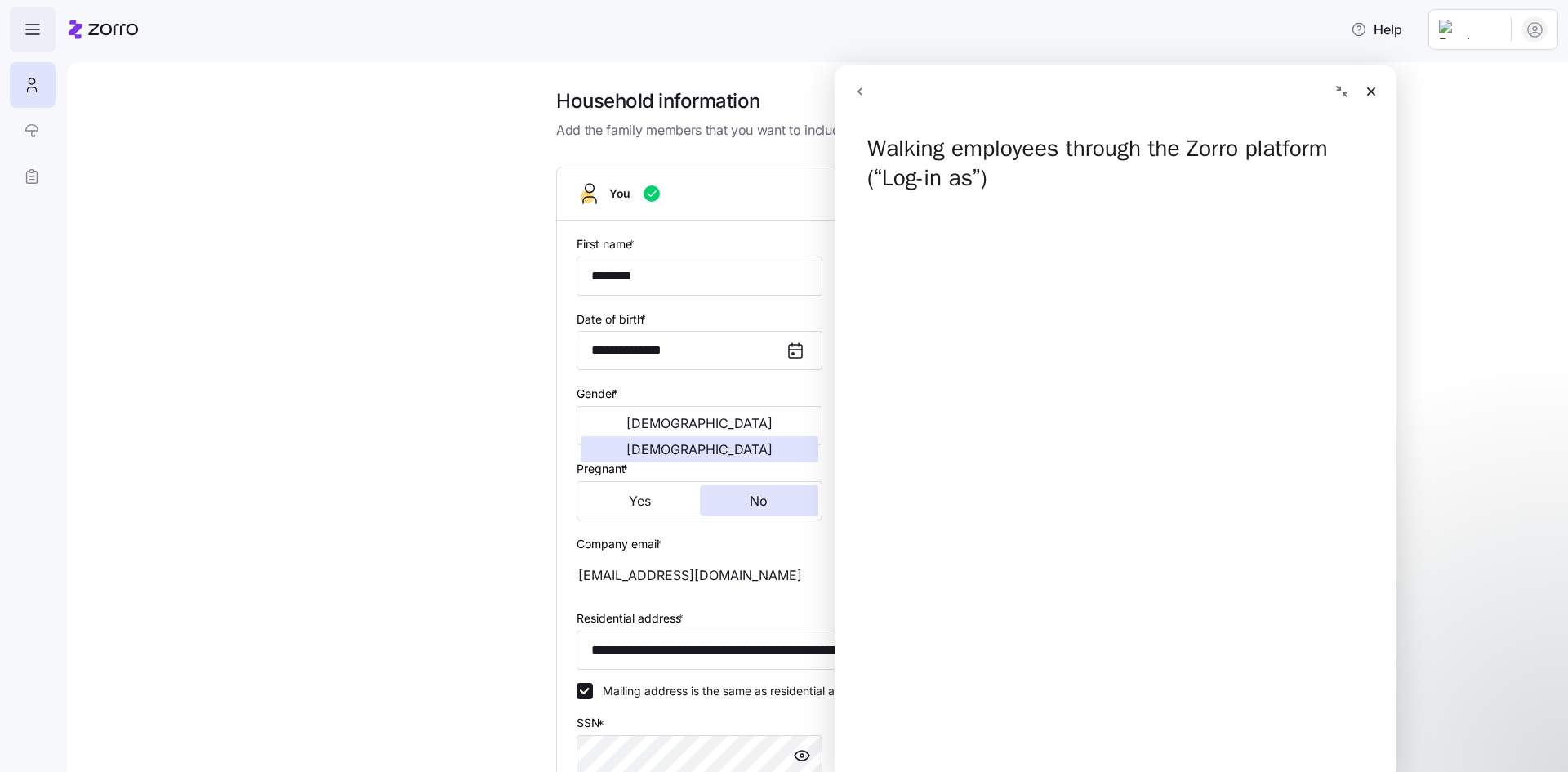 click 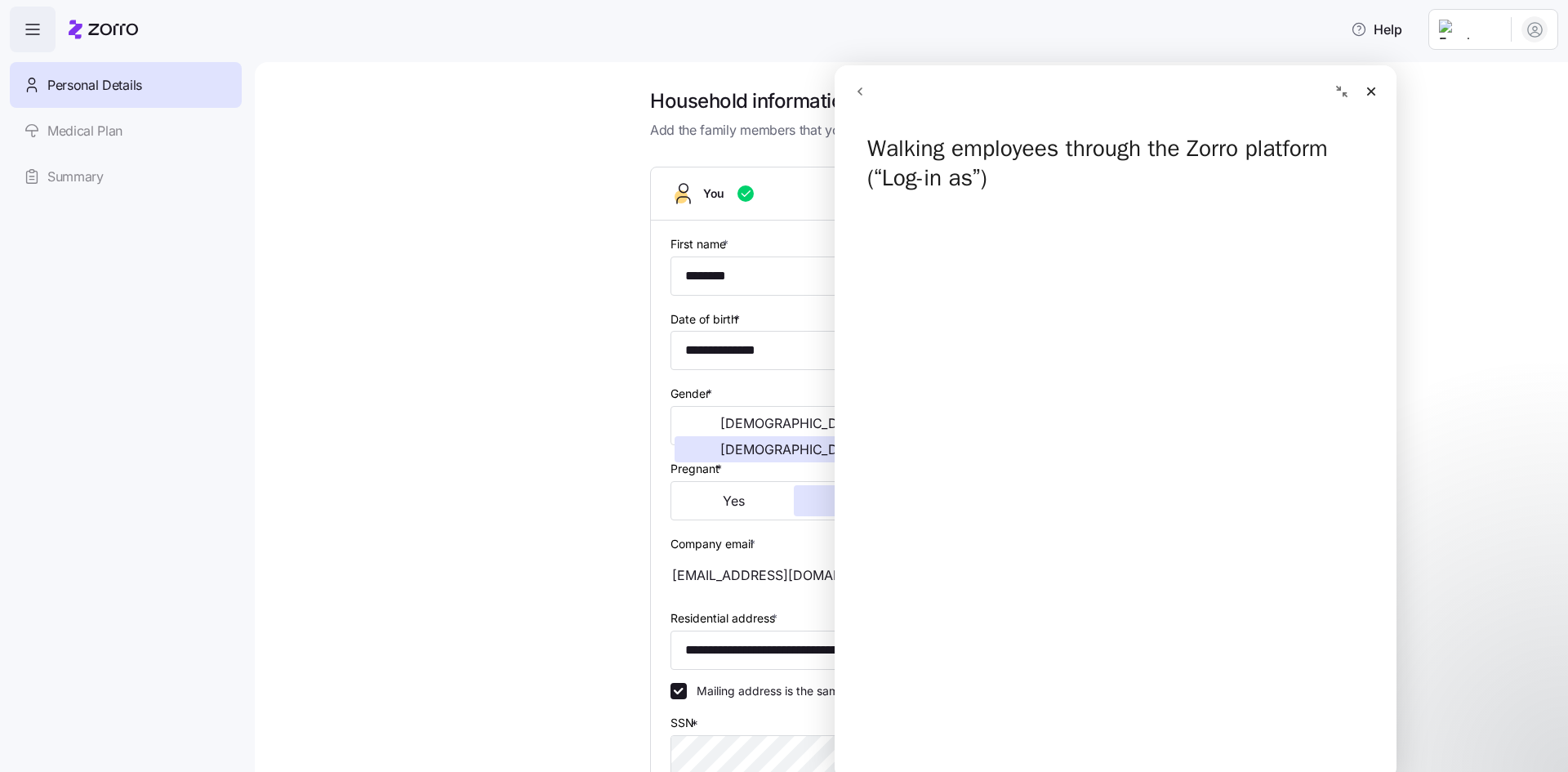 click 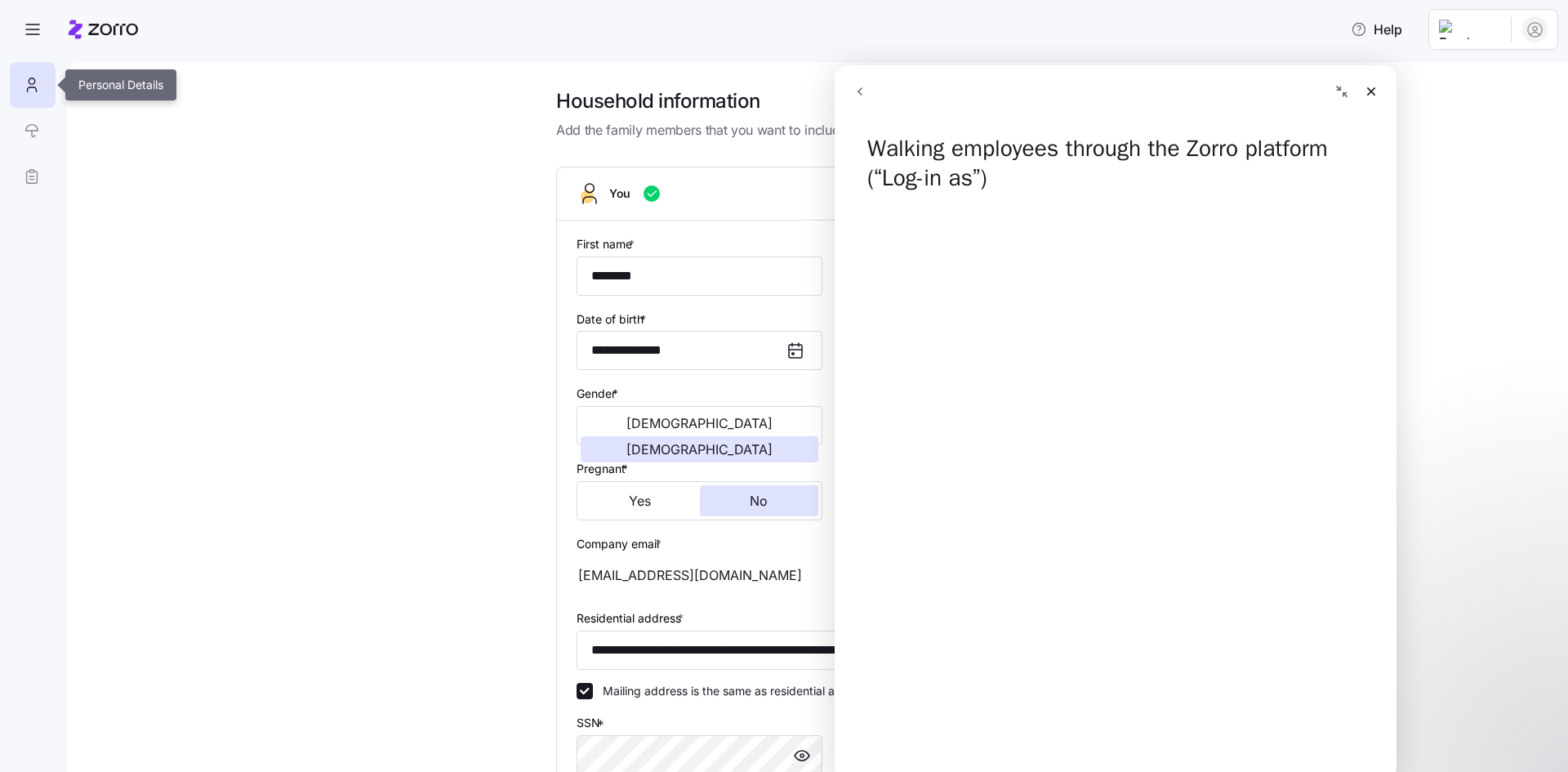 click 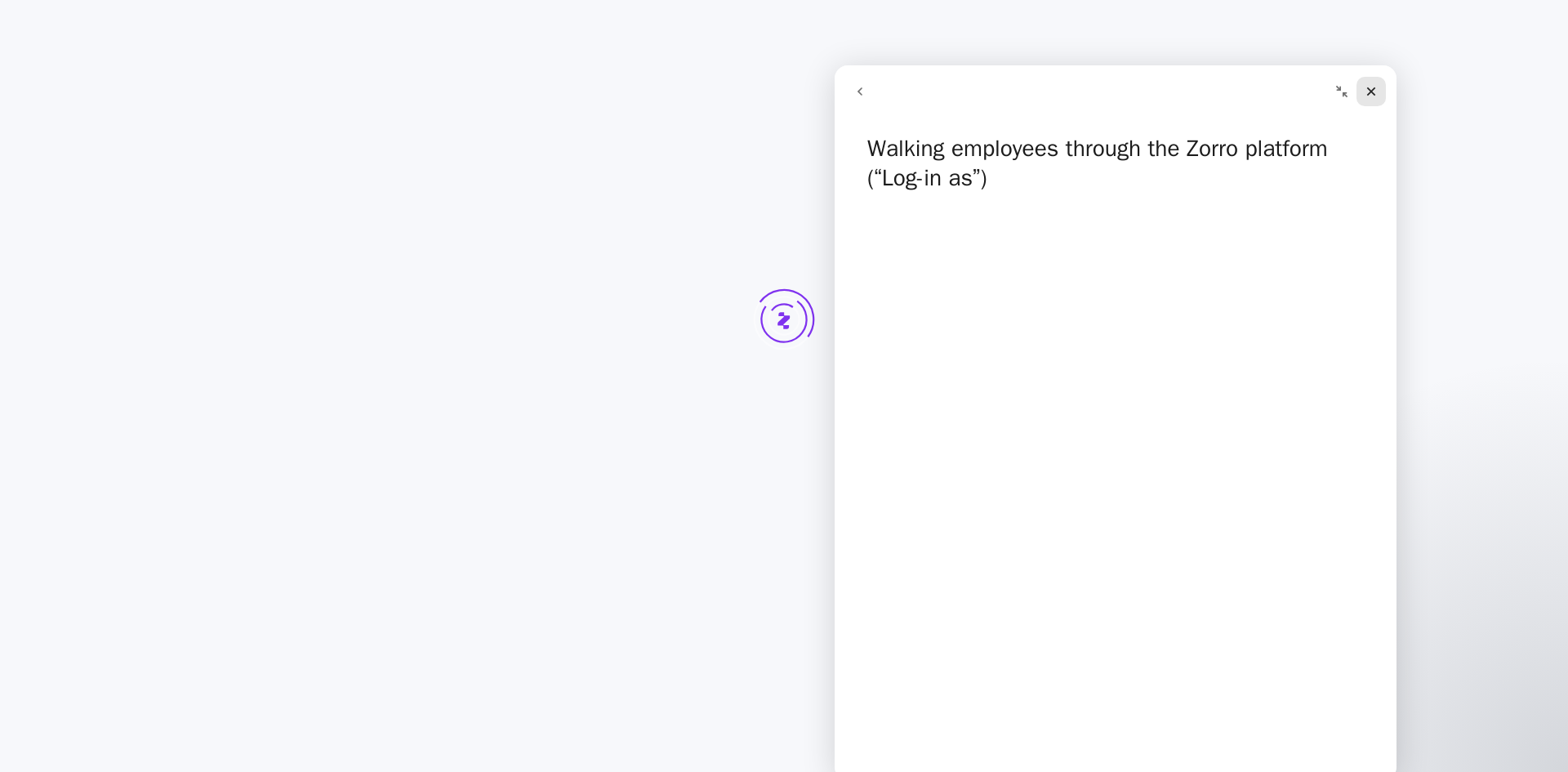 click 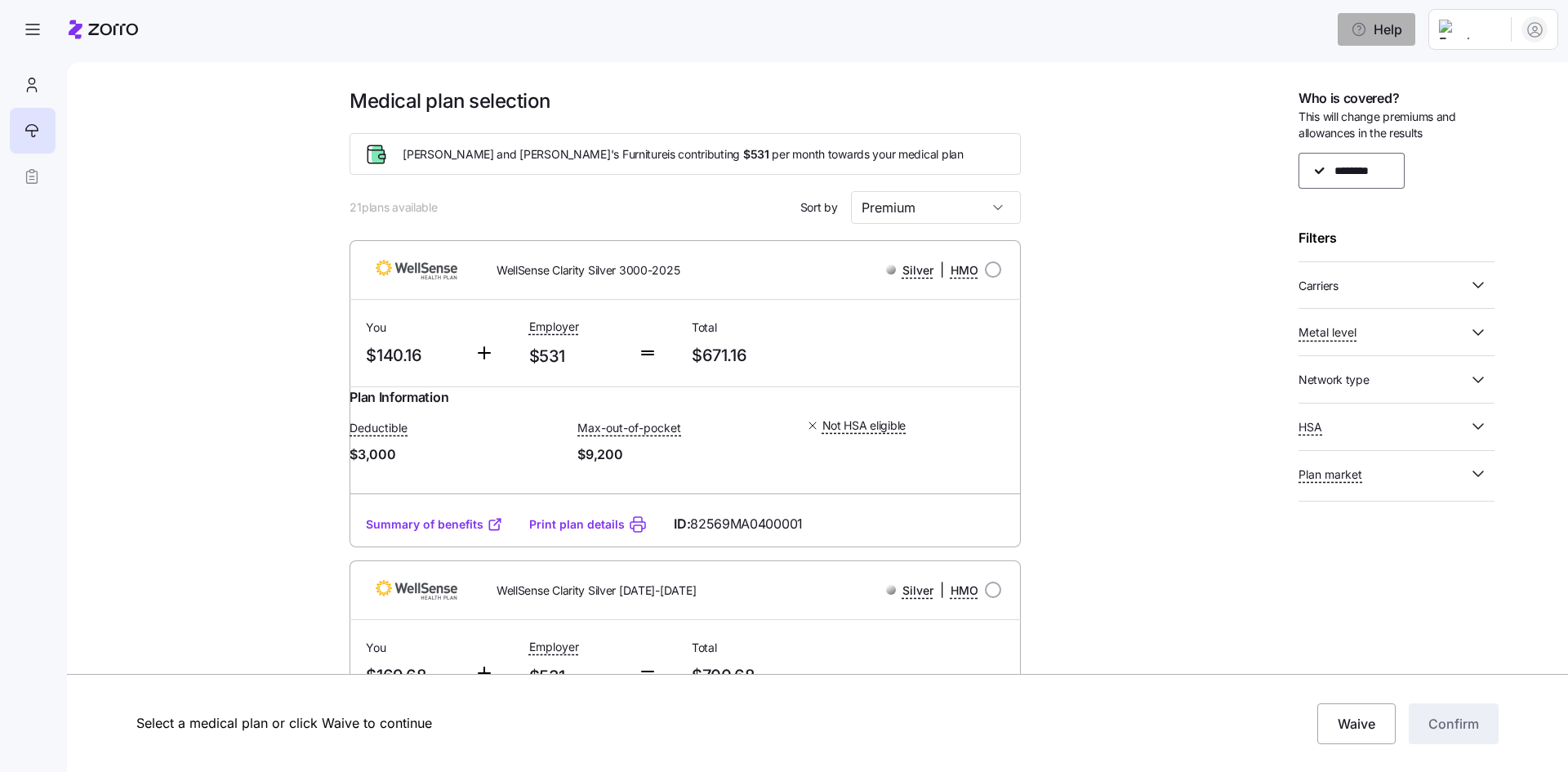 click on "Help" at bounding box center (1376, 29) 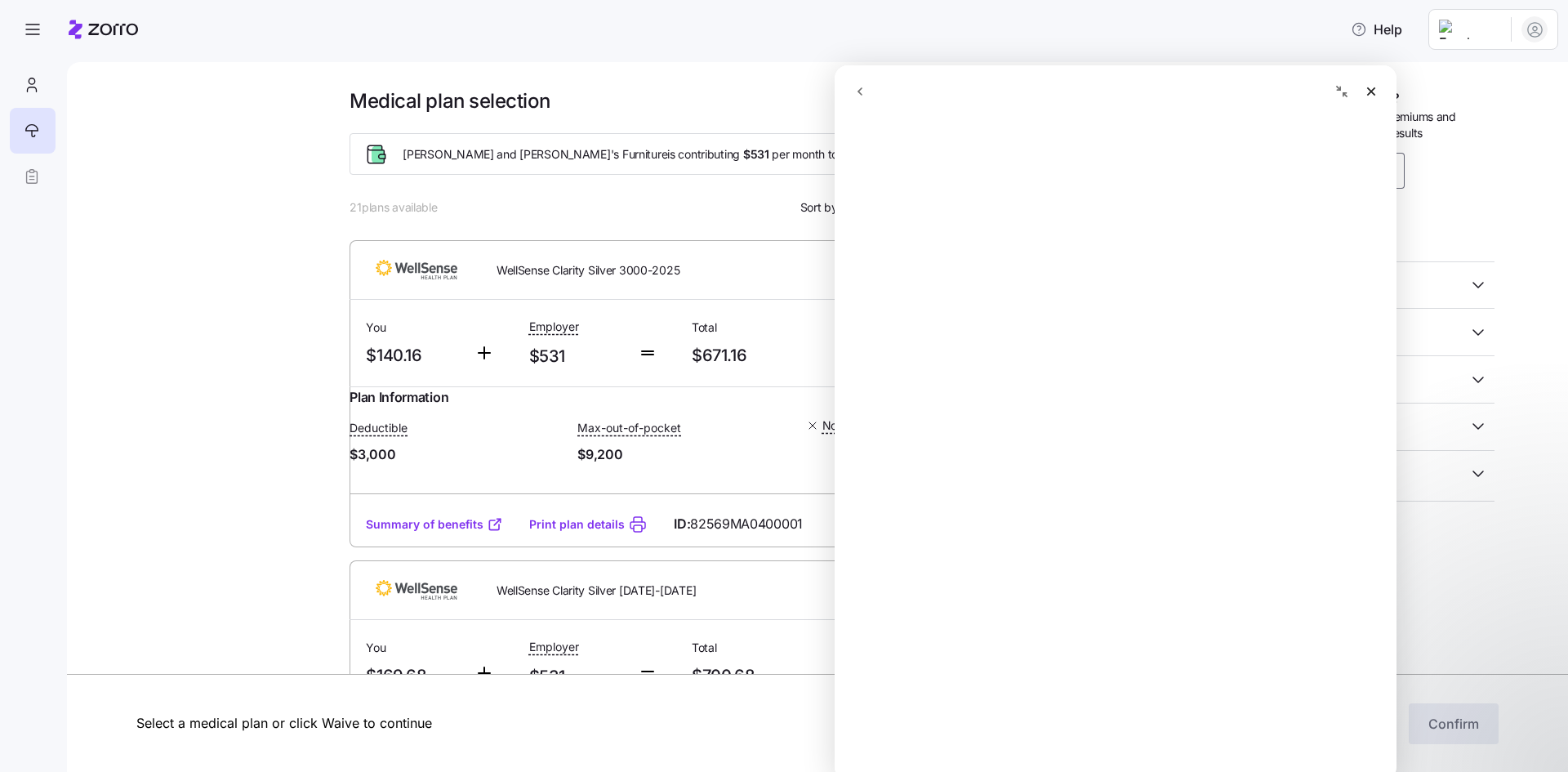 scroll, scrollTop: 0, scrollLeft: 0, axis: both 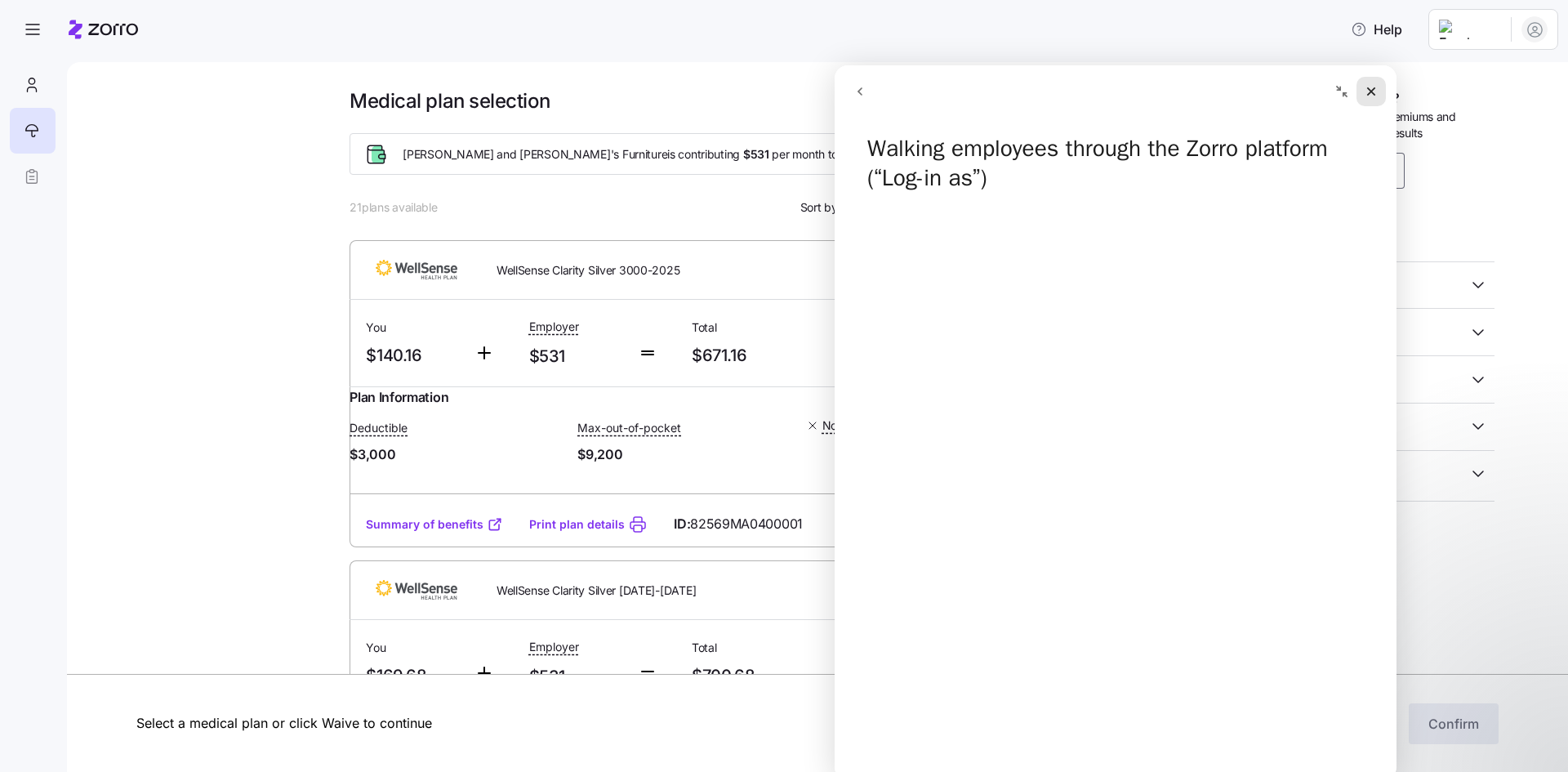 click 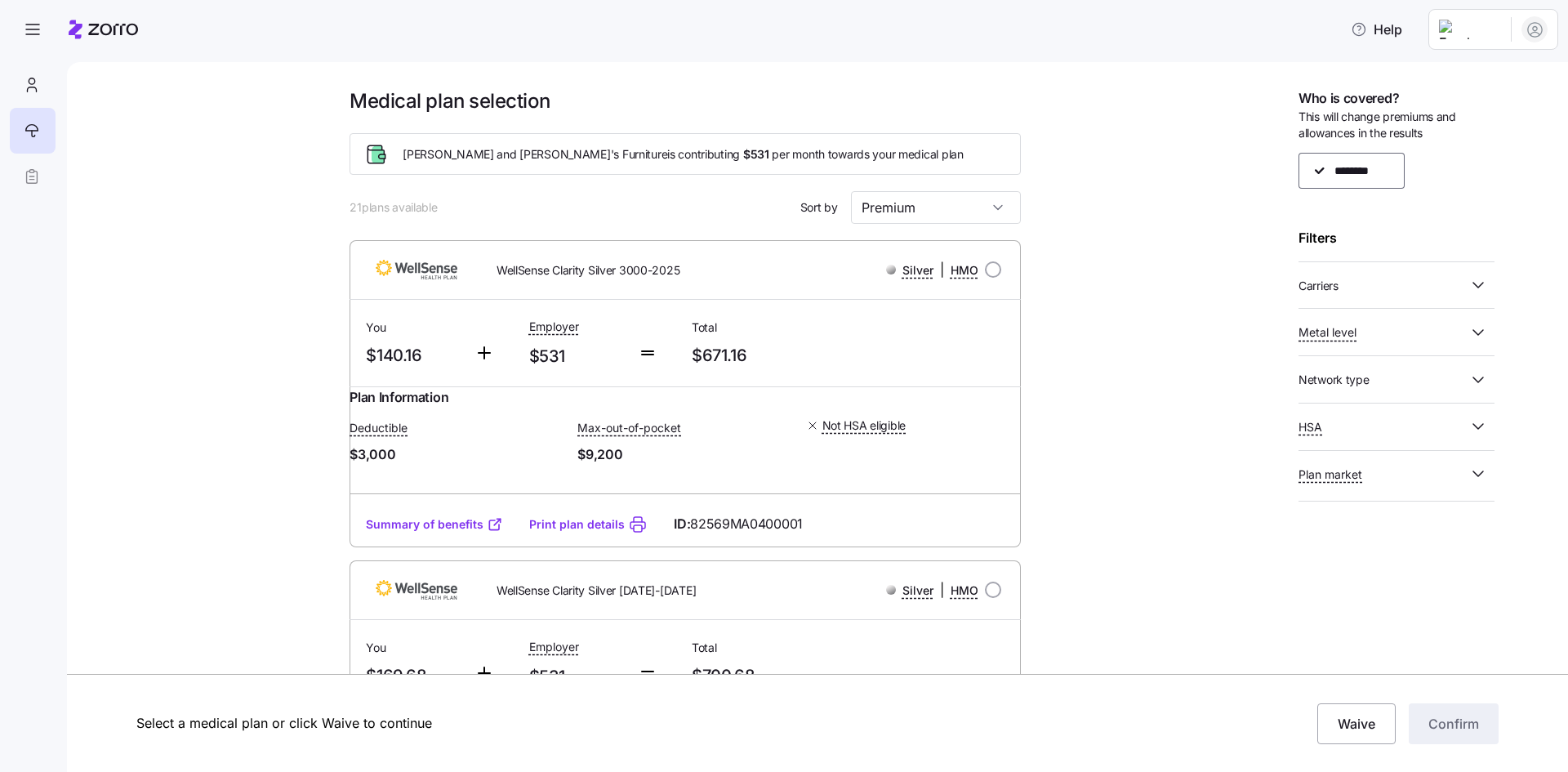 click 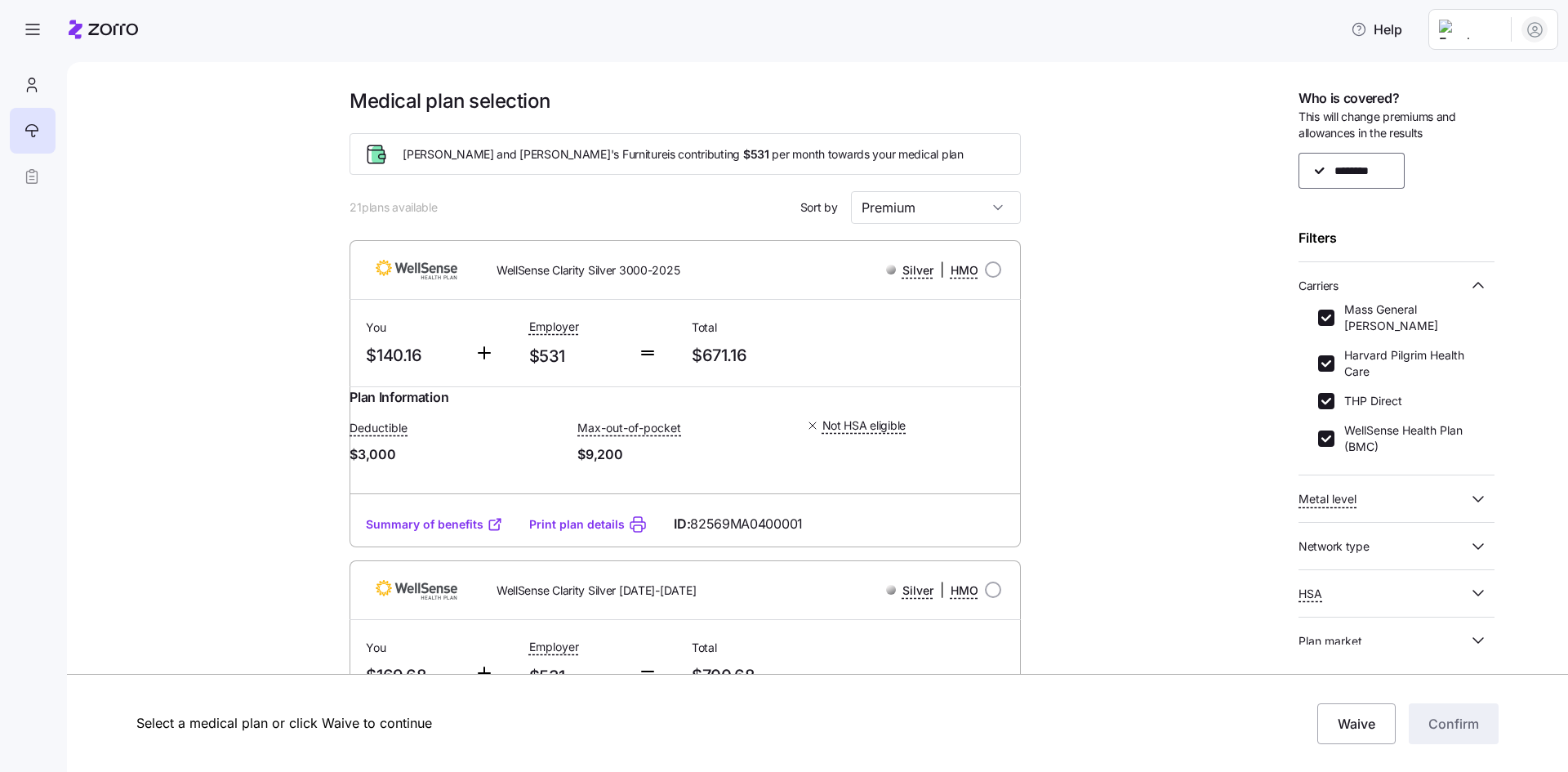 click 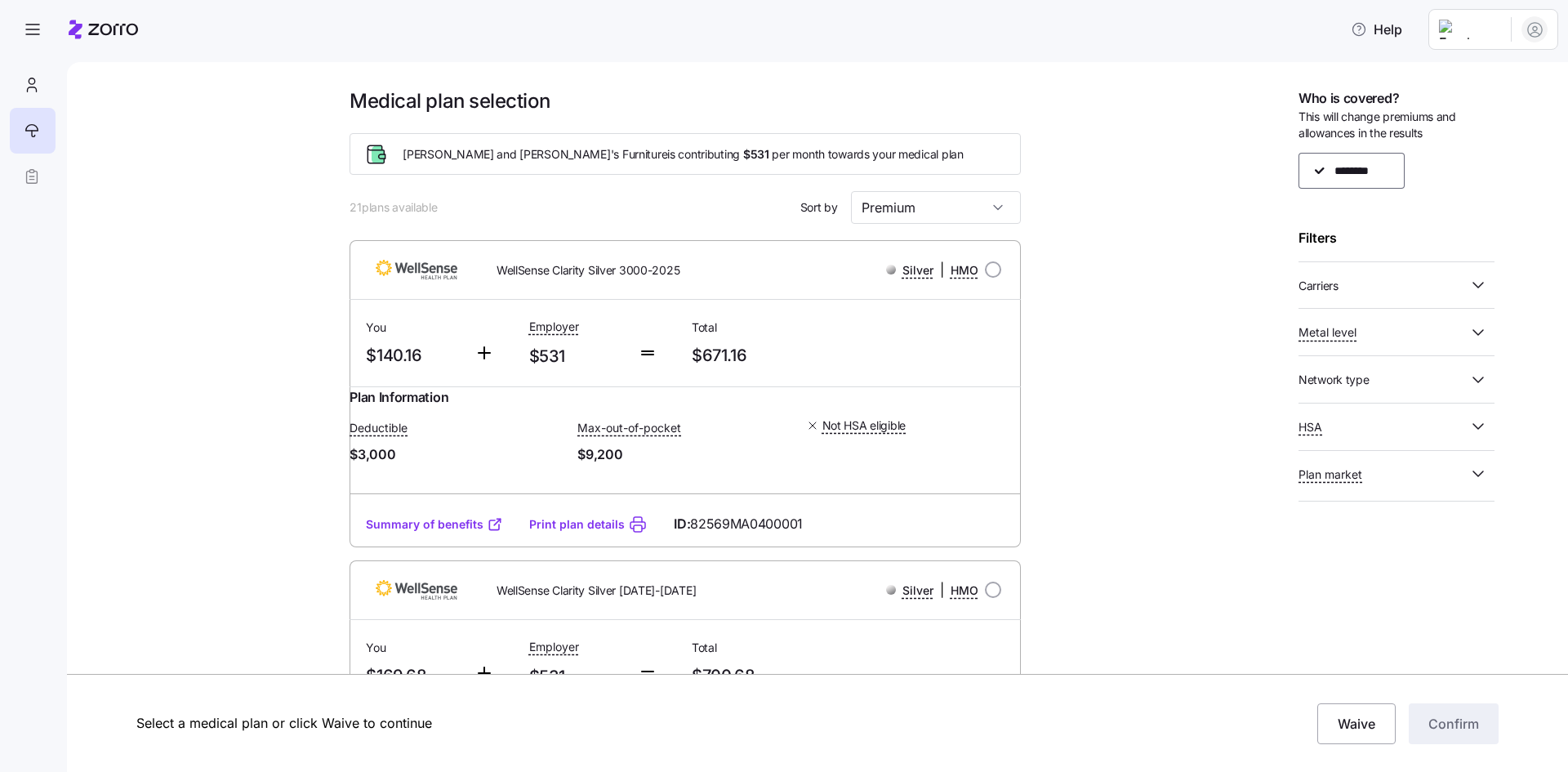 click on "Help Medical plan selection Bernie and Phyl's Furniture  is contributing   $531   per month towards your medical plan 21  plans available Sort by Premium WellSense Clarity Silver 3000-2025   Silver | HMO You $140.16 Employer $531 Total $671.16 Plan Information Deductible $3,000 Max-out-of-pocket $9,200 Not HSA eligible MICHELLE   SUTHERLAND ,  08/03/1961 ,   220 Peter Salem Road, Leicester, MA 01524-1281, USA ; Who is covered:   Me ;   Employer contribution:  up to $531 Medical Plan WellSense Clarity Silver 3000-2025   Silver  |  HMO Summary of benefits Select Your current choice Premium Total Premium $671.16 After allowance $140.16 Deductible Individual: Medical $3,000 Family: Medical $6,000 Max Out of Pocket Individual: Medical $9,200 Family: Medical $18,400 HSA Eligible HSA Eligible No Doctor visits Primary Care $30/$60 copay Urgent Care & Visits Emergency room Deductible, then $750 copay Pharmacy Drugs Deductible, then $30/35%/35% Summary of benefits Print plan details ID:  82569MA0400001   Silver |" at bounding box center [784, 381] 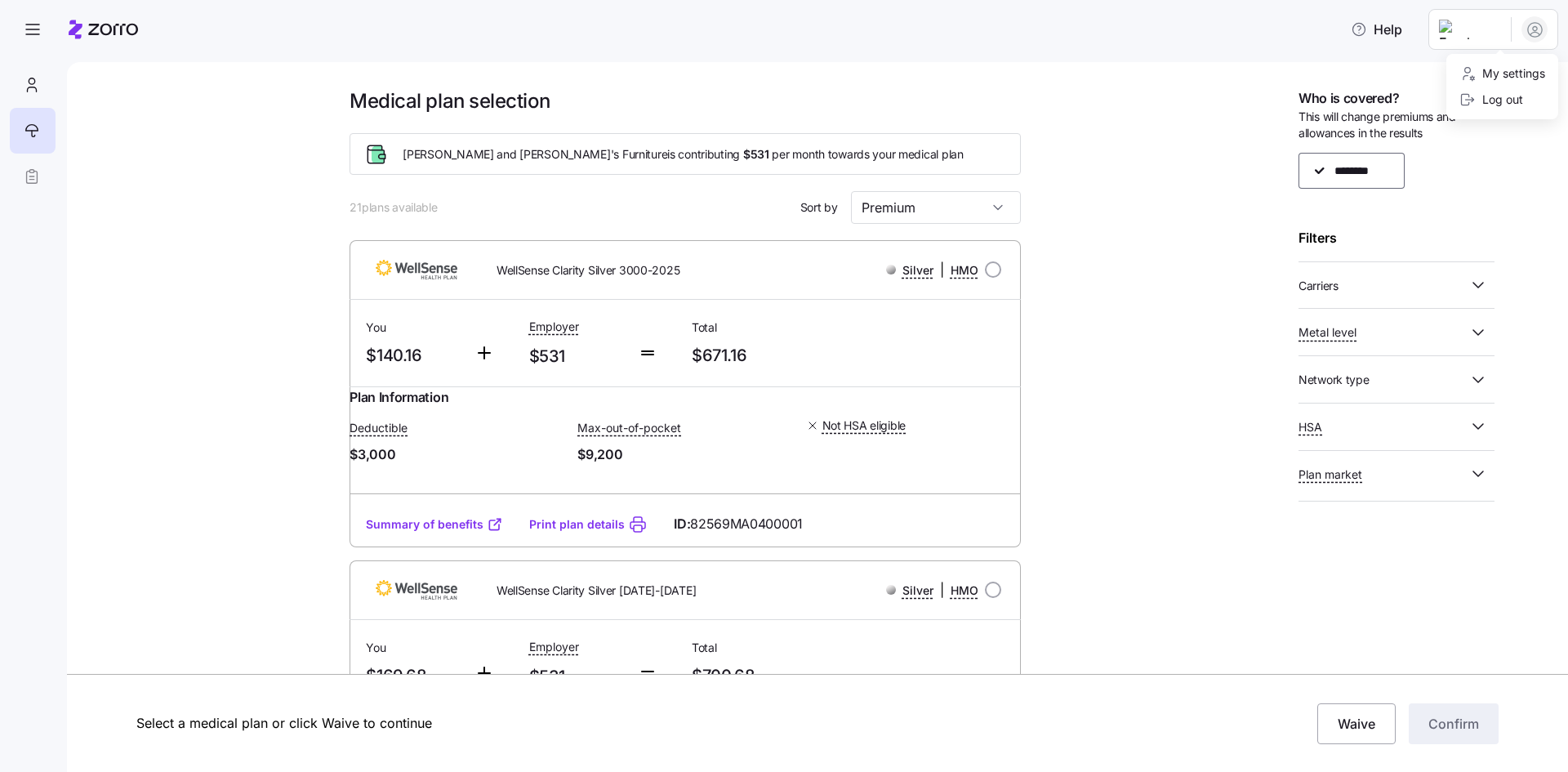 click on "Help Medical plan selection Bernie and Phyl's Furniture  is contributing   $531   per month towards your medical plan 21  plans available Sort by Premium WellSense Clarity Silver 3000-2025   Silver | HMO You $140.16 Employer $531 Total $671.16 Plan Information Deductible $3,000 Max-out-of-pocket $9,200 Not HSA eligible MICHELLE   SUTHERLAND ,  08/03/1961 ,   220 Peter Salem Road, Leicester, MA 01524-1281, USA ; Who is covered:   Me ;   Employer contribution:  up to $531 Medical Plan WellSense Clarity Silver 3000-2025   Silver  |  HMO Summary of benefits Select Your current choice Premium Total Premium $671.16 After allowance $140.16 Deductible Individual: Medical $3,000 Family: Medical $6,000 Max Out of Pocket Individual: Medical $9,200 Family: Medical $18,400 HSA Eligible HSA Eligible No Doctor visits Primary Care $30/$60 copay Urgent Care & Visits Emergency room Deductible, then $750 copay Pharmacy Drugs Deductible, then $30/35%/35% Summary of benefits Print plan details ID:  82569MA0400001   Silver |" at bounding box center (784, 381) 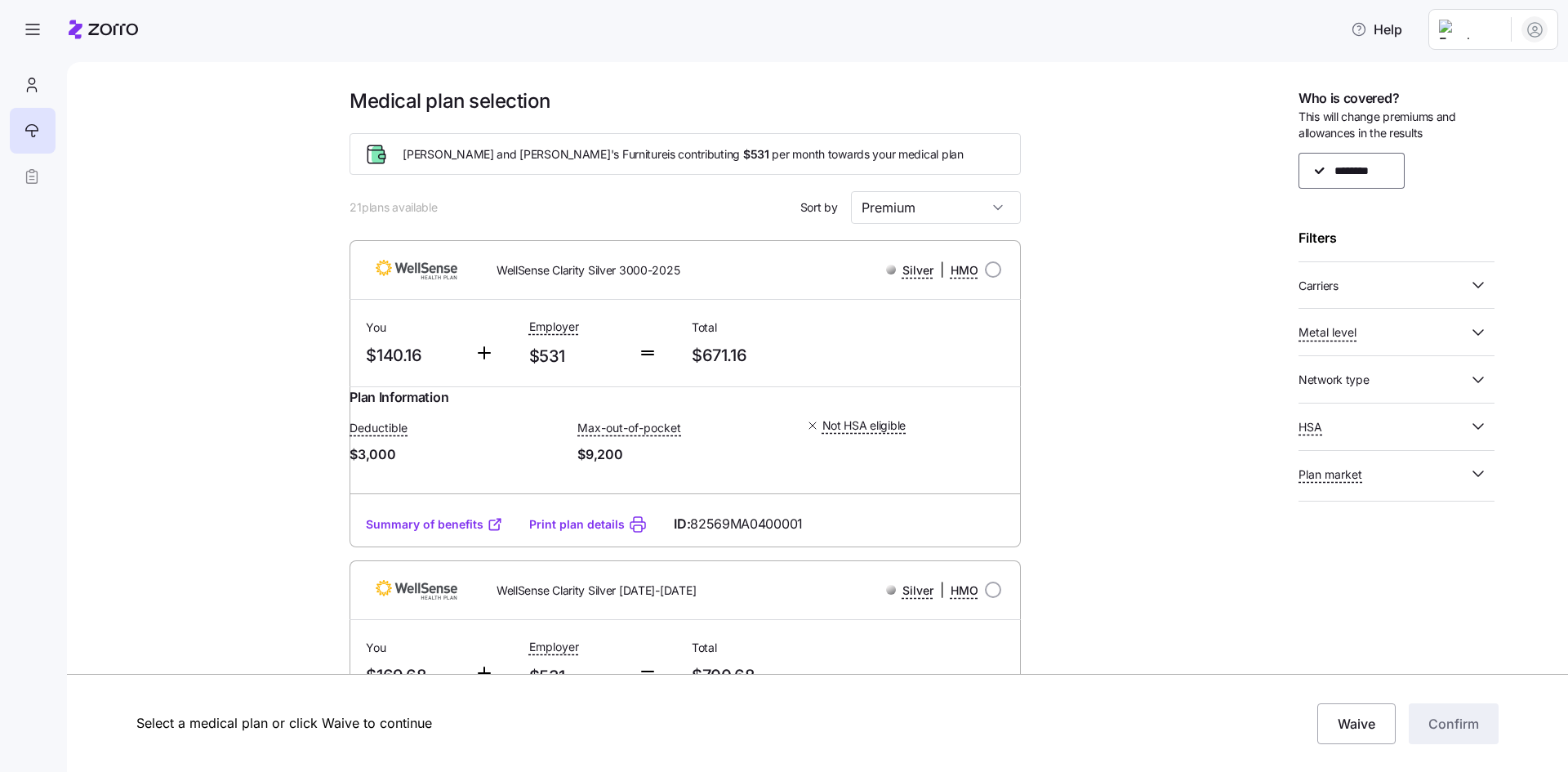 click at bounding box center [32, 131] 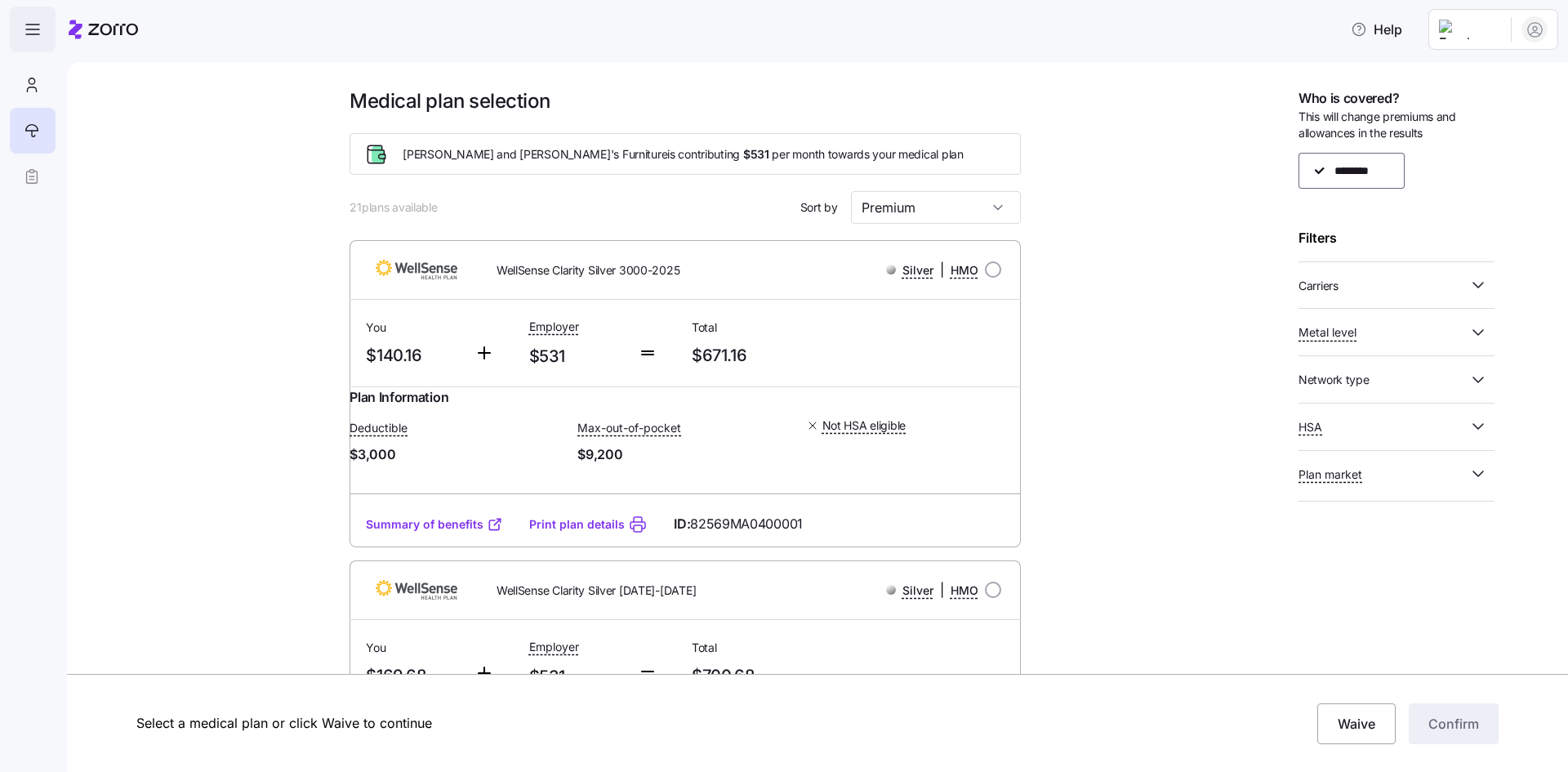click 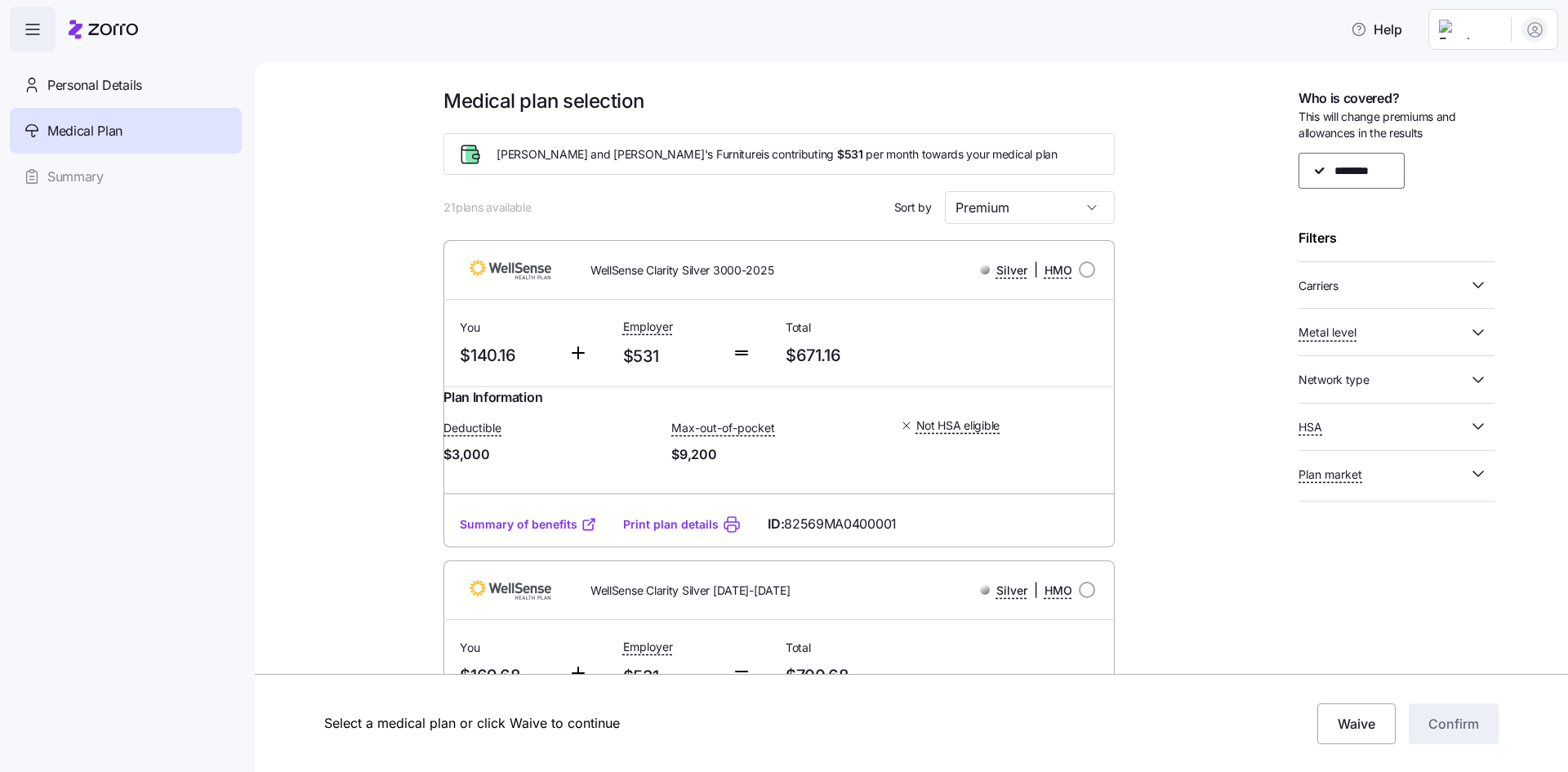 click on "Medical Plan" at bounding box center [85, 131] 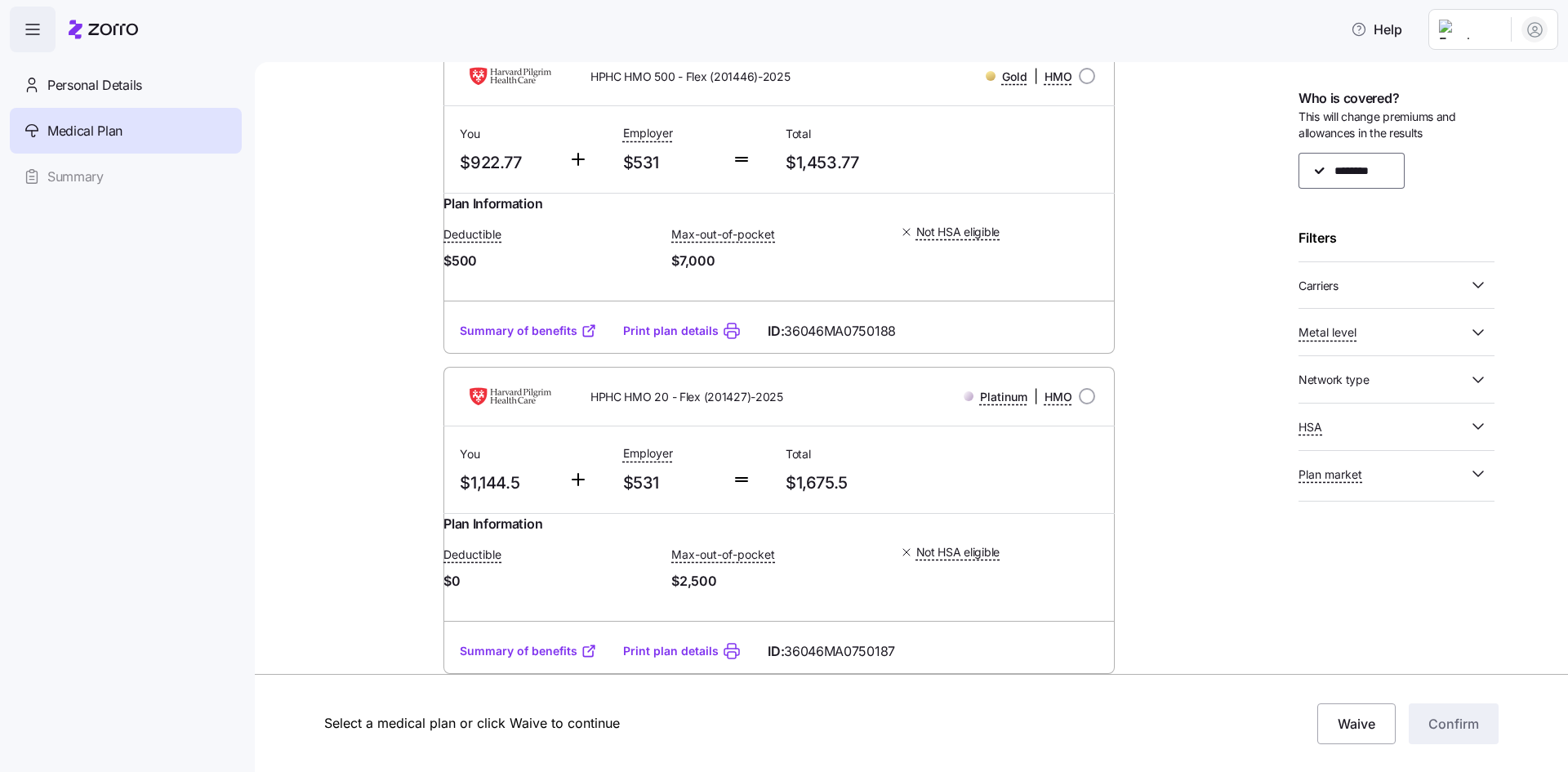 scroll, scrollTop: 6535, scrollLeft: 0, axis: vertical 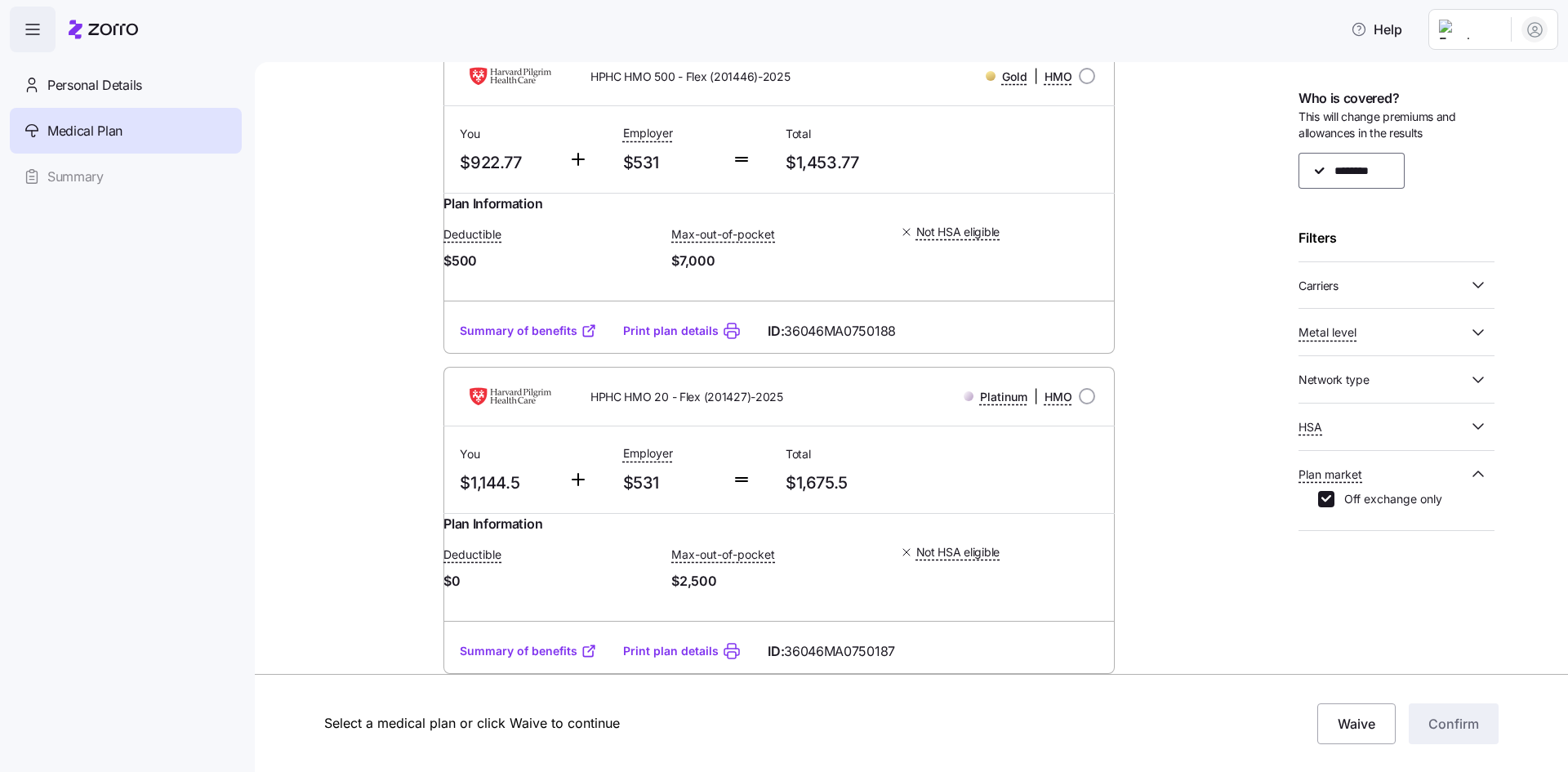 click 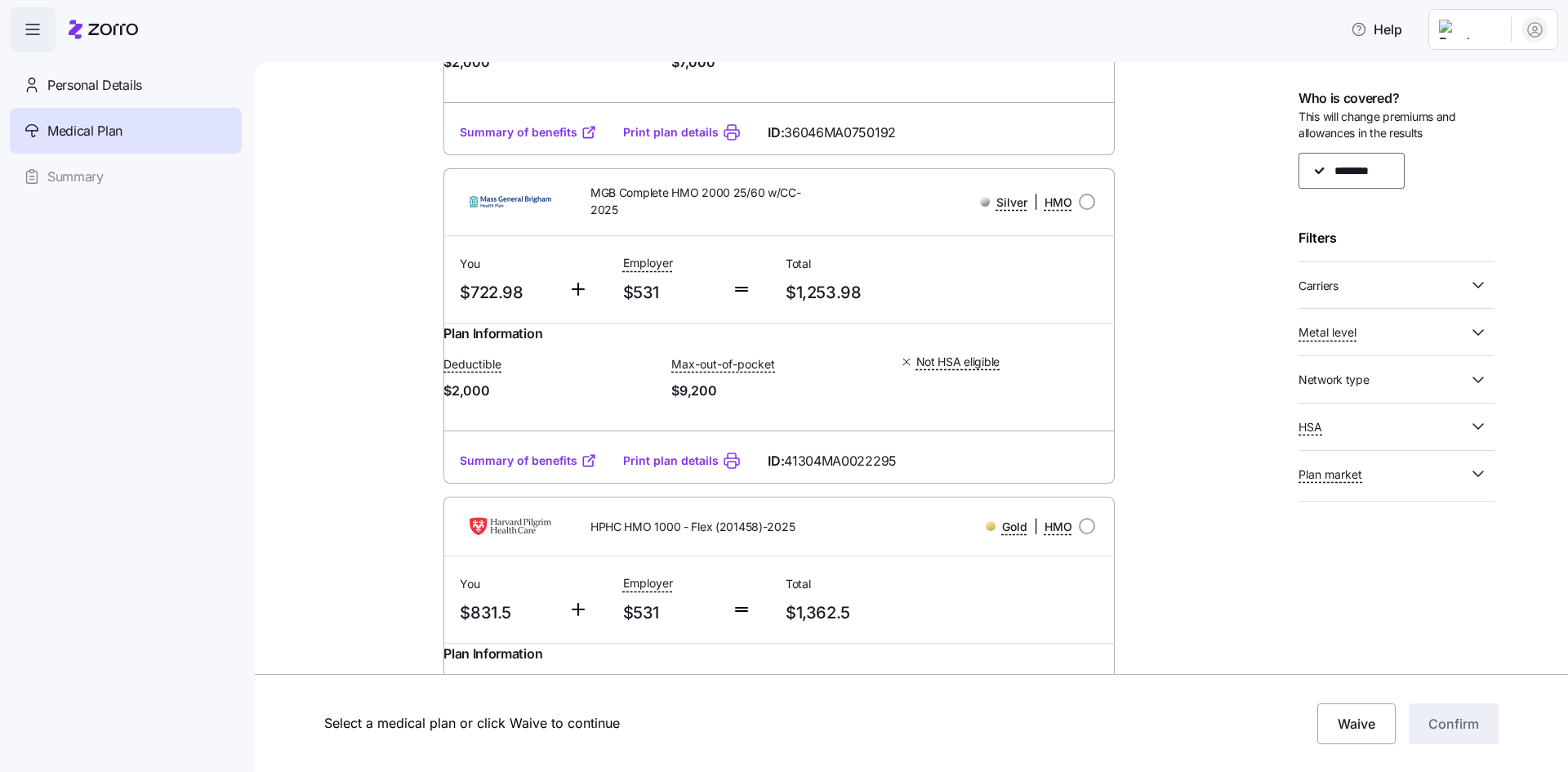 scroll, scrollTop: 4902, scrollLeft: 0, axis: vertical 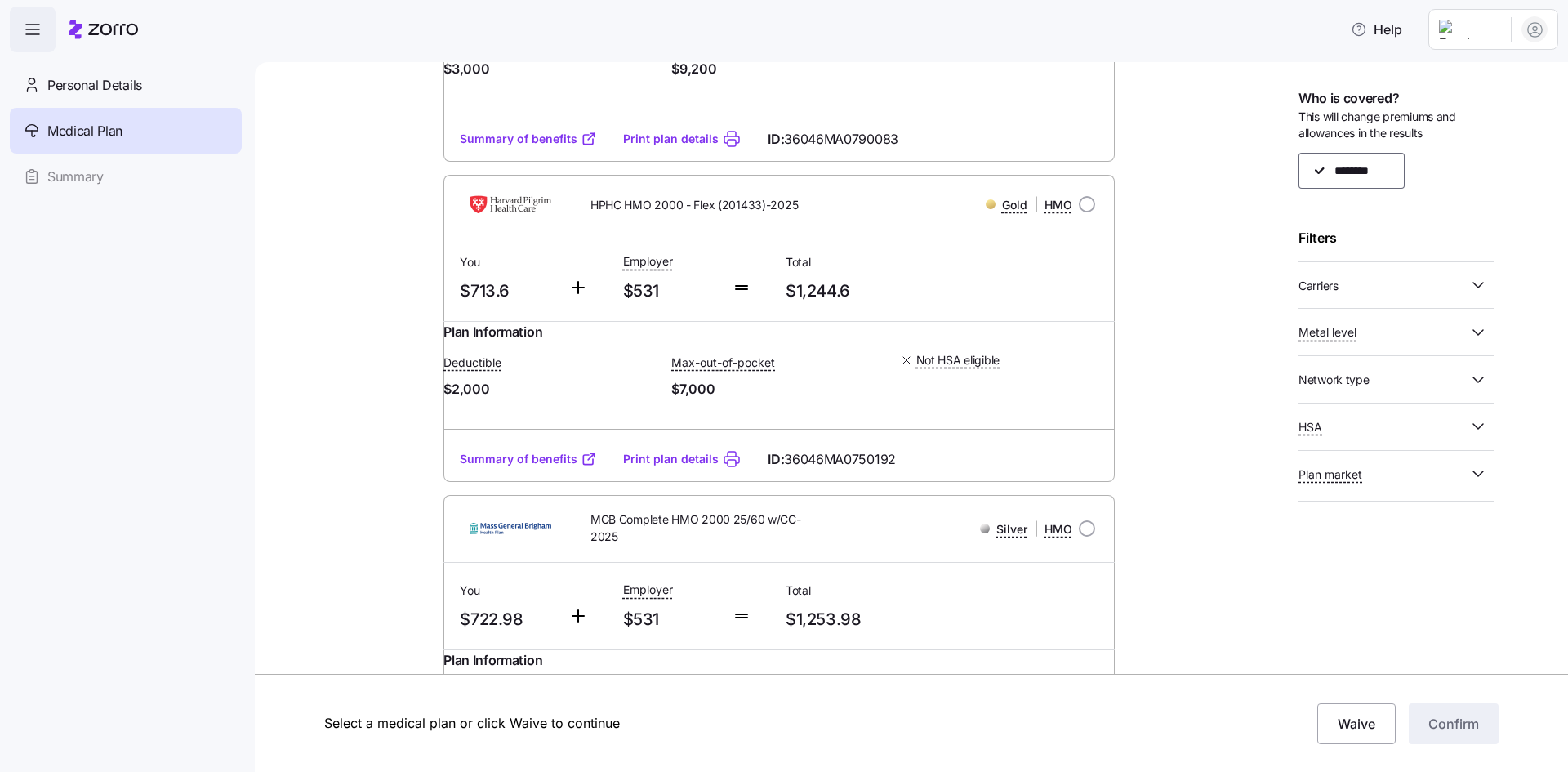 click on "Help Personal Details Medical Plan Summary Medical plan selection Bernie and Phyl's Furniture  is contributing   $531   per month towards your medical plan 21  plans available Sort by Premium WellSense Clarity Silver 3000-2025   Silver | HMO You $140.16 Employer $531 Total $671.16 Plan Information Deductible $3,000 Max-out-of-pocket $9,200 Not HSA eligible MICHELLE   SUTHERLAND ,  08/03/1961 ,   220 Peter Salem Road, Leicester, MA 01524-1281, USA ; Who is covered:   Me ;   Employer contribution:  up to $531 Medical Plan WellSense Clarity Silver 3000-2025   Silver  |  HMO Summary of benefits Select Your current choice Premium Total Premium $671.16 After allowance $140.16 Deductible Individual: Medical $3,000 Family: Medical $6,000 Max Out of Pocket Individual: Medical $9,200 Family: Medical $18,400 HSA Eligible HSA Eligible No Doctor visits Primary Care $30/$60 copay Urgent Care & Visits Emergency room Deductible, then $750 copay Pharmacy Drugs Deductible, then $30/35%/35% Summary of benefits ID:    Silver" at bounding box center (784, 381) 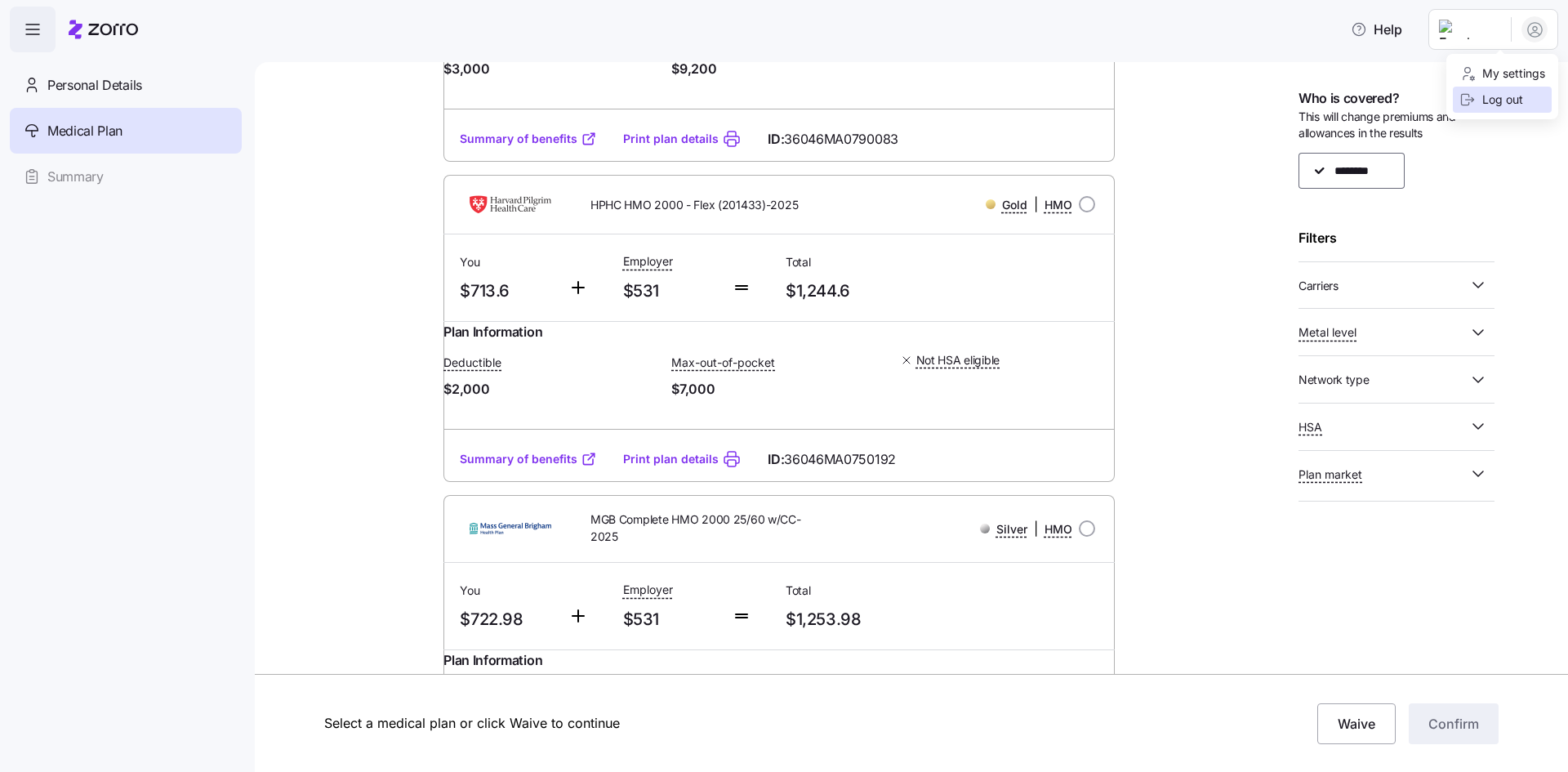 click on "Log out" at bounding box center (1491, 100) 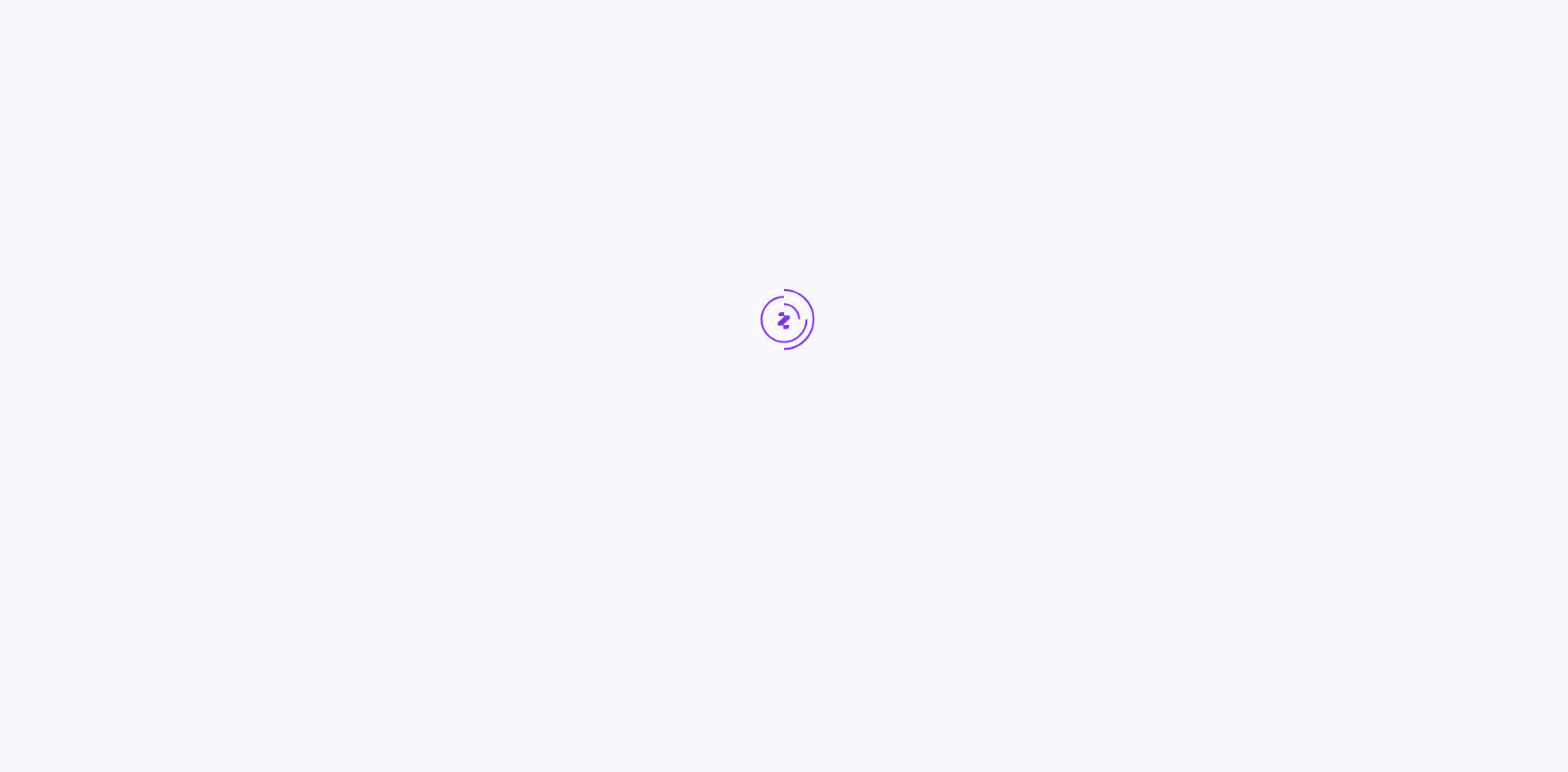 scroll, scrollTop: 0, scrollLeft: 0, axis: both 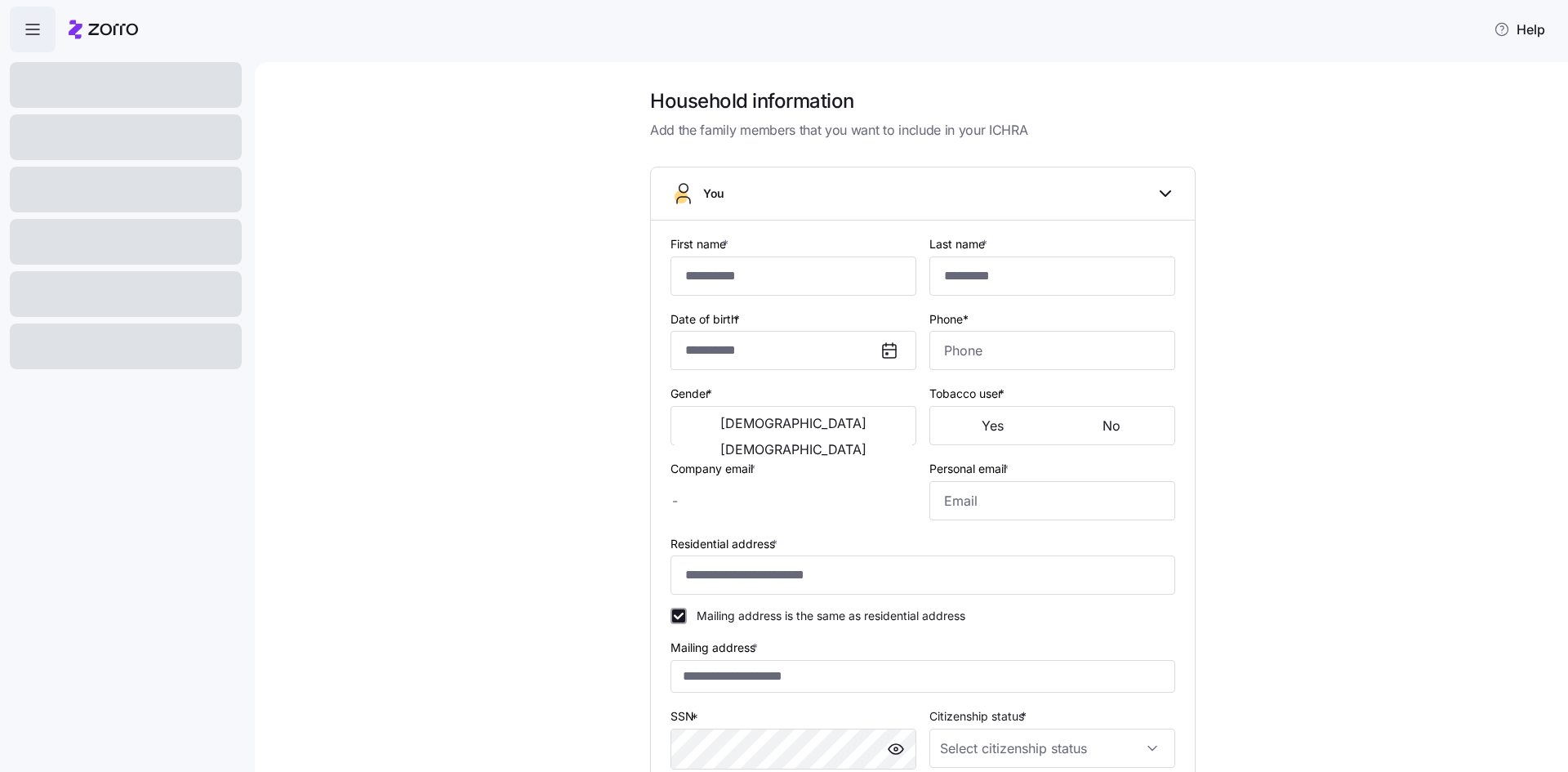 type on "********" 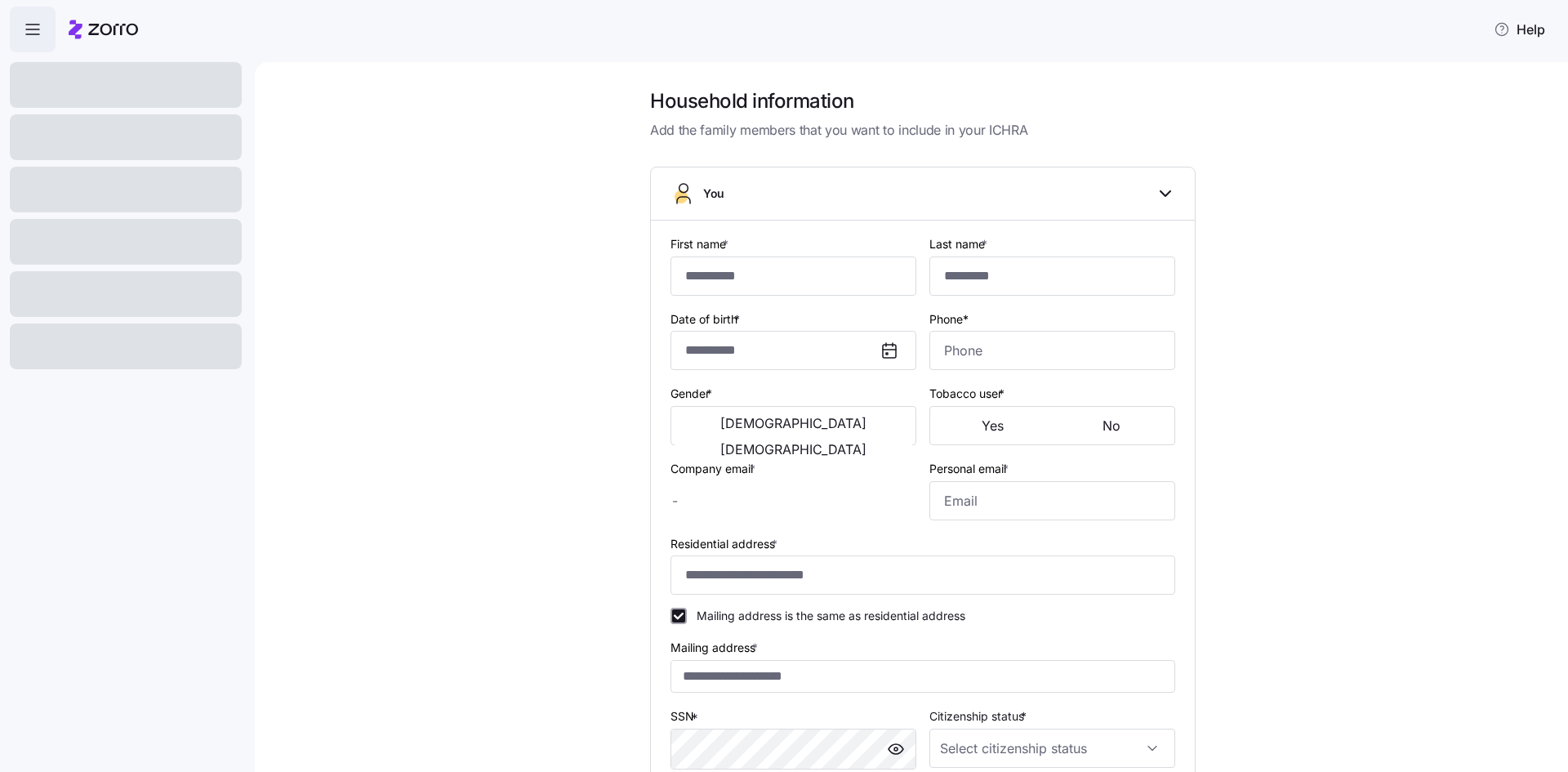 type on "**********" 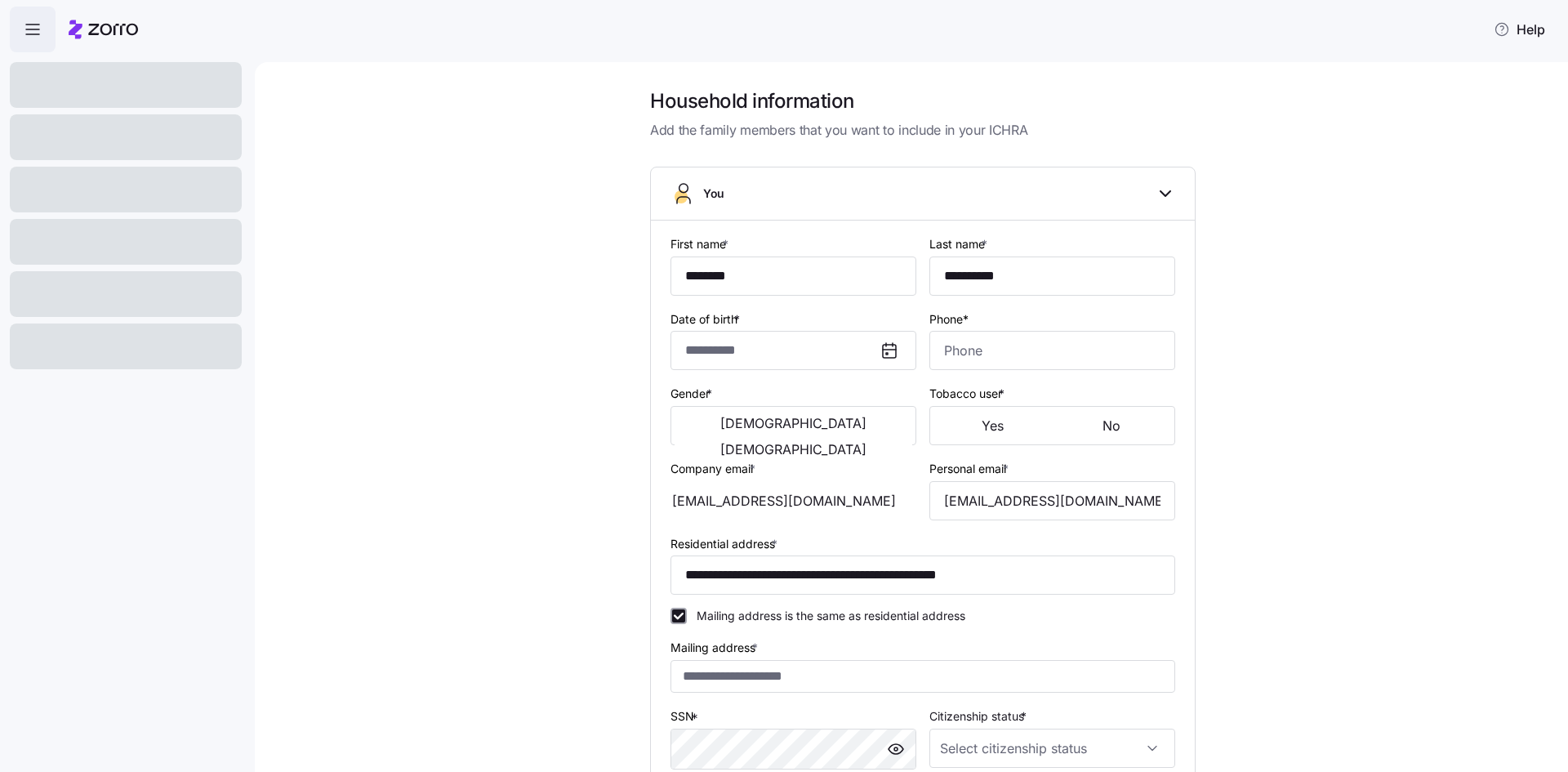 type on "**********" 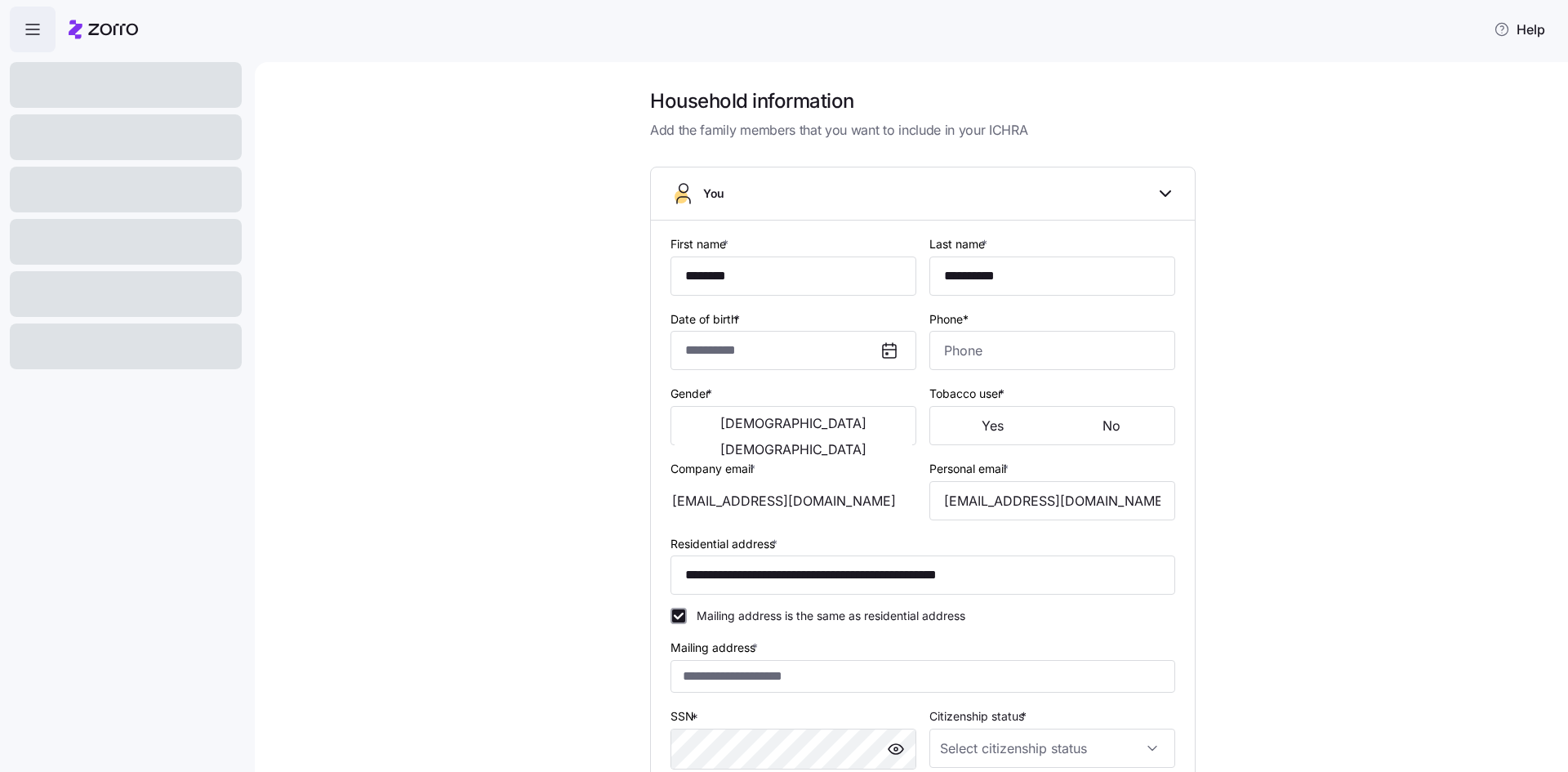 type on "[PHONE_NUMBER]" 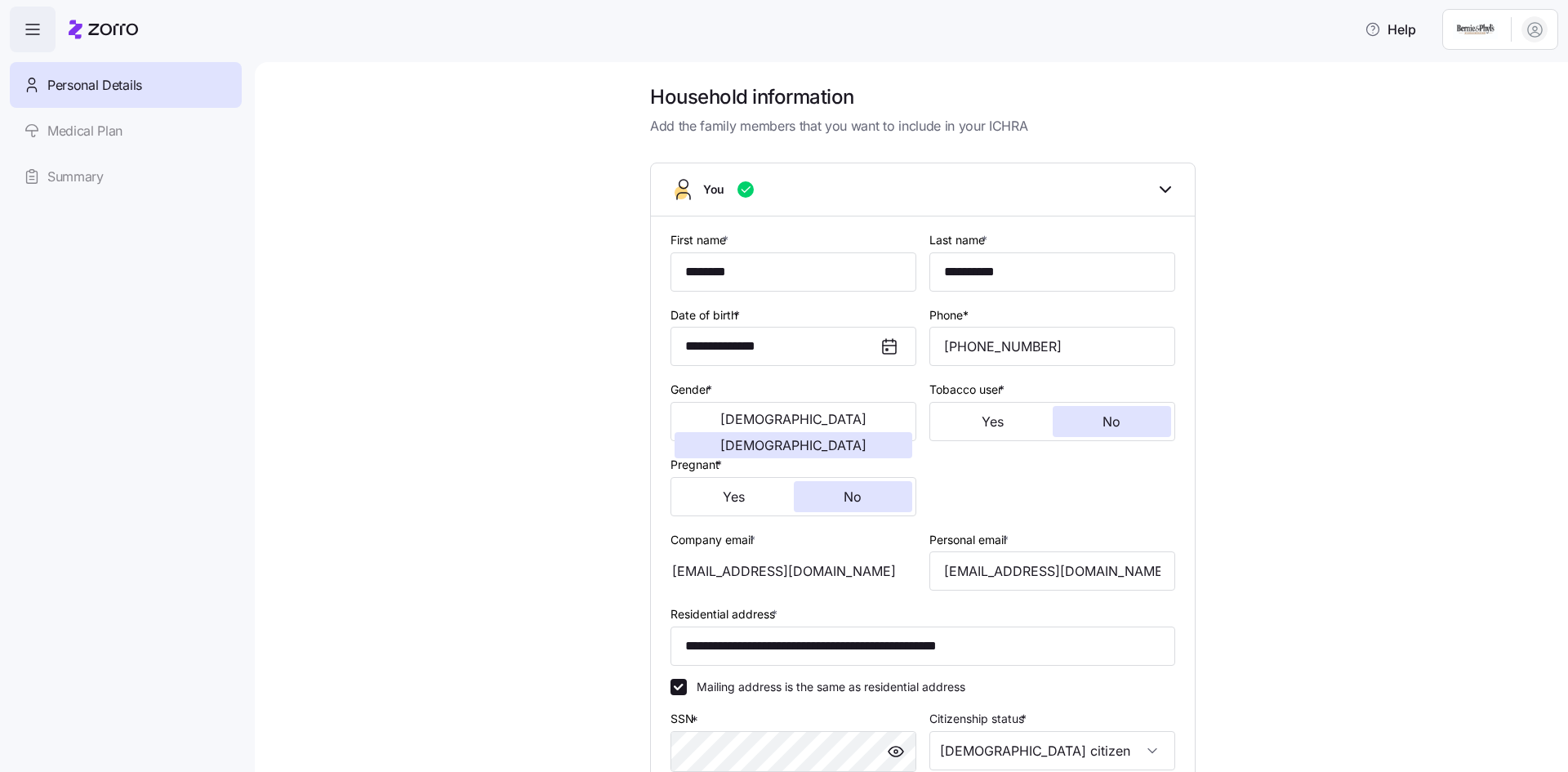 scroll, scrollTop: 0, scrollLeft: 0, axis: both 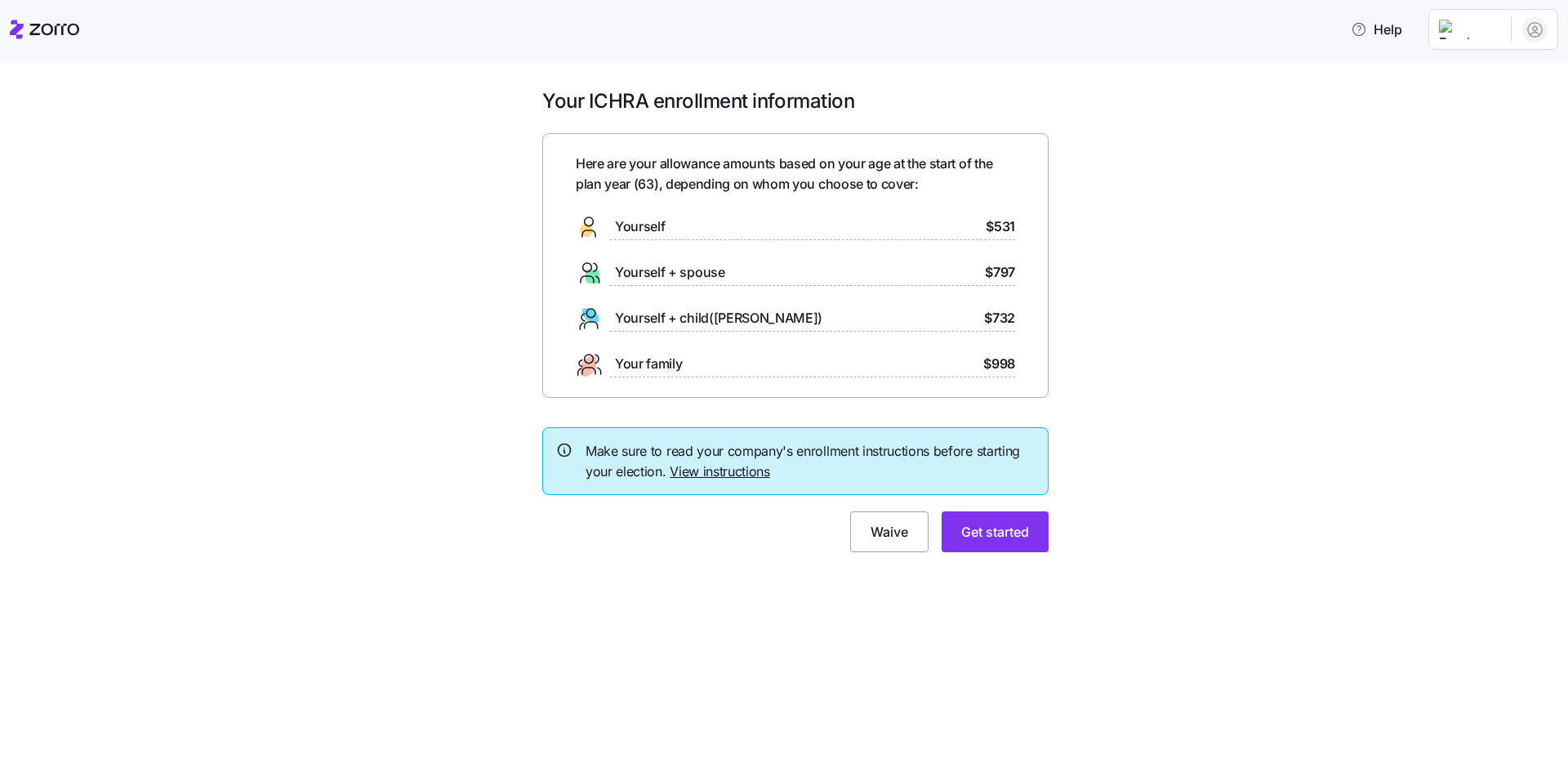 click on "Help Your ICHRA enrollment information Here are your allowance amounts based on your age at the start of the plan year ( 63 ), depending on whom you choose to cover: Yourself $531 Yourself + spouse $797 Yourself + child(ren) $732 Your family $998 Make sure to read your company's enrollment instructions before starting your election.   View instructions Waive Get started Personalized allowance | Zorro" at bounding box center [784, 381] 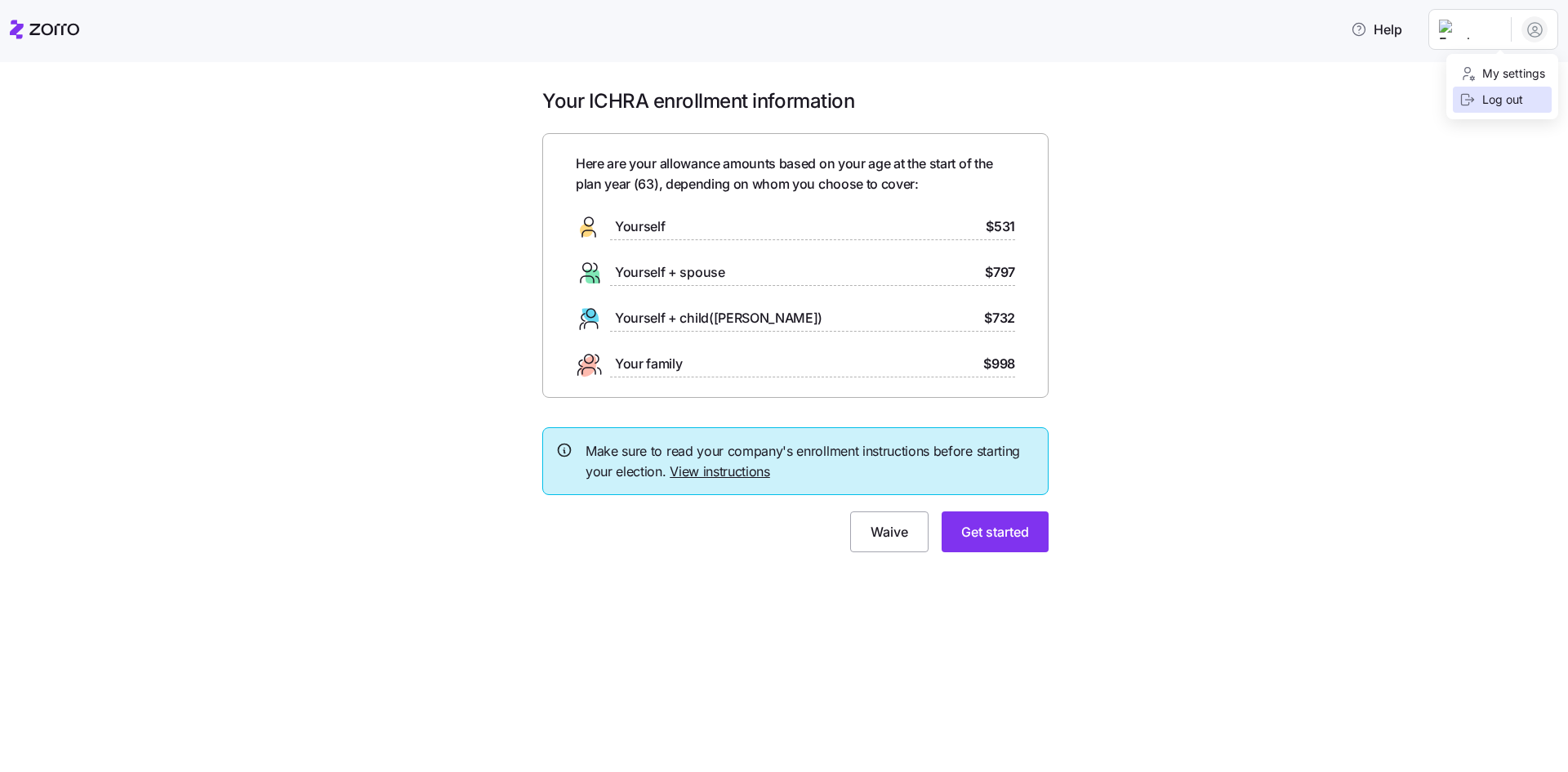 click on "Log out" at bounding box center [1491, 100] 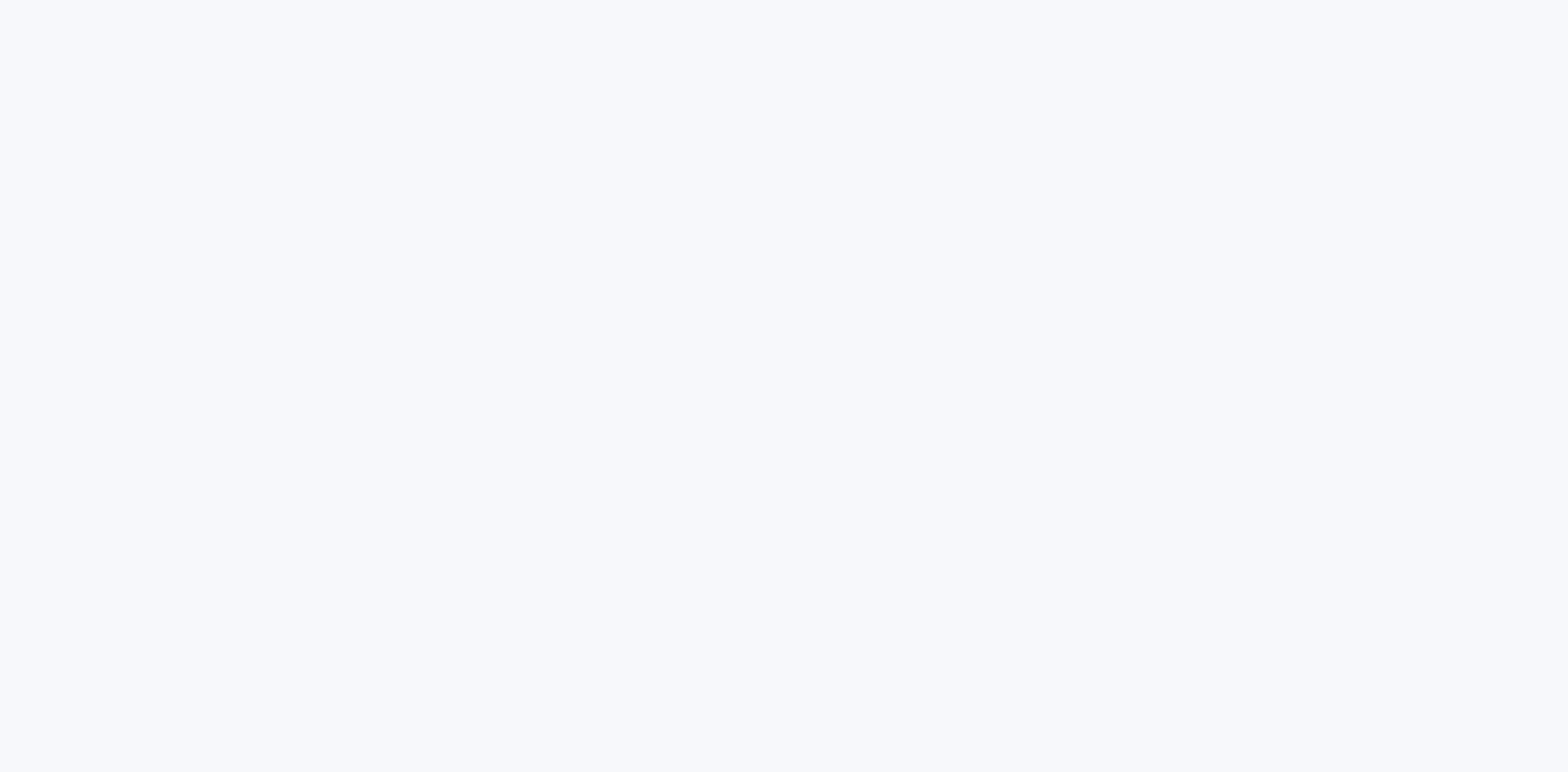 scroll, scrollTop: 0, scrollLeft: 0, axis: both 